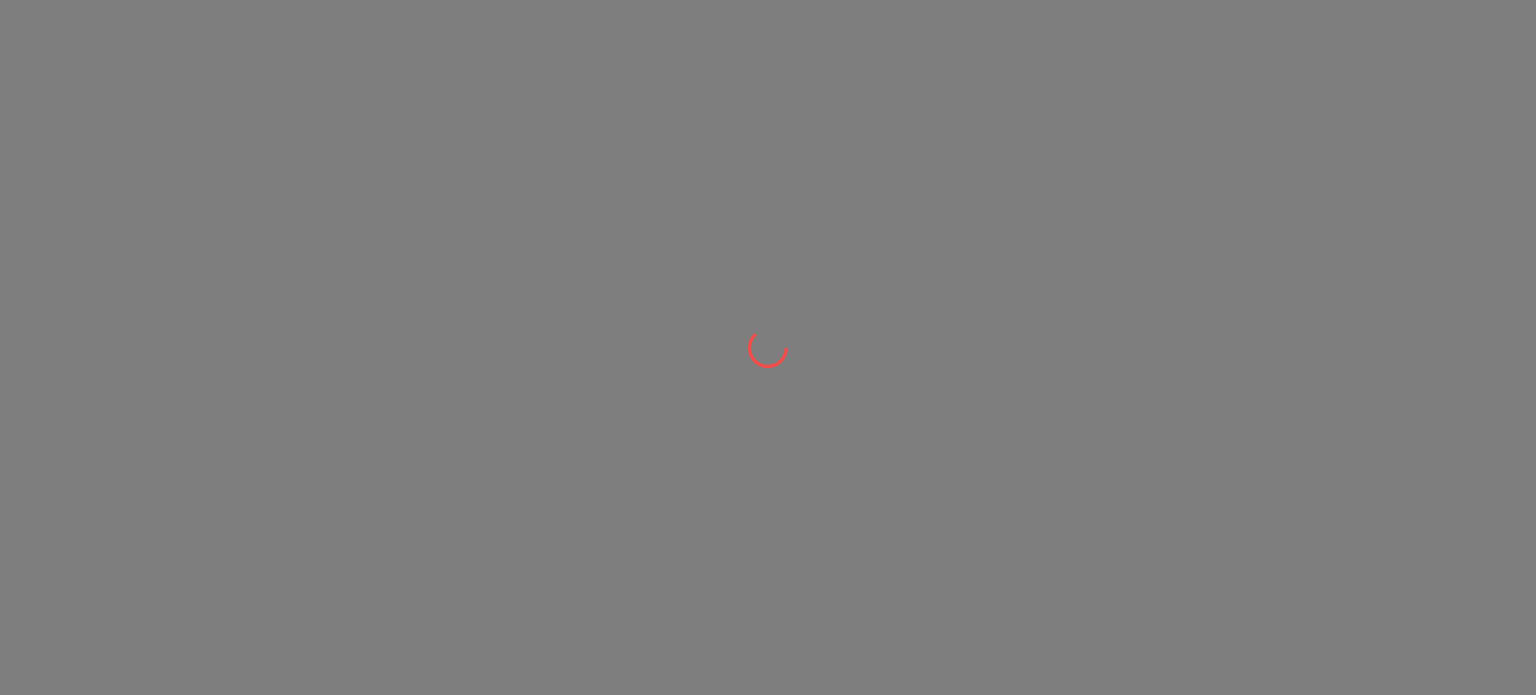 scroll, scrollTop: 0, scrollLeft: 0, axis: both 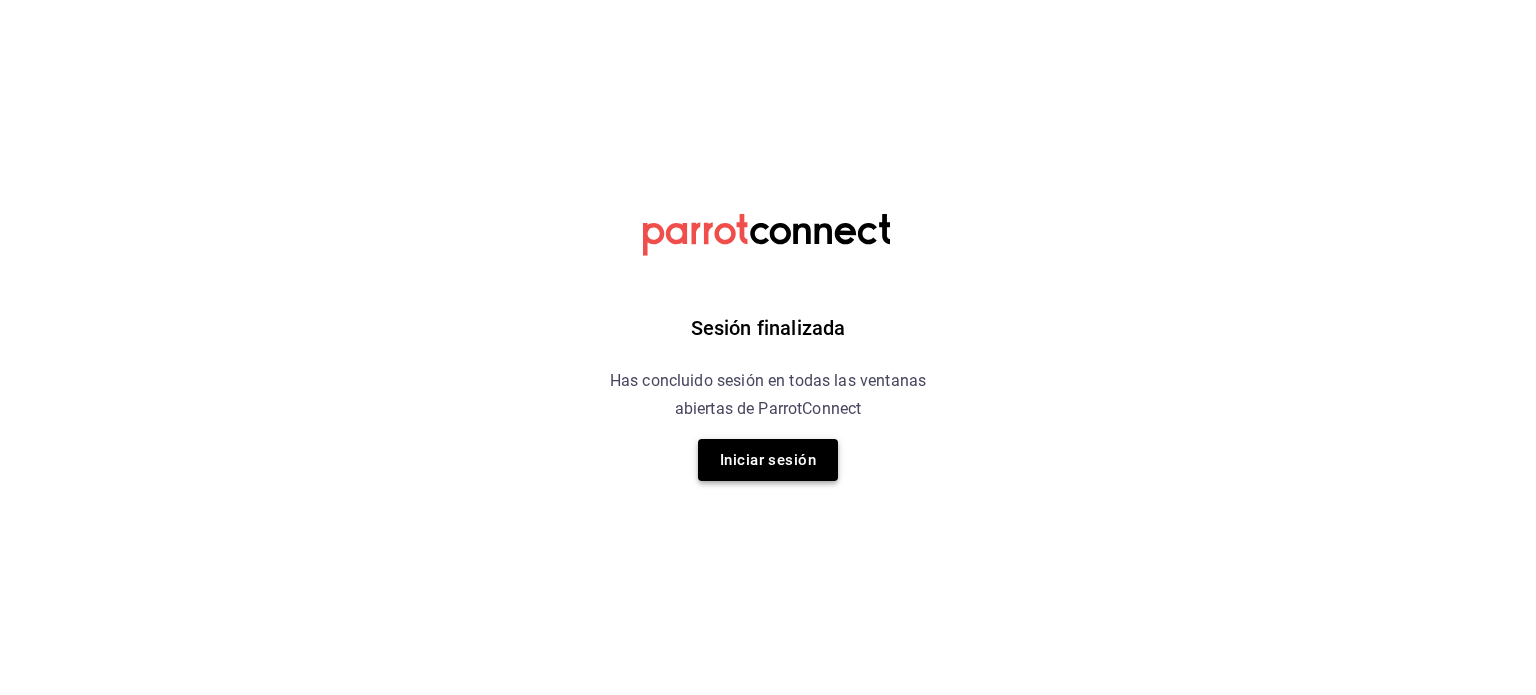 click on "Iniciar sesión" at bounding box center (768, 460) 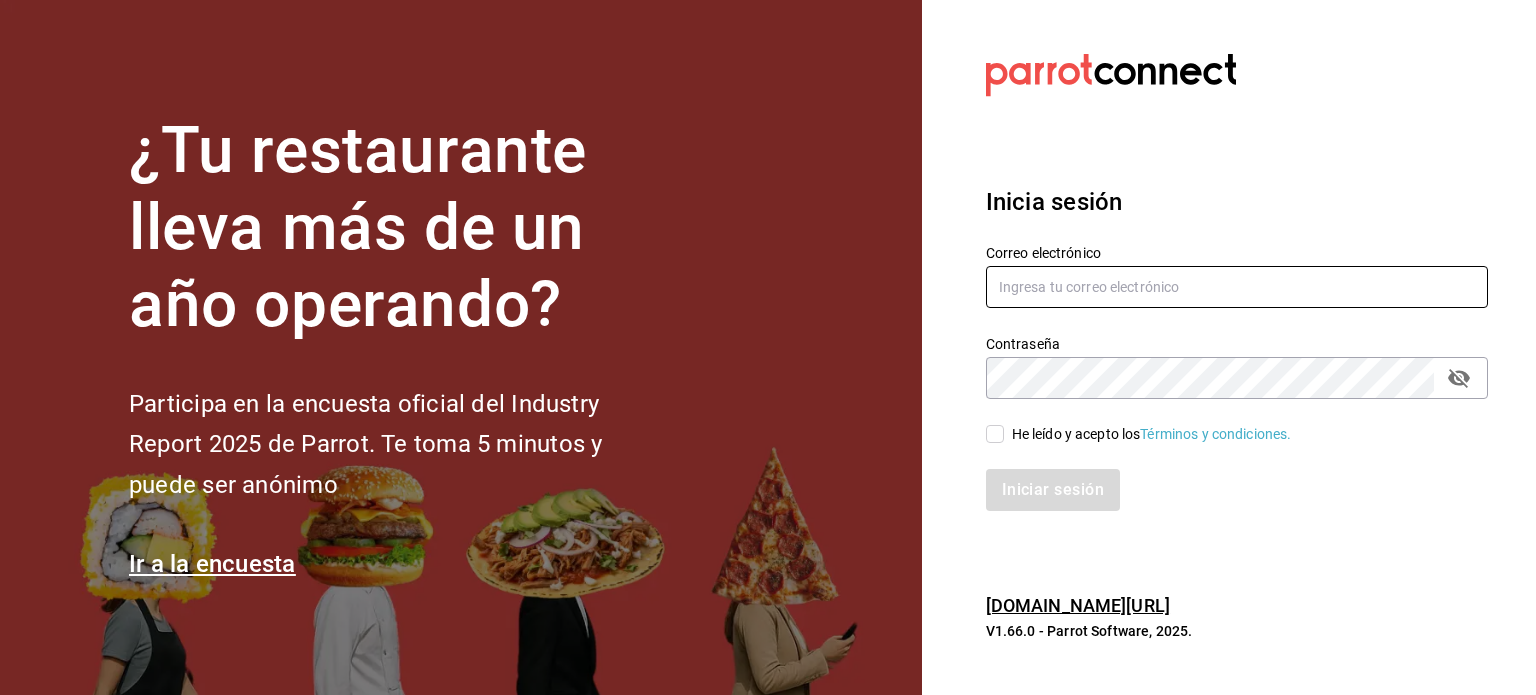 click at bounding box center [1237, 287] 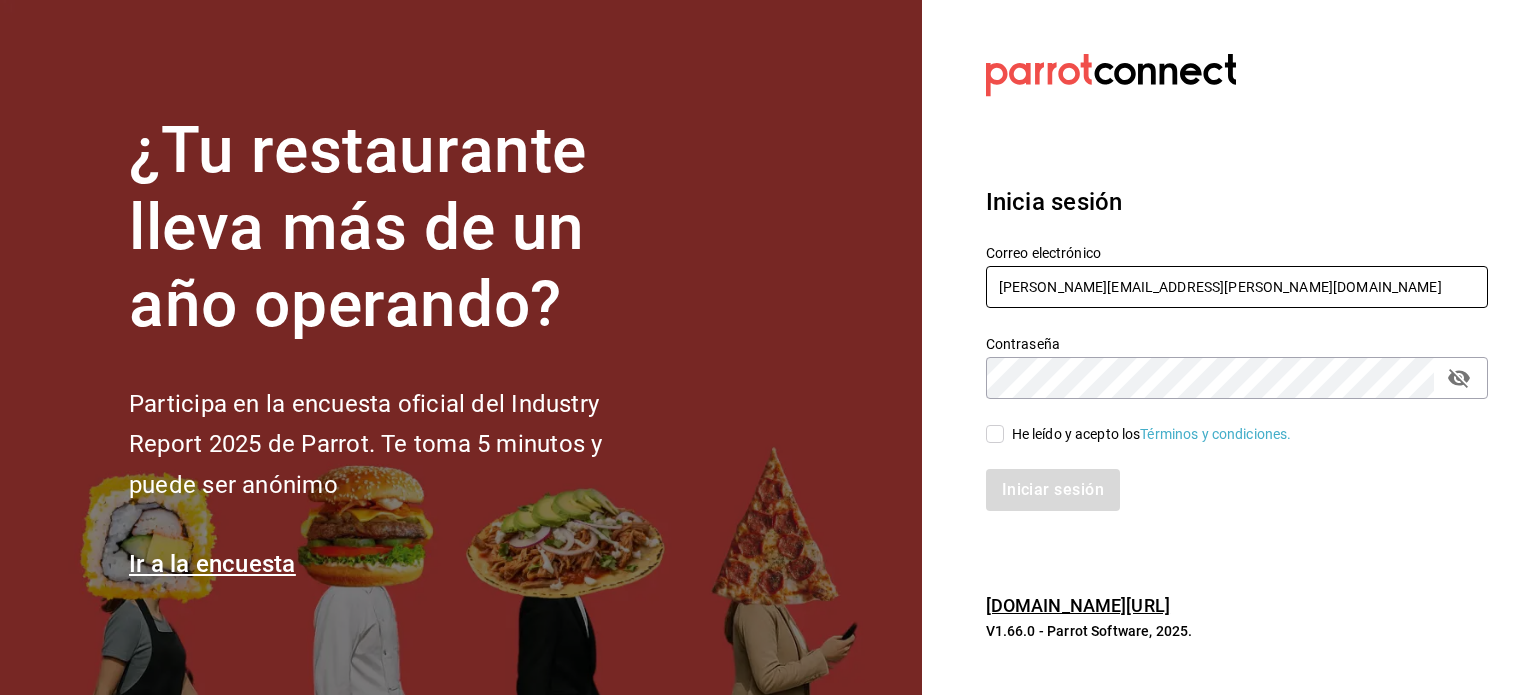 type on "carlos.lavin@bellymonsterbites.com" 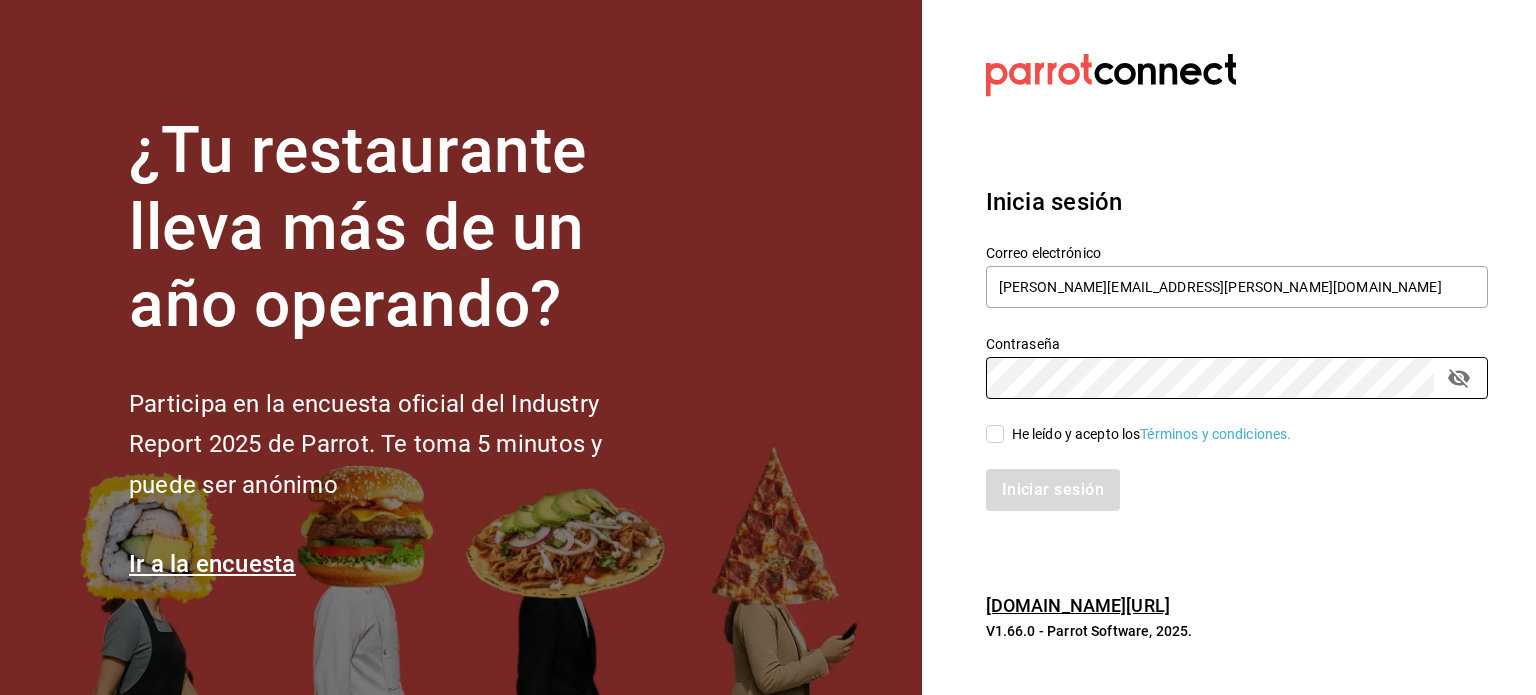 click on "He leído y acepto los  Términos y condiciones." at bounding box center [995, 434] 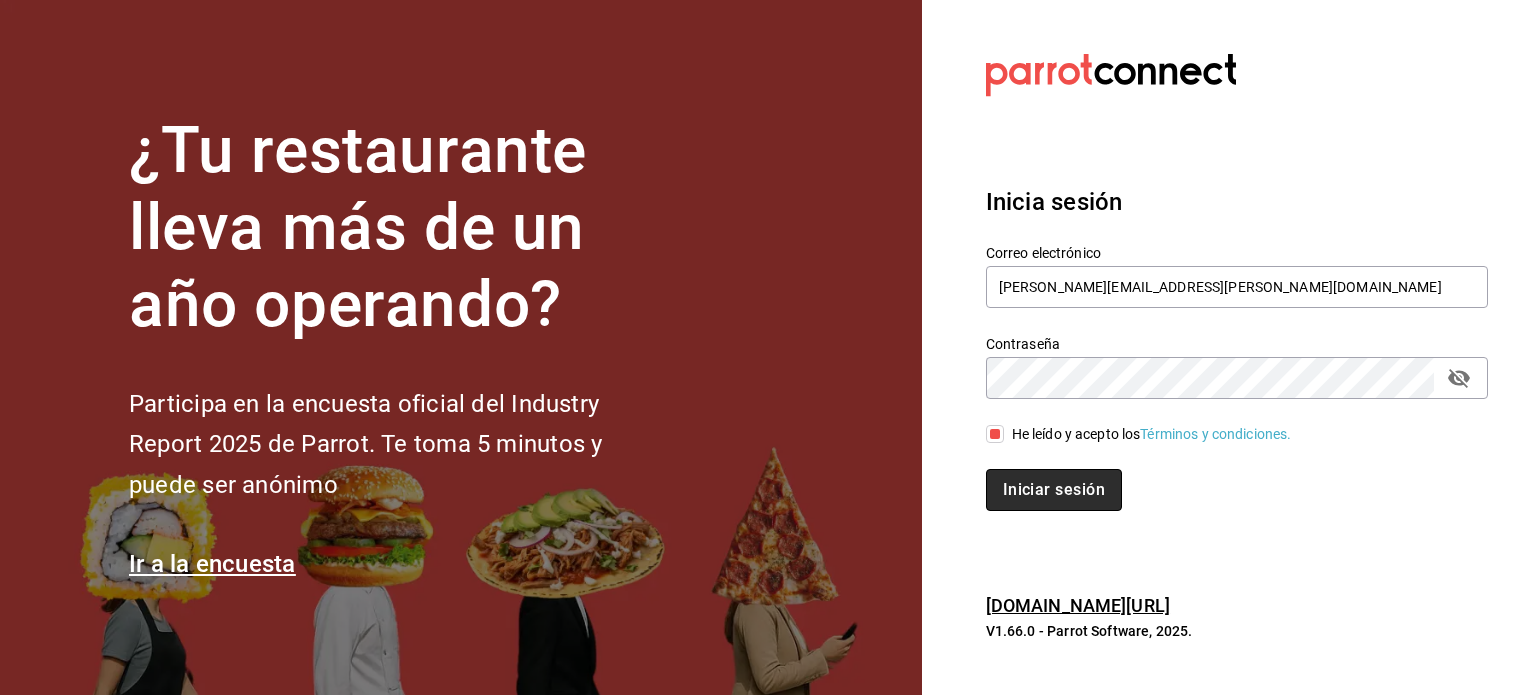 click on "Iniciar sesión" at bounding box center (1054, 490) 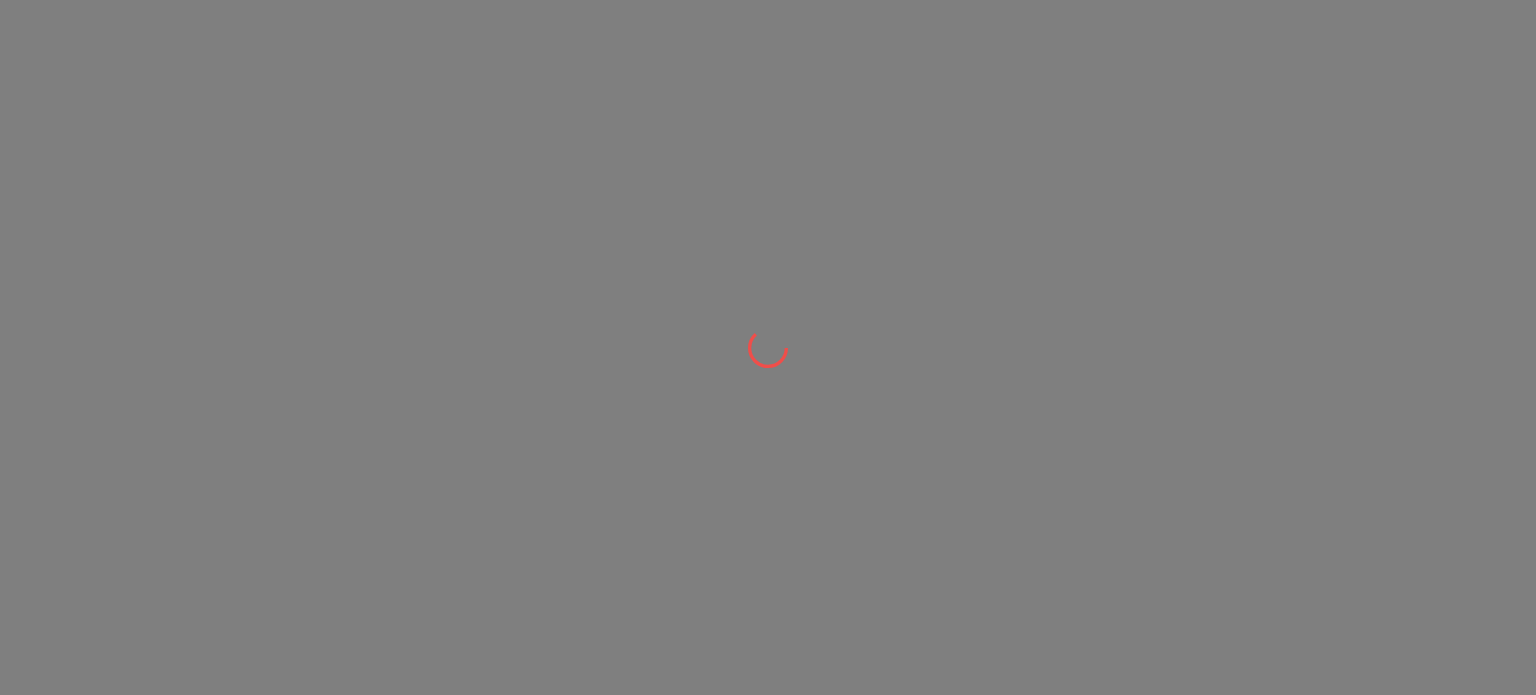 scroll, scrollTop: 0, scrollLeft: 0, axis: both 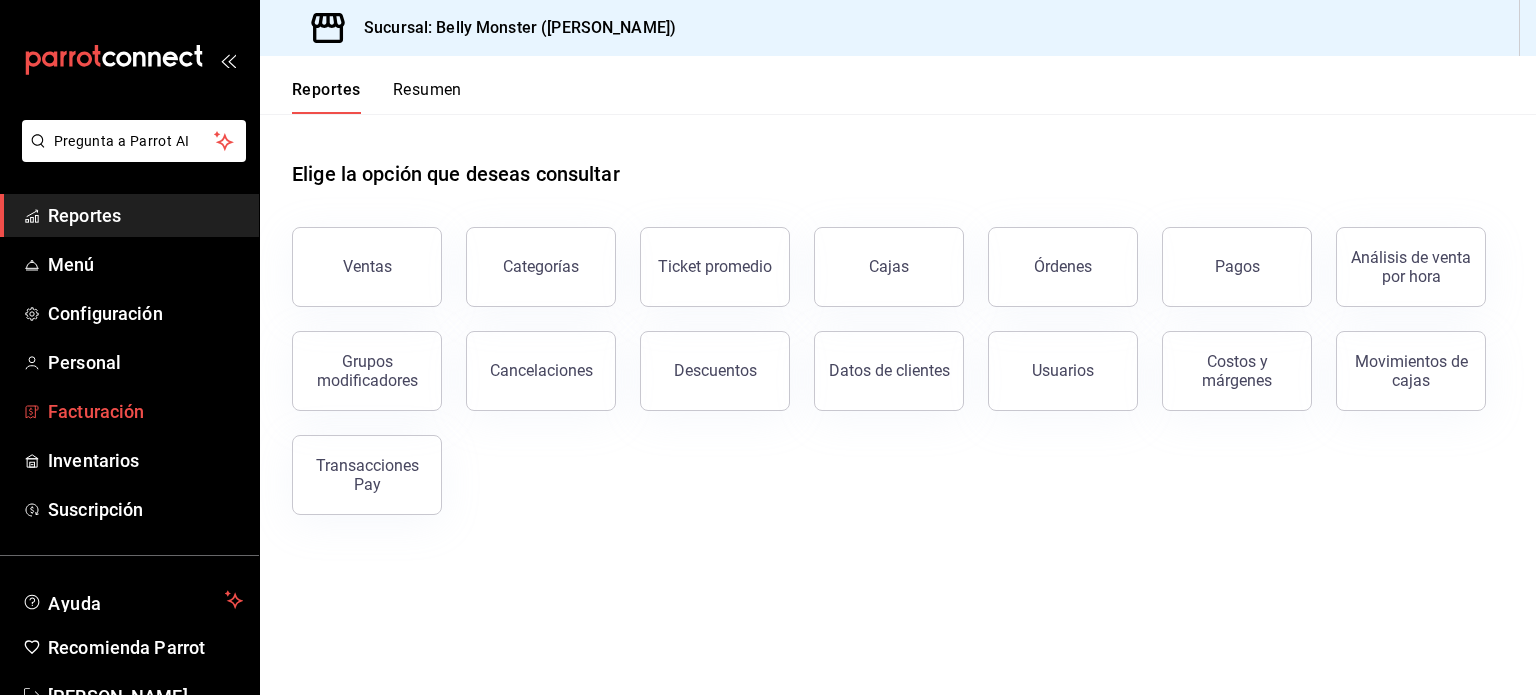 click on "Facturación" at bounding box center [145, 411] 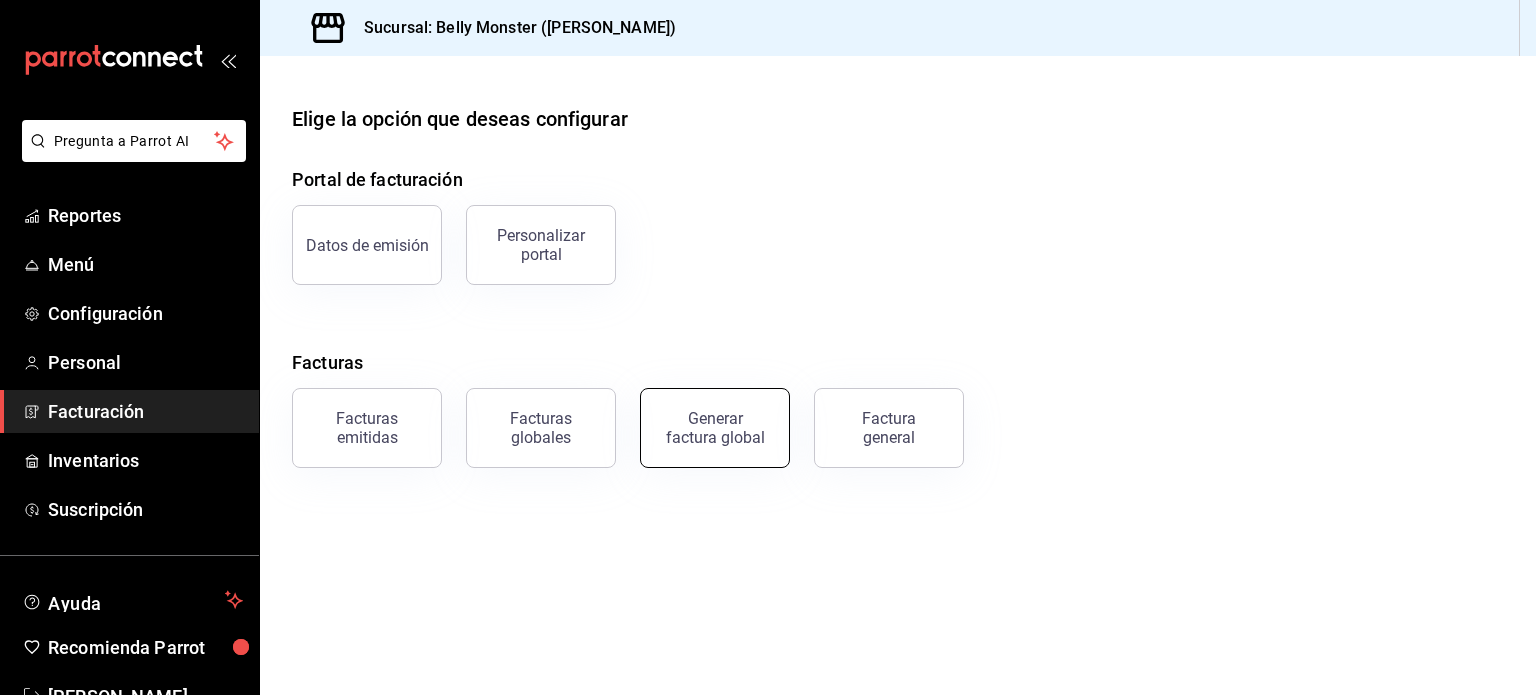 click on "Generar factura global" at bounding box center (715, 428) 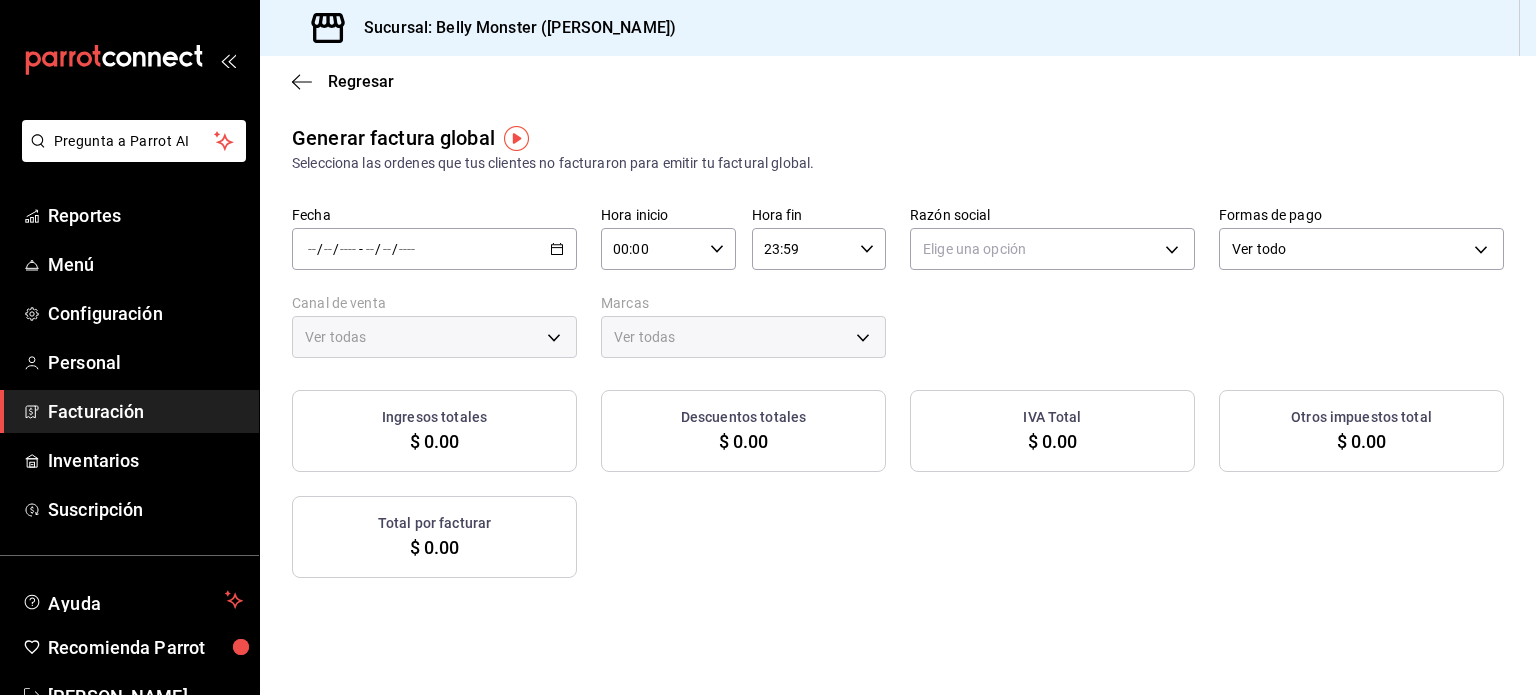 type on "PARROT,UBER_EATS,RAPPI,DIDI_FOOD,ONLINE" 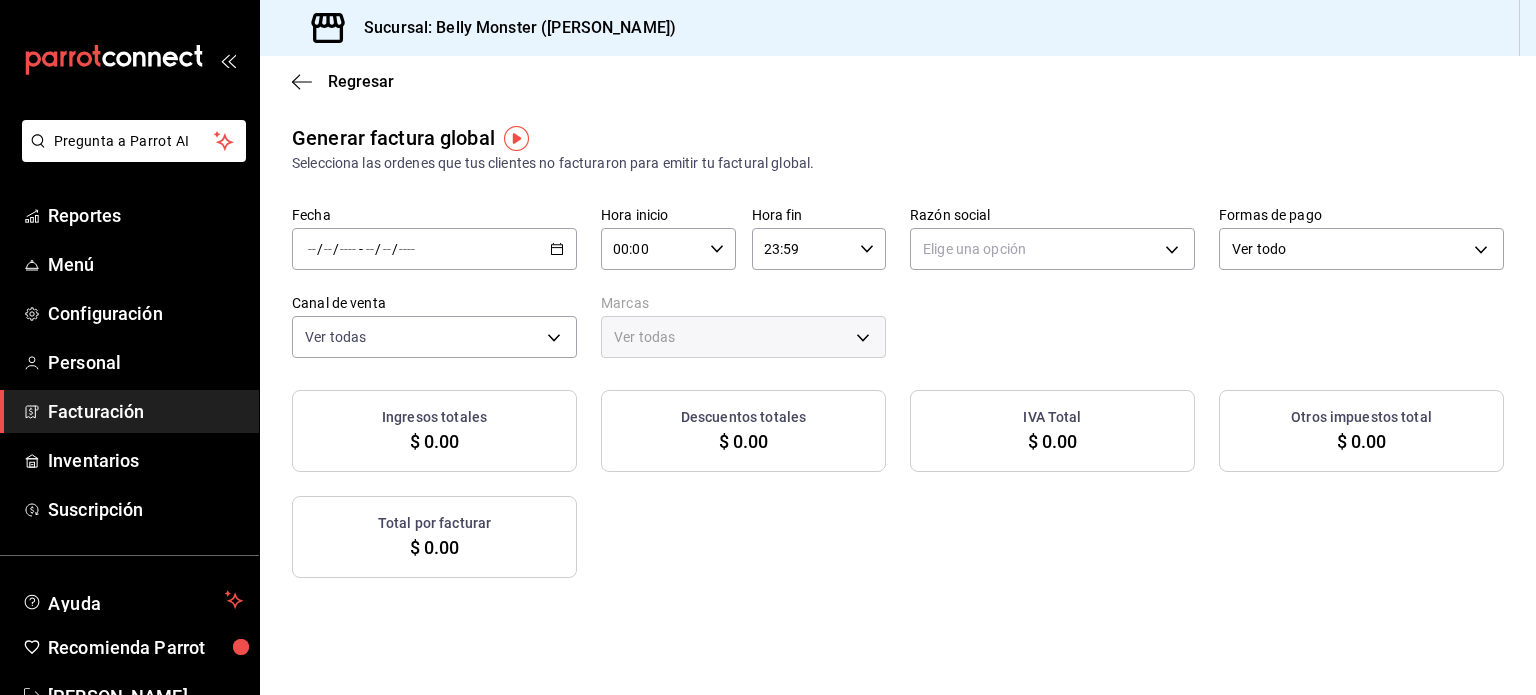 click on "/ / - / /" at bounding box center [434, 249] 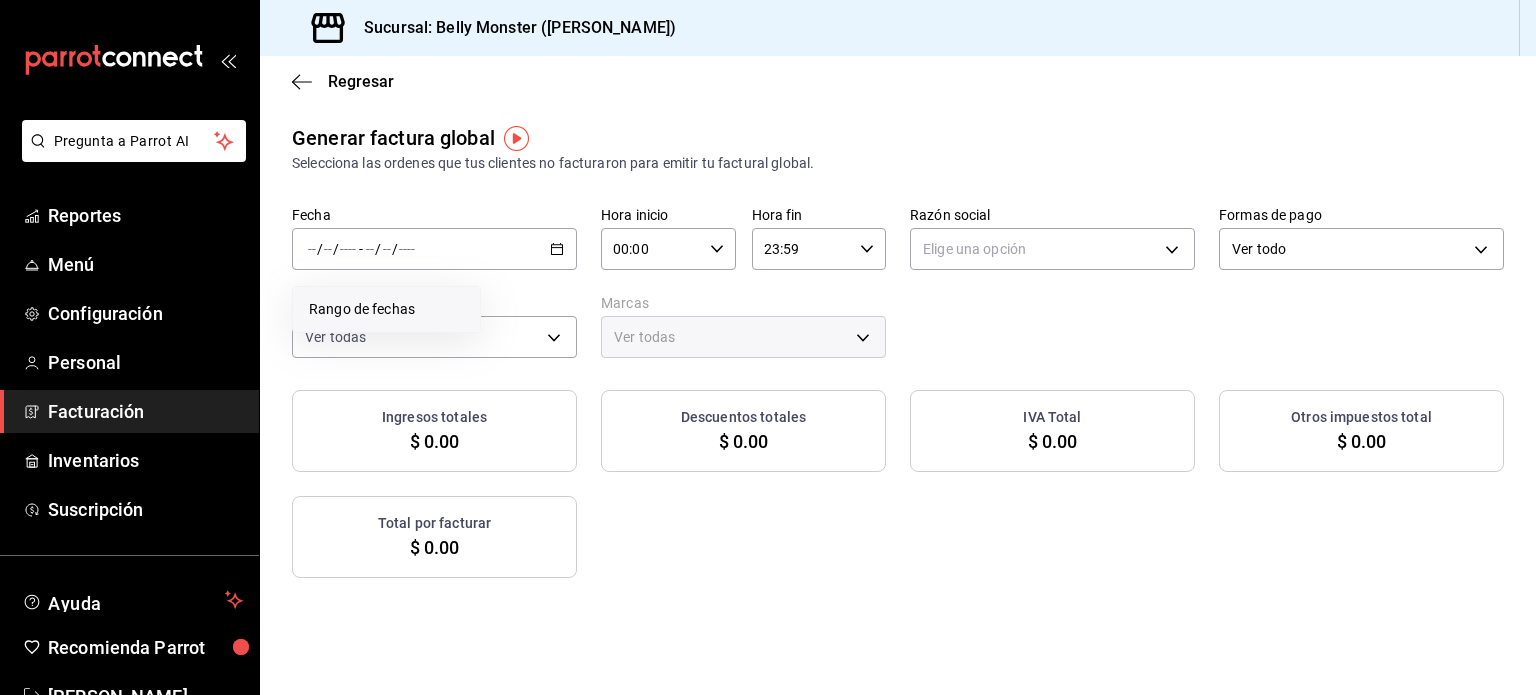 click on "Rango de fechas" at bounding box center [386, 309] 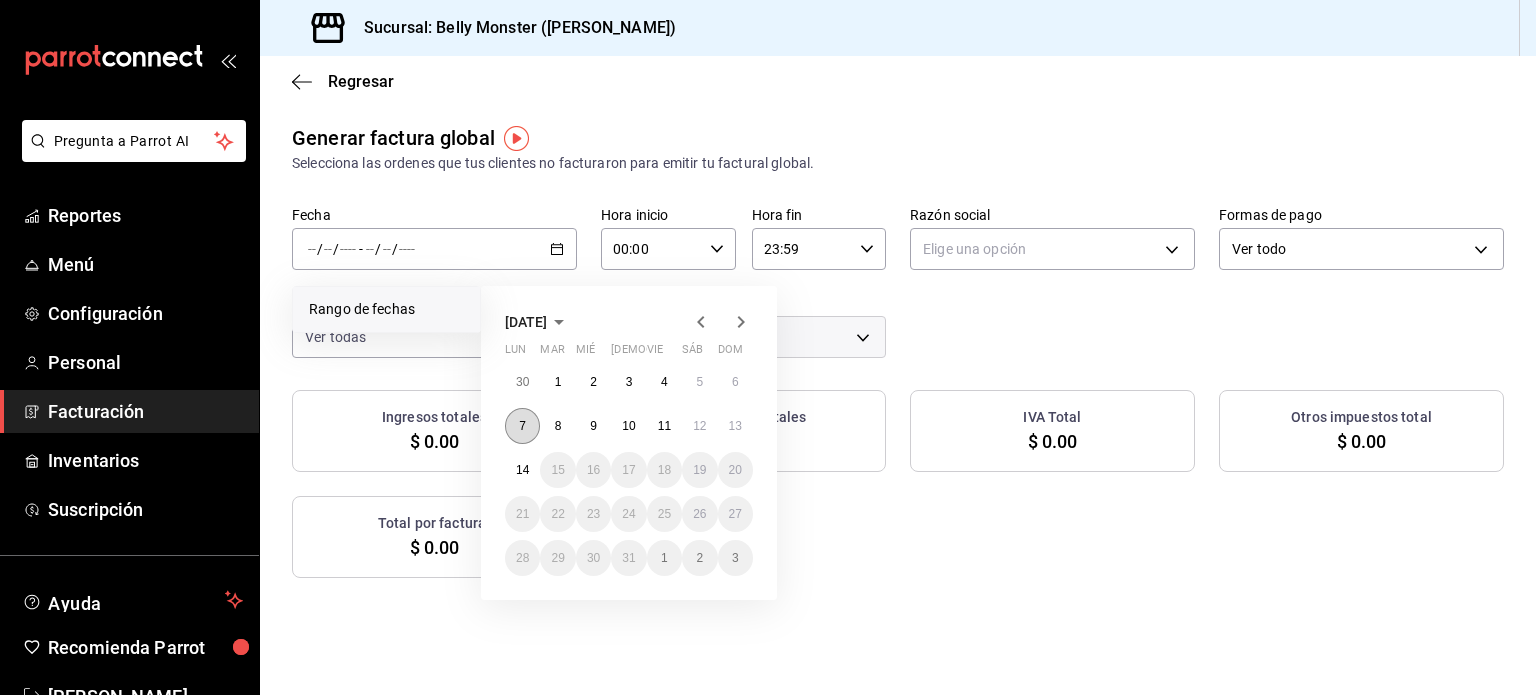 click on "7" at bounding box center [522, 426] 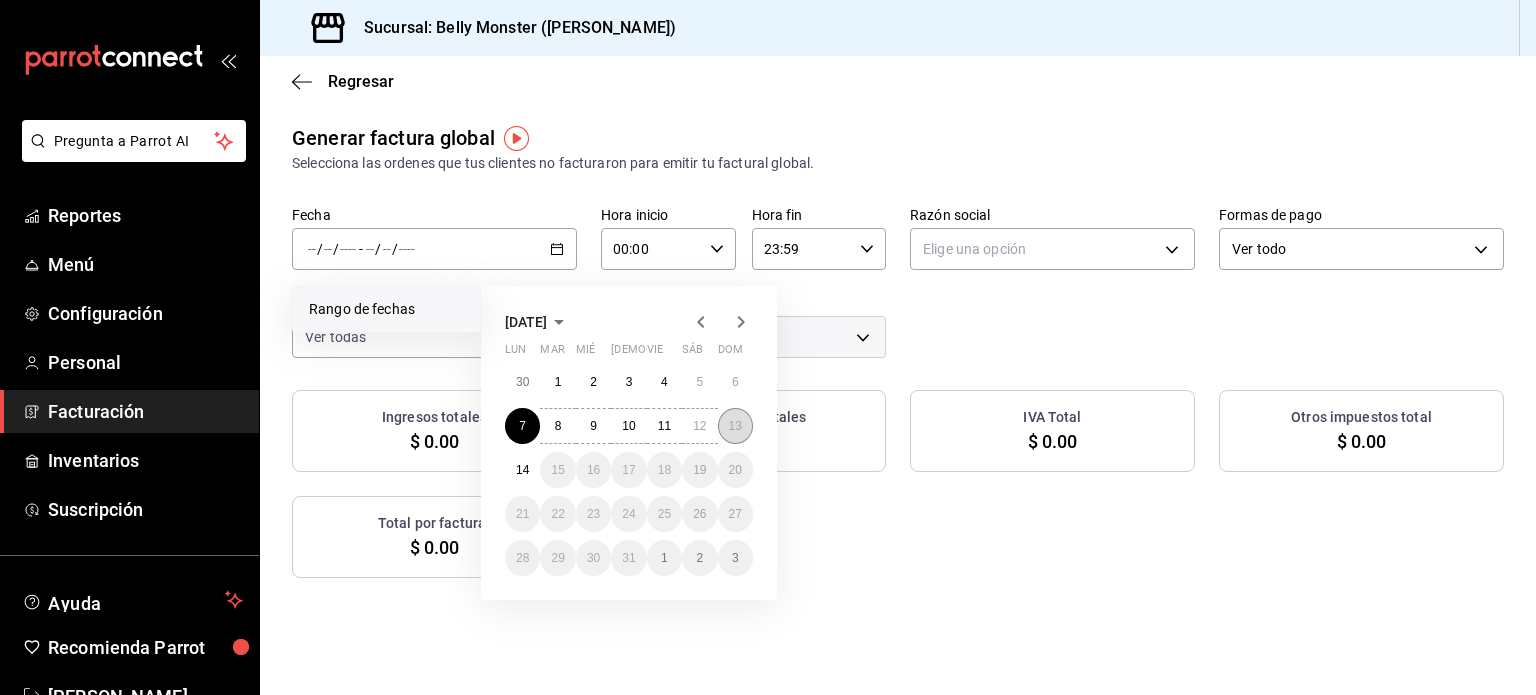 click on "13" at bounding box center (735, 426) 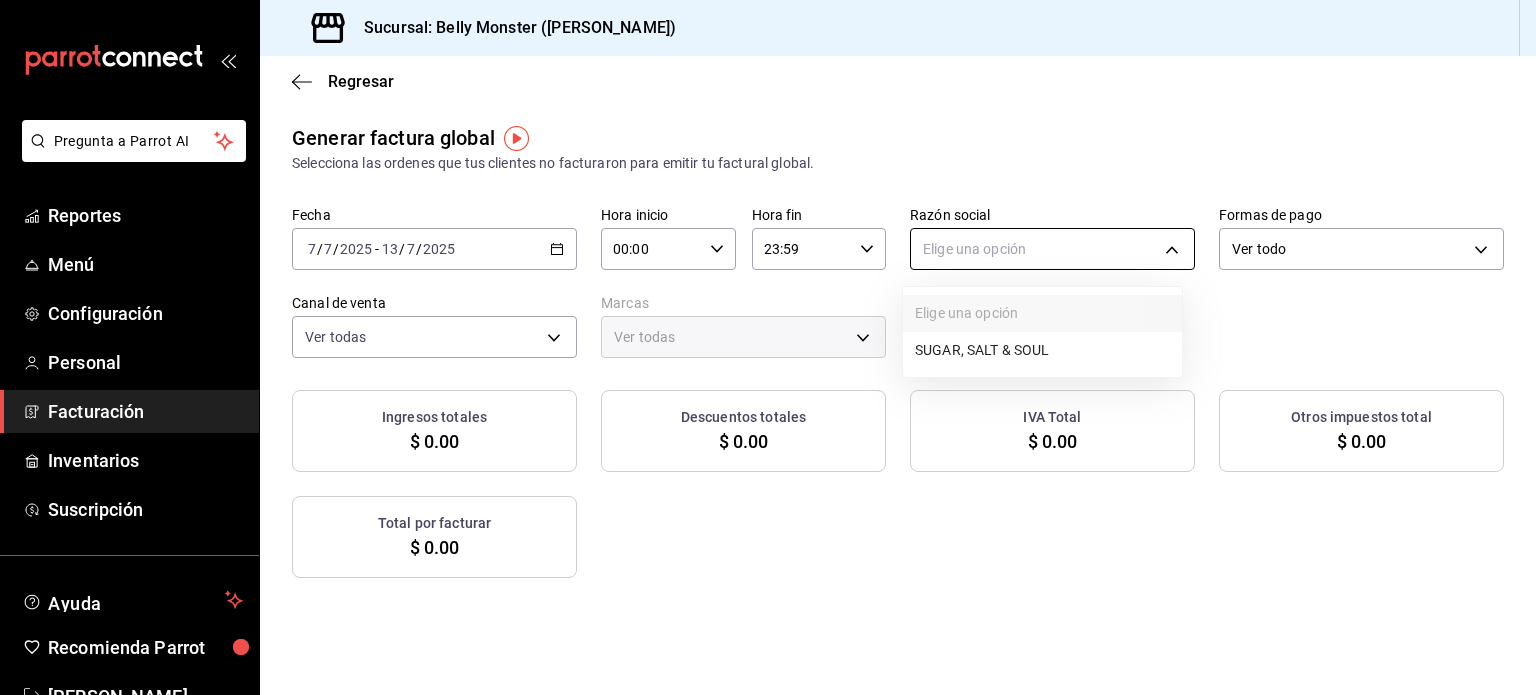 click on "Pregunta a Parrot AI Reportes   Menú   Configuración   Personal   Facturación   Inventarios   Suscripción   Ayuda Recomienda Parrot   [PERSON_NAME]   Sugerir nueva función   Sucursal: Belly Monster ([PERSON_NAME]) Regresar Generar factura global Selecciona las ordenes que tus clientes no facturaron para emitir tu factural global. Fecha [DATE] [DATE] - [DATE] [DATE] Hora inicio 00:00 Hora inicio Hora fin 23:59 Hora fin Razón social Elige una opción Formas de pago Ver todo ALL Canal de venta Ver todas PARROT,UBER_EATS,RAPPI,DIDI_FOOD,ONLINE Marcas Ver todas Ingresos totales $ 0.00 Descuentos totales $ 0.00 IVA Total $ 0.00 Otros impuestos total $ 0.00 Total por facturar $ 0.00 No hay información que mostrar GANA 1 MES GRATIS EN TU SUSCRIPCIÓN AQUÍ Ver video tutorial Ir a video Pregunta a Parrot AI Reportes   Menú   Configuración   Personal   Facturación   Inventarios   Suscripción   Ayuda Recomienda Parrot   [PERSON_NAME]   Sugerir nueva función   Visitar centro de ayuda" at bounding box center [768, 347] 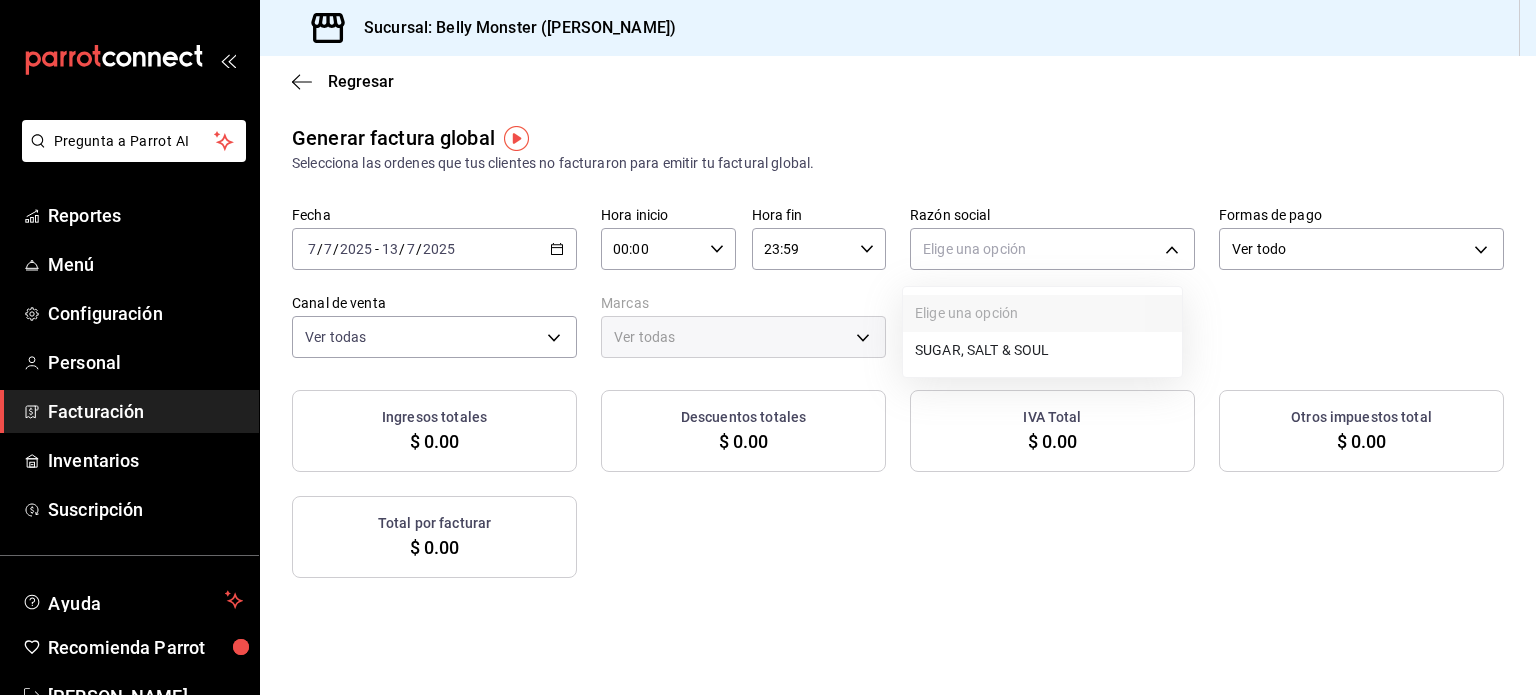 click on "SUGAR, SALT & SOUL" at bounding box center [1042, 350] 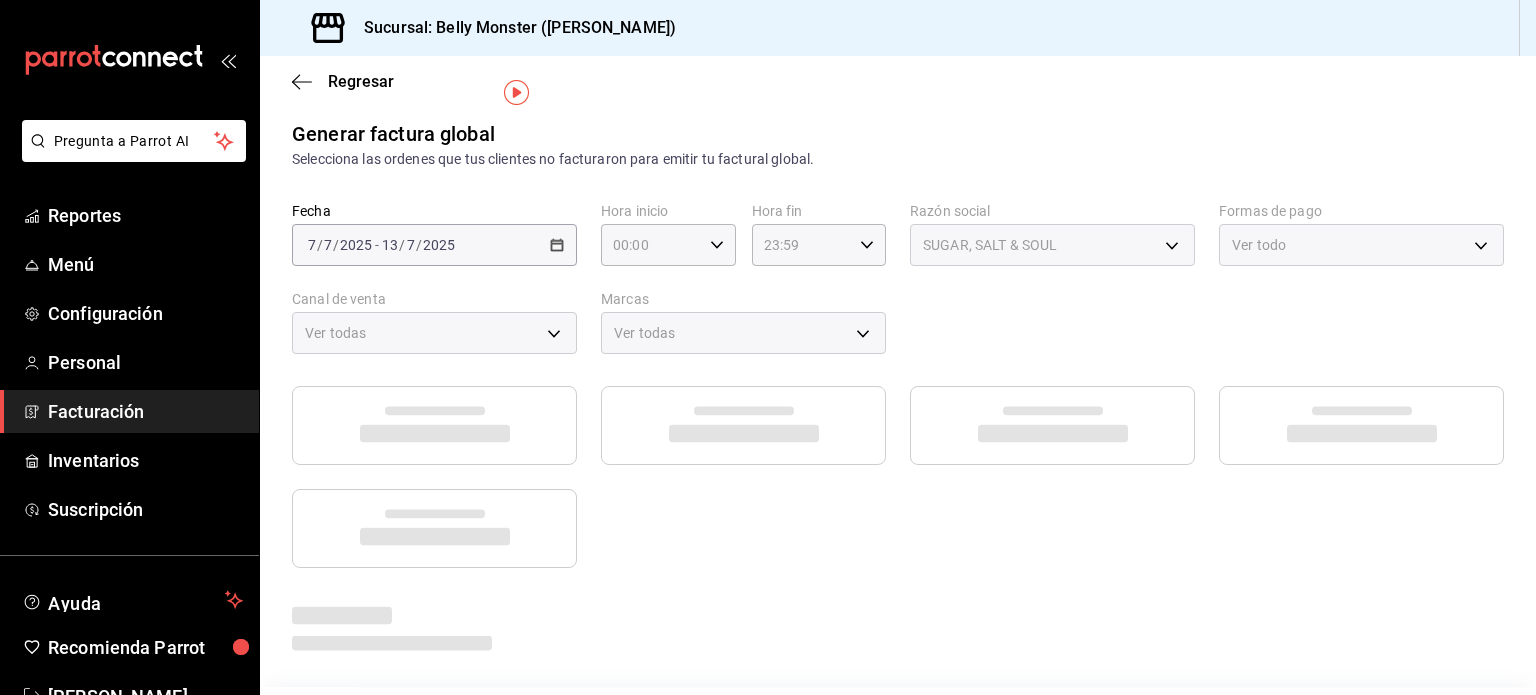 scroll, scrollTop: 0, scrollLeft: 0, axis: both 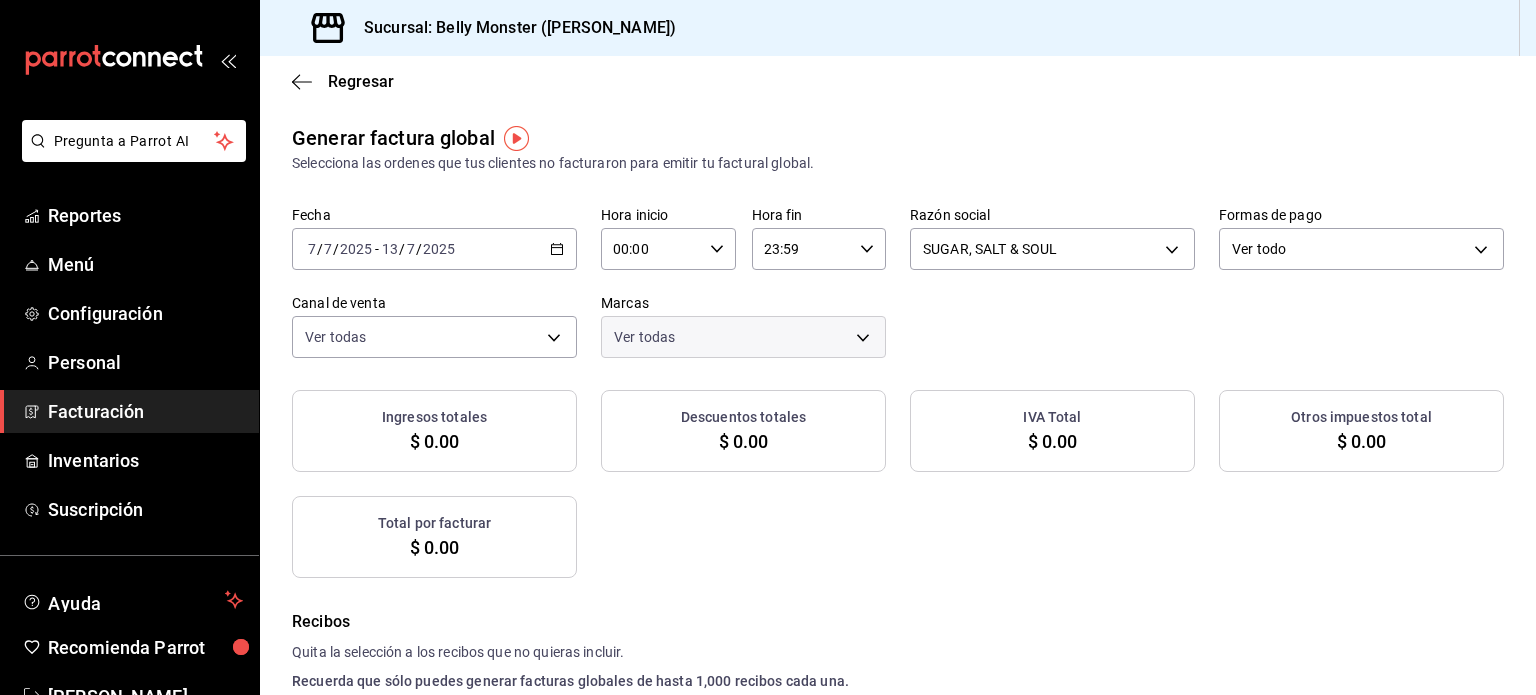 checkbox on "true" 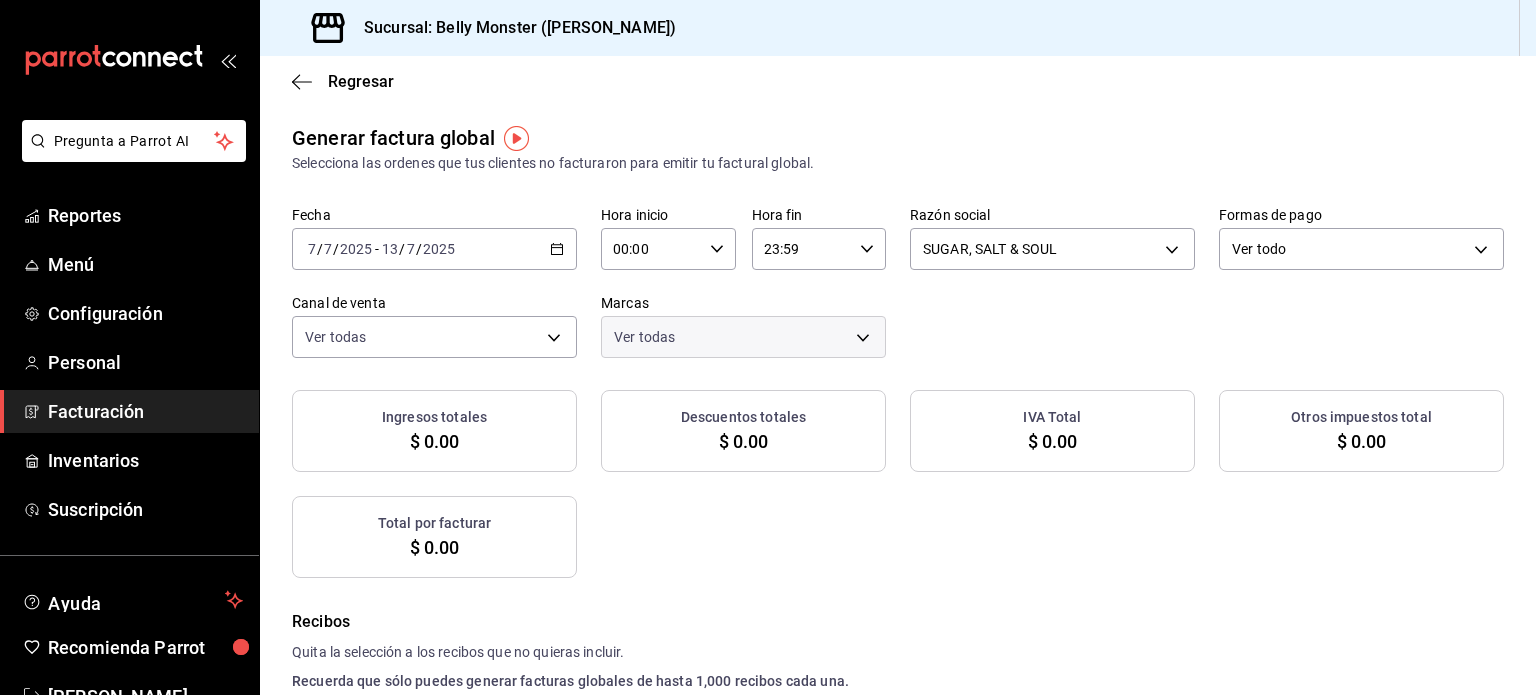 checkbox on "true" 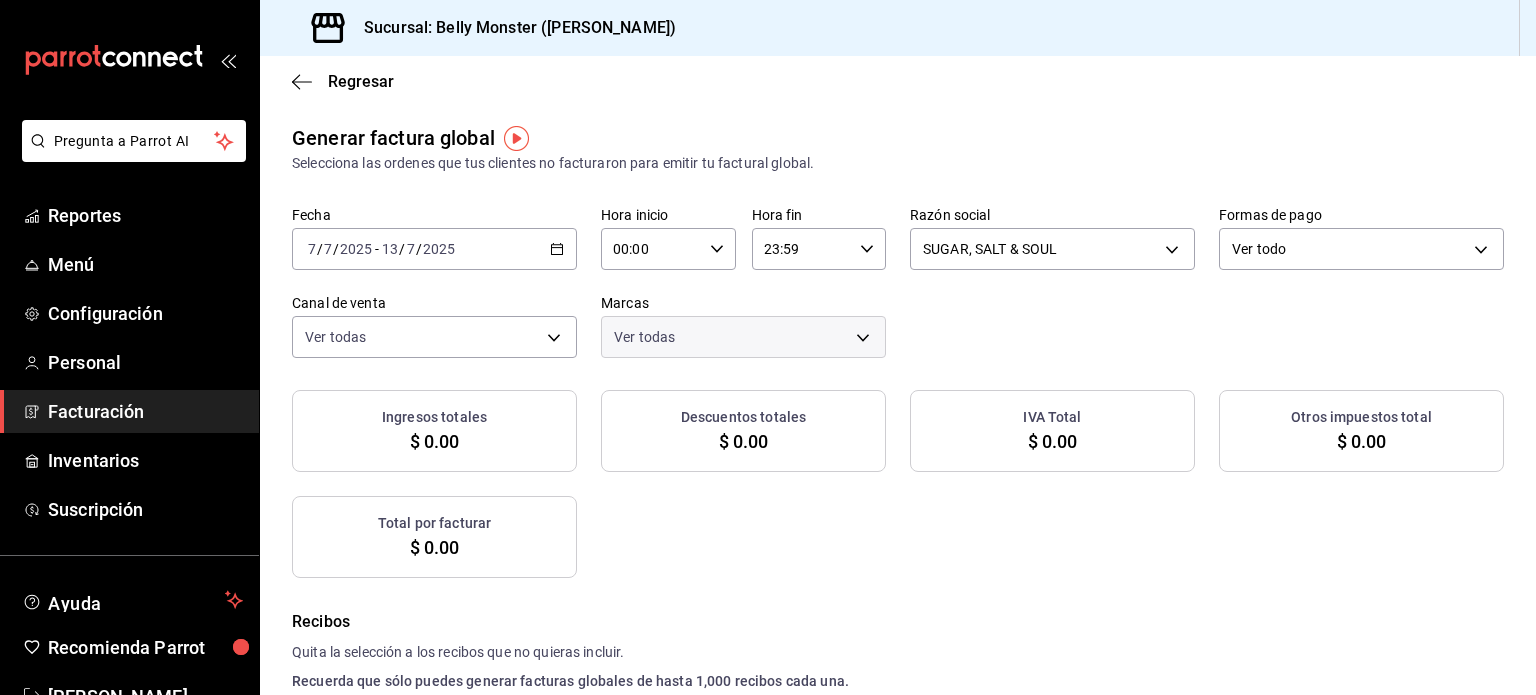 checkbox on "true" 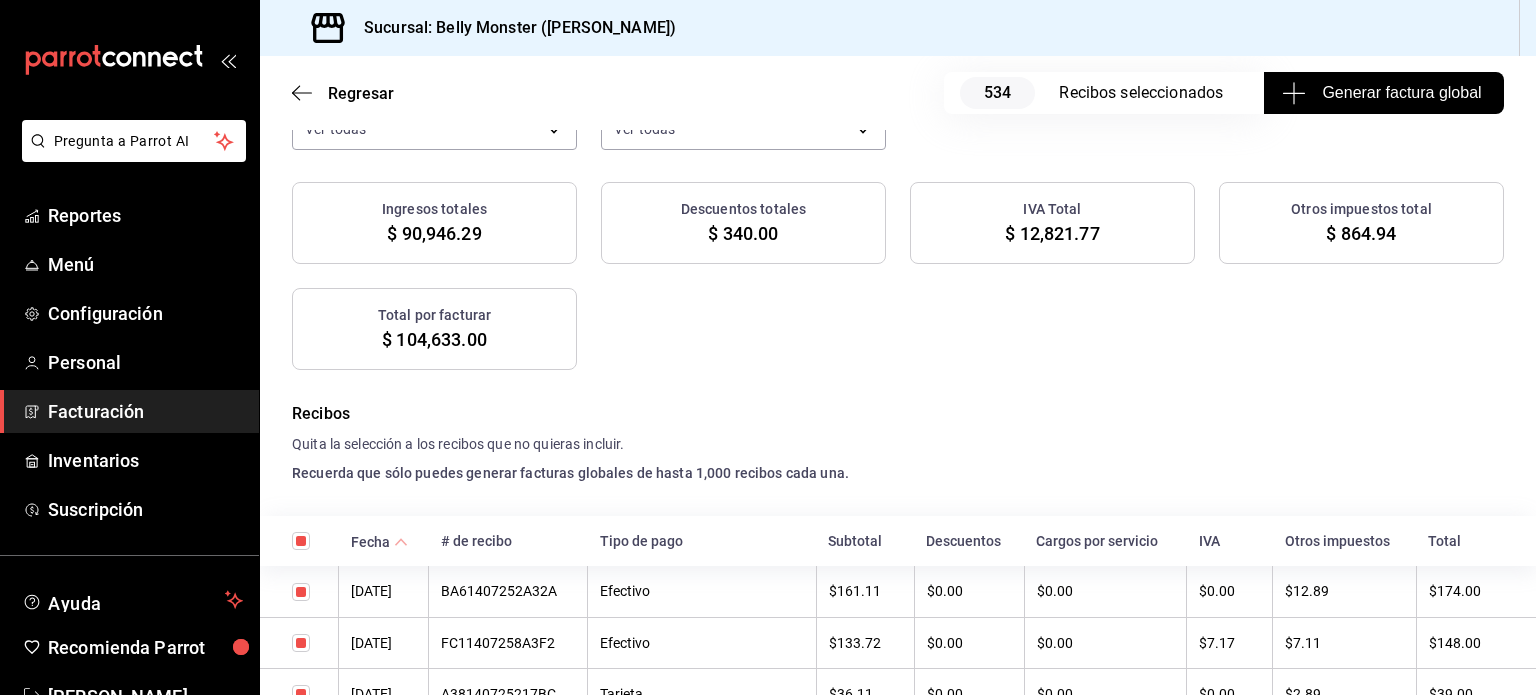 scroll, scrollTop: 300, scrollLeft: 0, axis: vertical 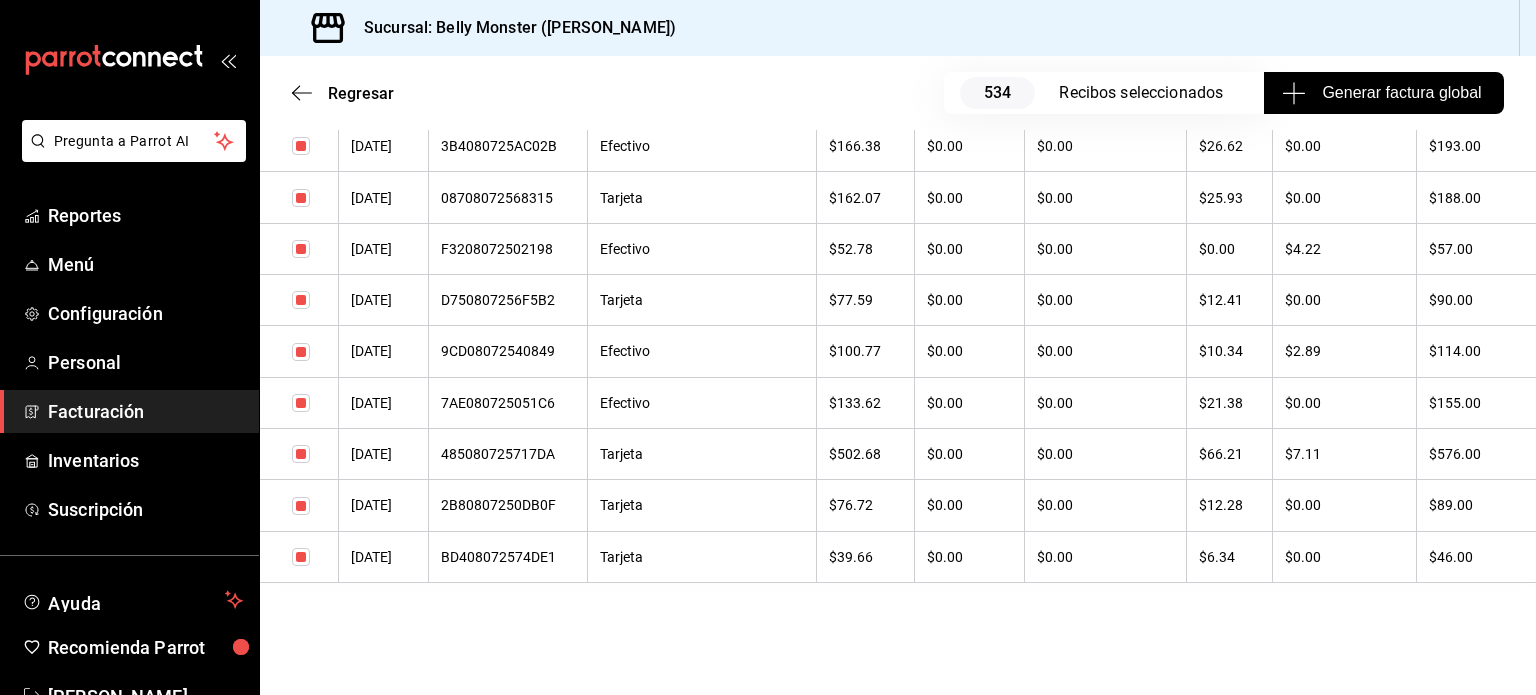 drag, startPoint x: 336, startPoint y: 456, endPoint x: 1530, endPoint y: 645, distance: 1208.866 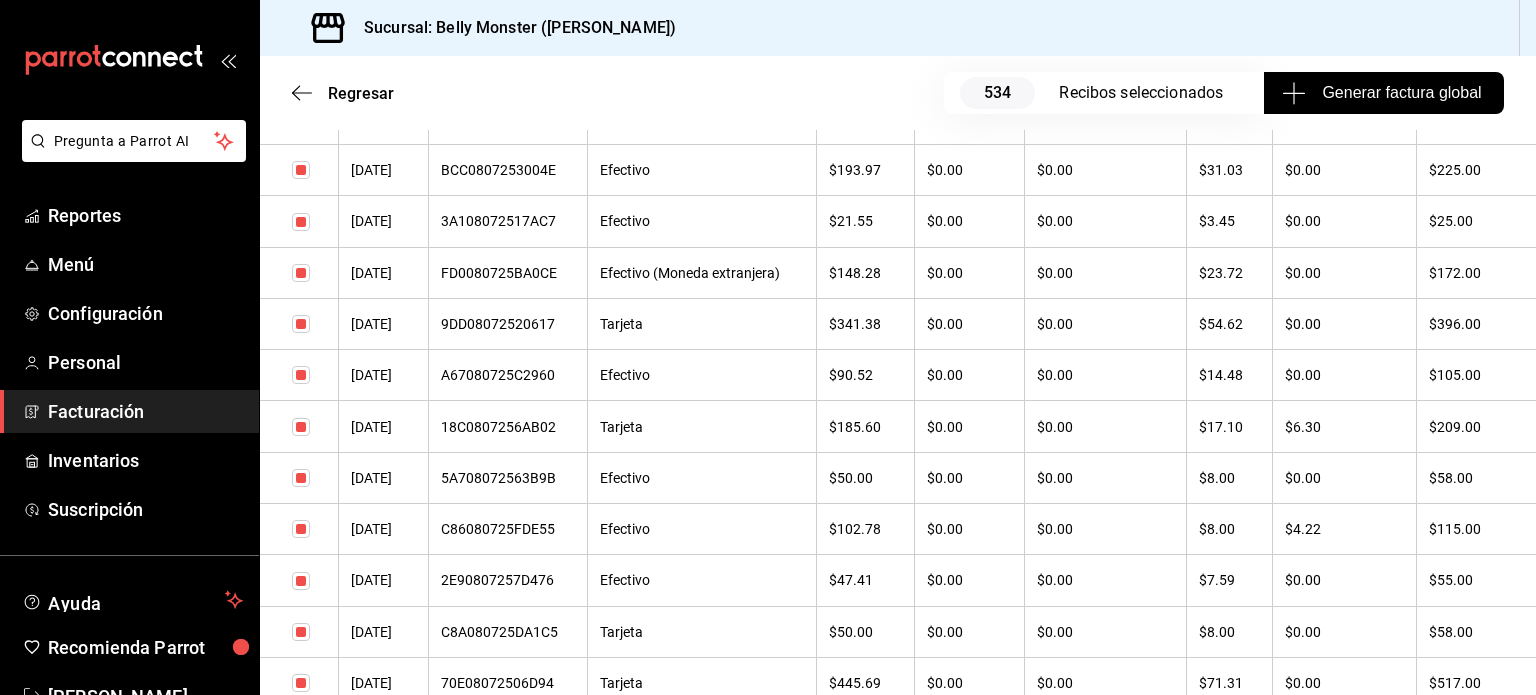 scroll, scrollTop: 24421, scrollLeft: 0, axis: vertical 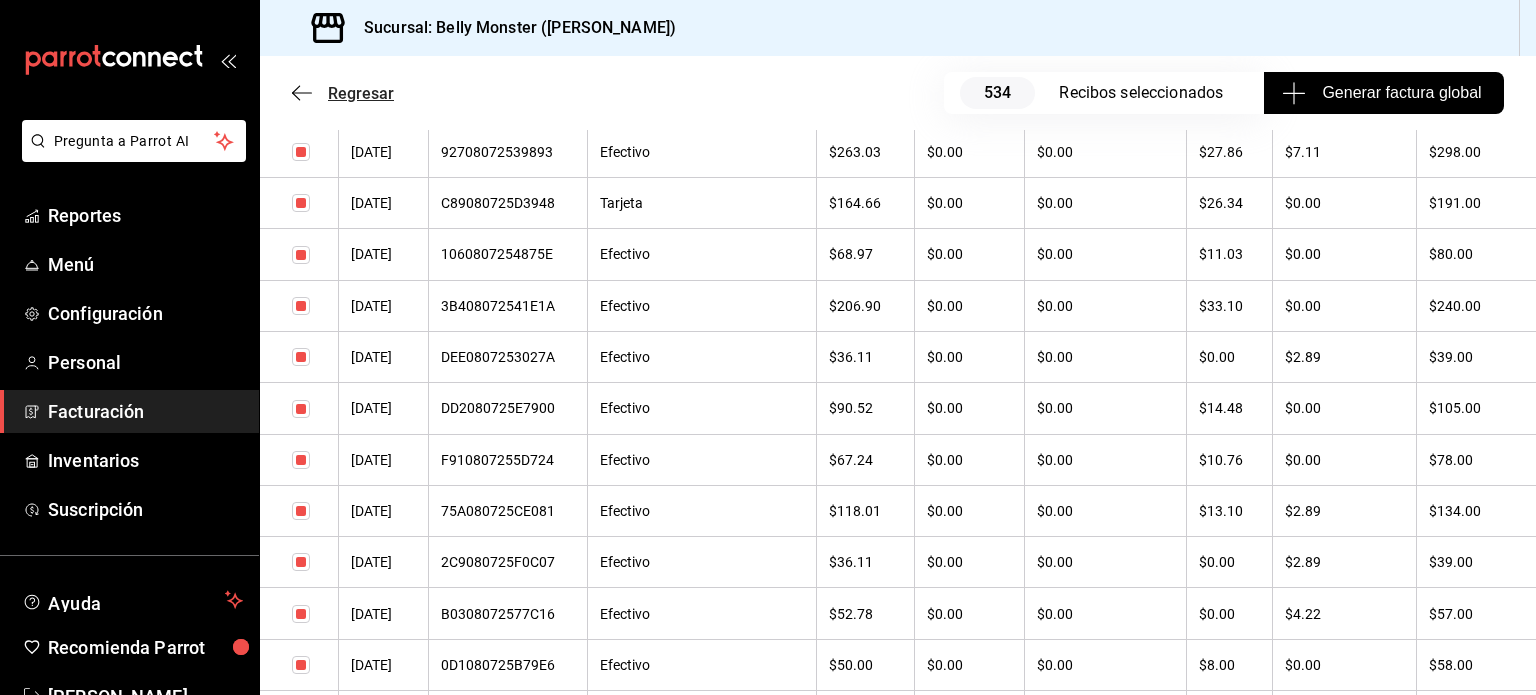 click 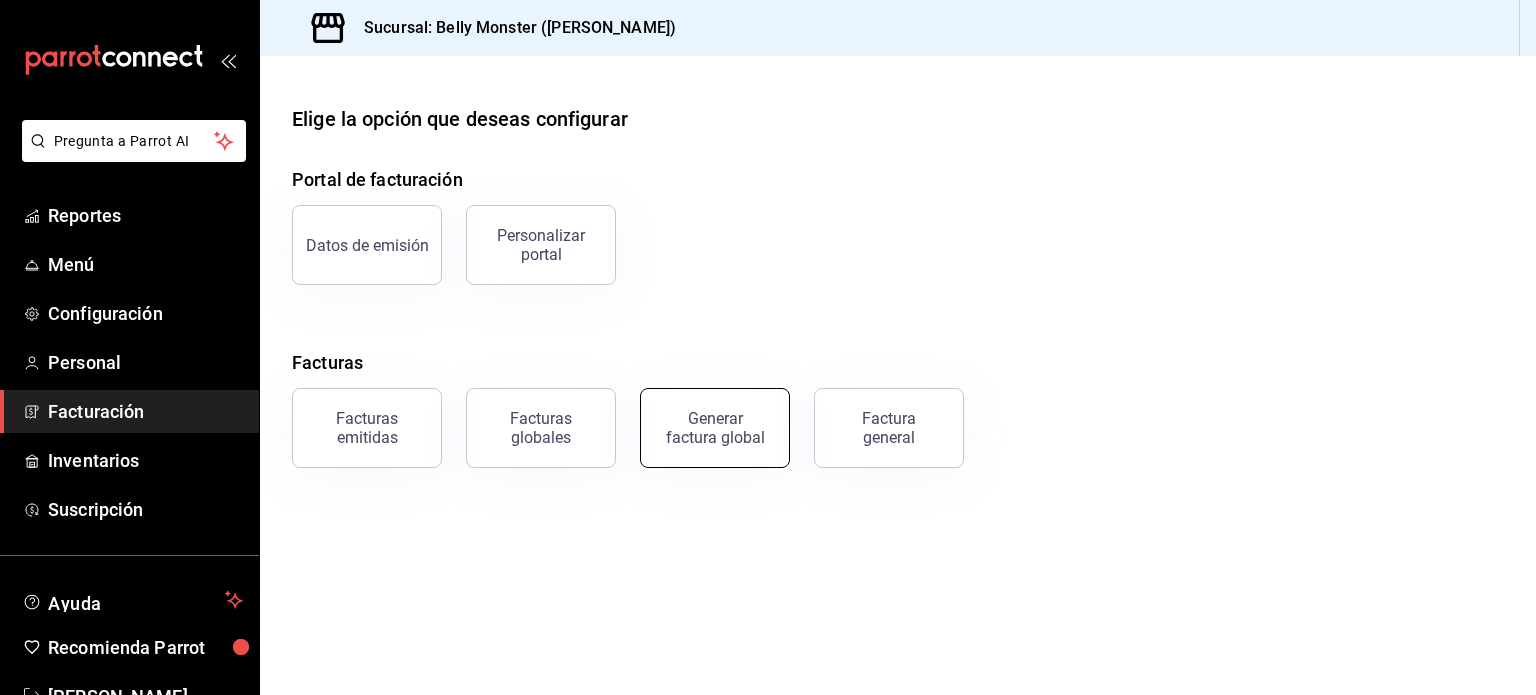 click on "Generar factura global" at bounding box center (715, 428) 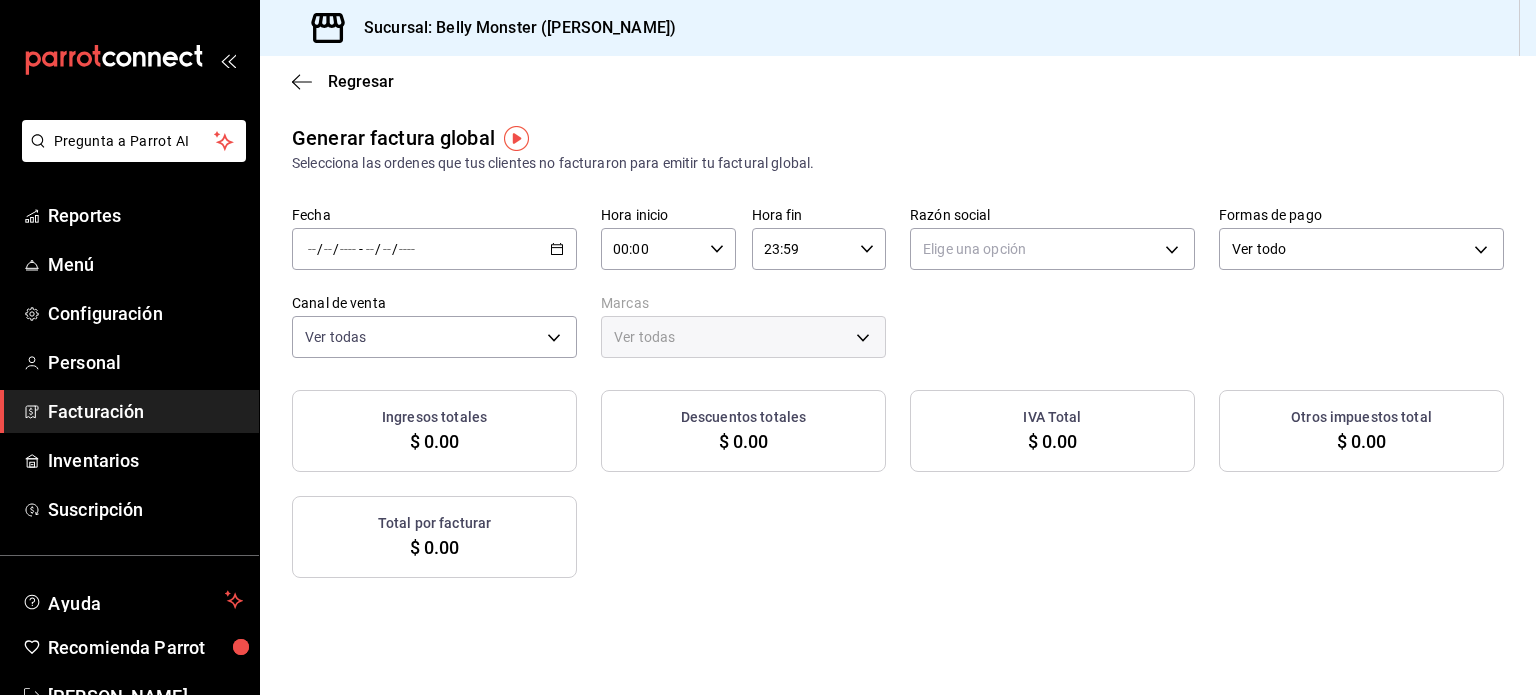 click 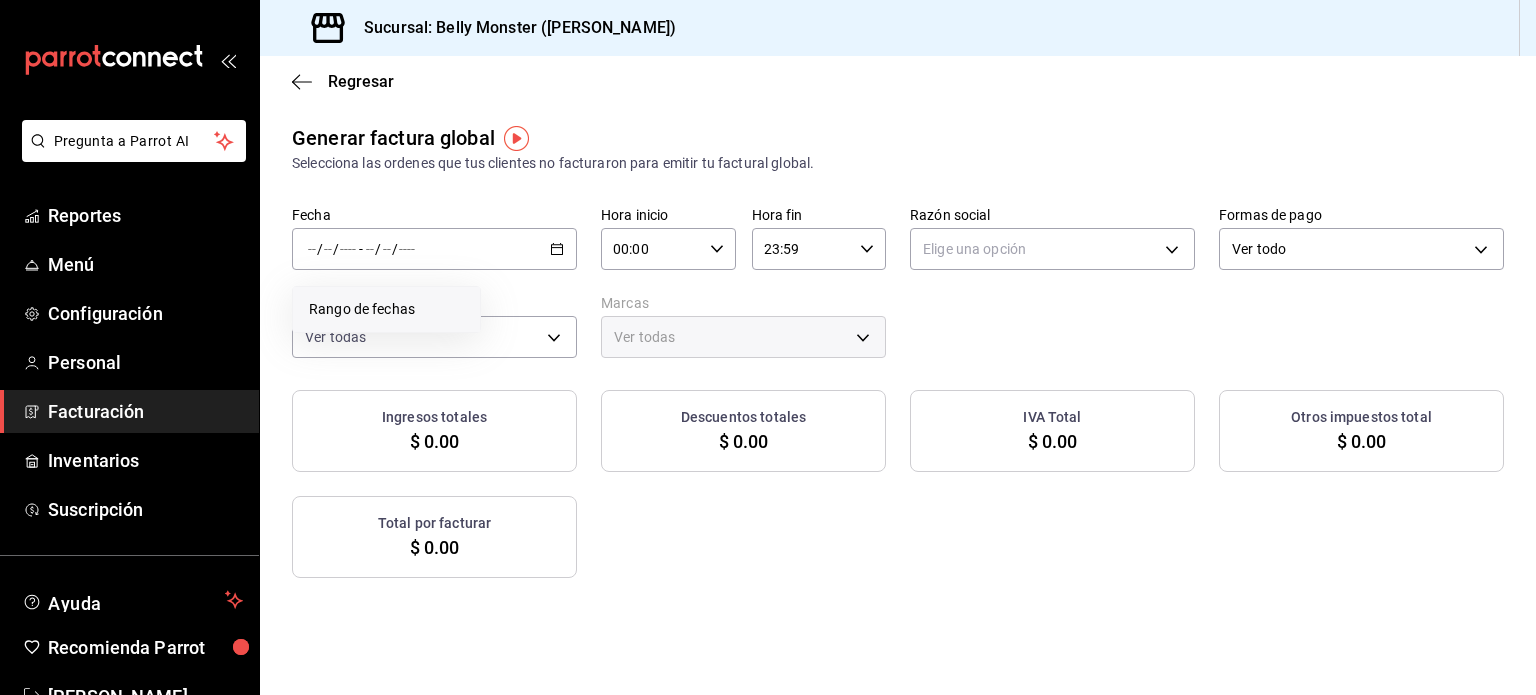 click on "Rango de fechas" at bounding box center (386, 309) 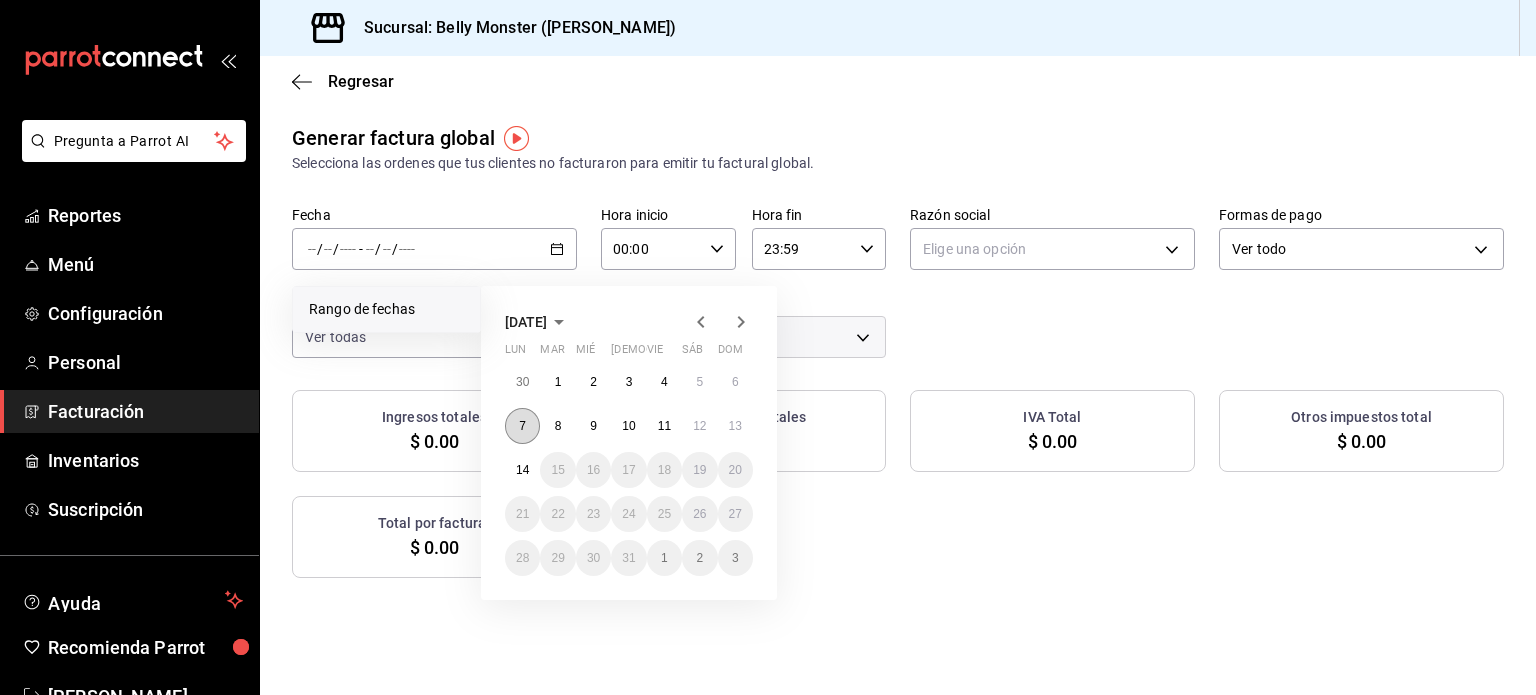 click on "7" at bounding box center (522, 426) 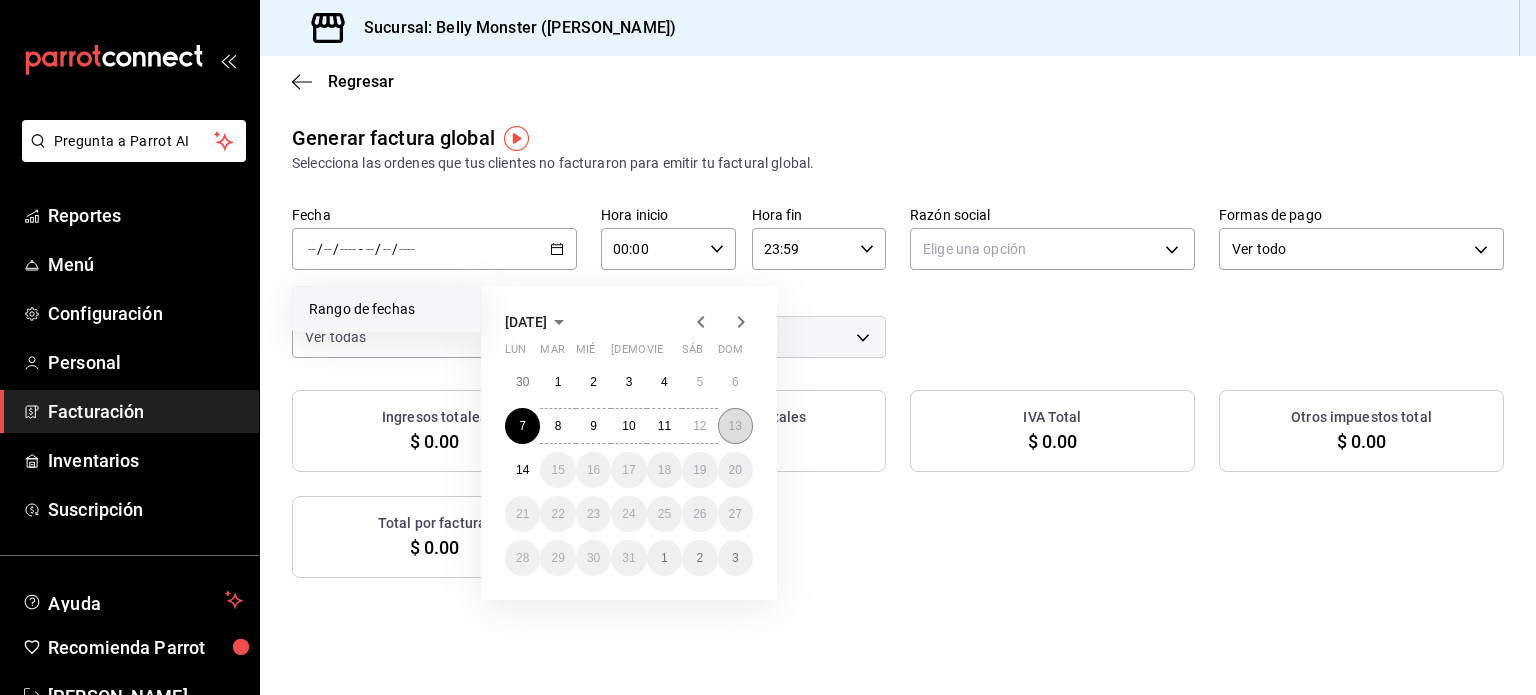 click on "13" at bounding box center [735, 426] 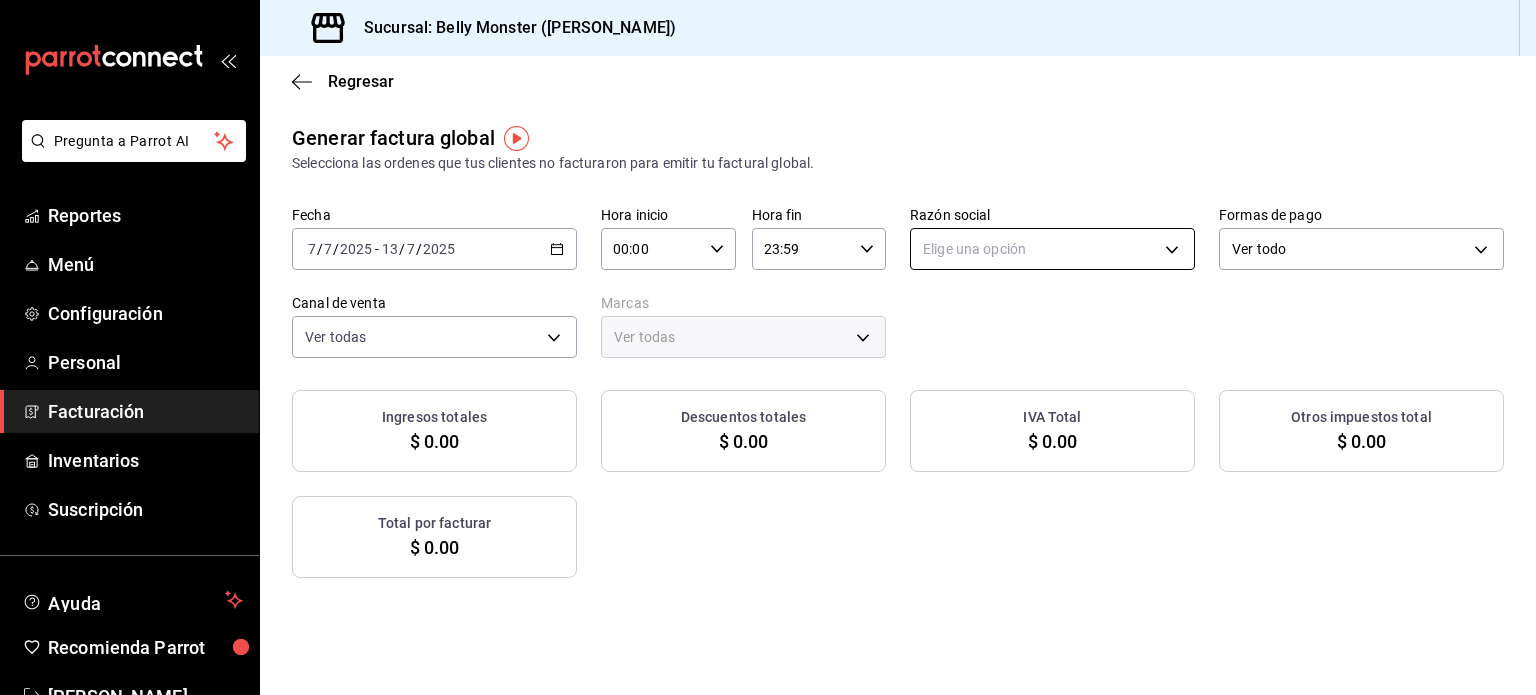 click on "Pregunta a Parrot AI Reportes   Menú   Configuración   Personal   Facturación   Inventarios   Suscripción   Ayuda Recomienda Parrot   [PERSON_NAME]   Sugerir nueva función   Sucursal: Belly Monster ([PERSON_NAME]) Regresar Generar factura global Selecciona las ordenes que tus clientes no facturaron para emitir tu factural global. Fecha [DATE] [DATE] - [DATE] [DATE] Hora inicio 00:00 Hora inicio Hora fin 23:59 Hora fin Razón social Elige una opción Formas de pago Ver todo ALL Canal de venta Ver todas PARROT,UBER_EATS,RAPPI,DIDI_FOOD,ONLINE Marcas Ver todas Ingresos totales $ 0.00 Descuentos totales $ 0.00 IVA Total $ 0.00 Otros impuestos total $ 0.00 Total por facturar $ 0.00 No hay información que mostrar GANA 1 MES GRATIS EN TU SUSCRIPCIÓN AQUÍ Ver video tutorial Ir a video Pregunta a Parrot AI Reportes   Menú   Configuración   Personal   Facturación   Inventarios   Suscripción   Ayuda Recomienda Parrot   [PERSON_NAME]   Sugerir nueva función   Visitar centro de ayuda" at bounding box center (768, 347) 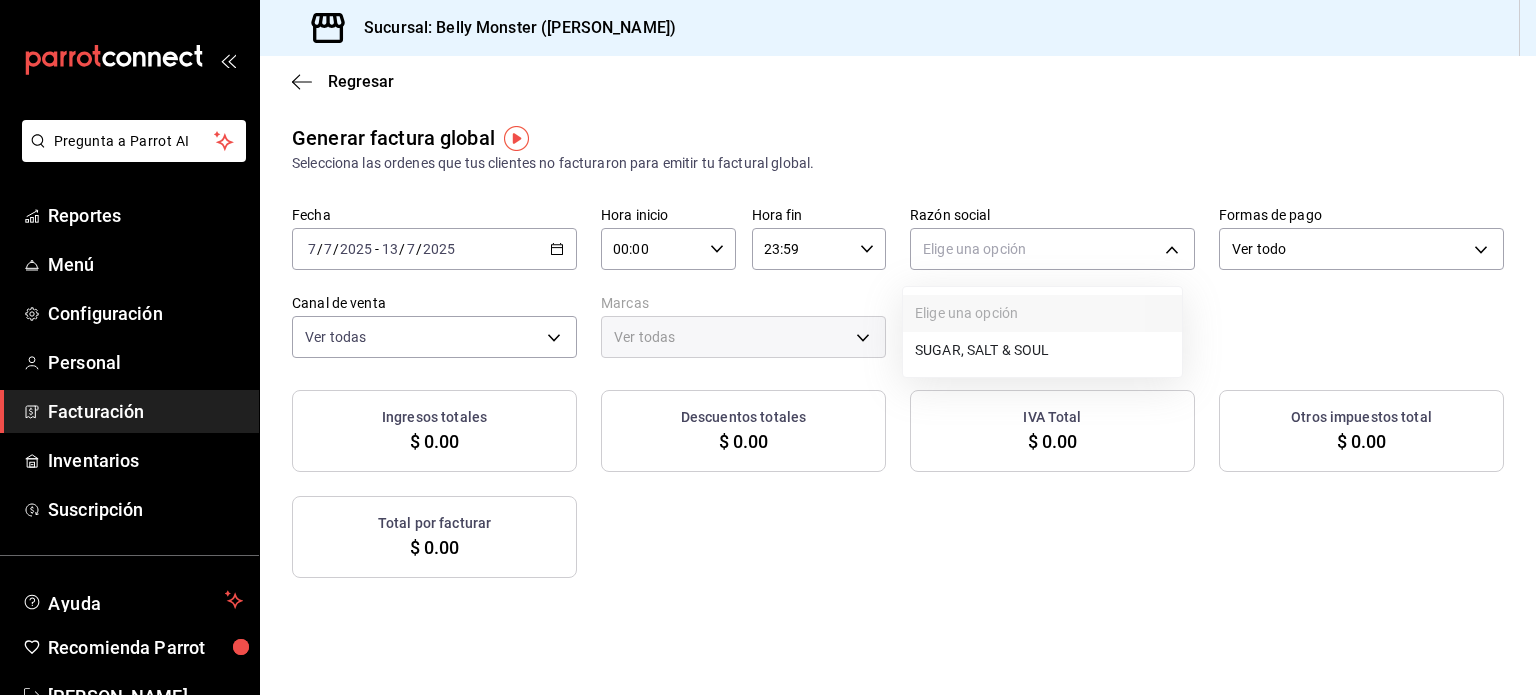 click on "SUGAR, SALT & SOUL" at bounding box center [1042, 350] 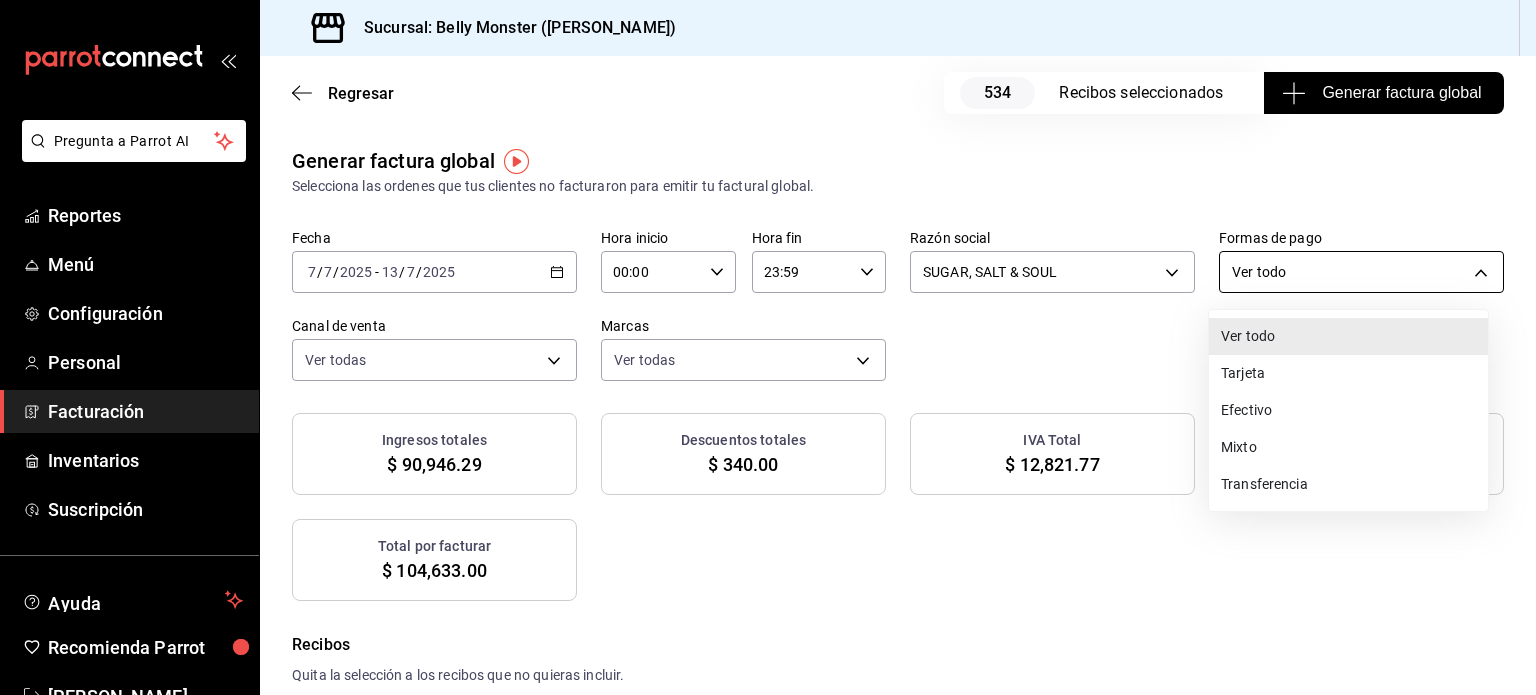 click on "Pregunta a Parrot AI Reportes   Menú   Configuración   Personal   Facturación   Inventarios   Suscripción   Ayuda Recomienda Parrot   [PERSON_NAME]   Sugerir nueva función   Sucursal: Belly Monster ([PERSON_NAME]) Regresar 534 Recibos seleccionados Generar factura global Generar factura global Selecciona las ordenes que tus clientes no facturaron para emitir tu factural global. Fecha [DATE] [DATE] - [DATE] [DATE] Hora inicio 00:00 Hora inicio Hora fin 23:59 Hora fin Razón social SUGAR, SALT & SOUL 34983a43-ac81-42cb-aa9a-4e2536aeeb2c Formas de pago Ver todo ALL Canal de venta Ver todas PARROT,UBER_EATS,RAPPI,DIDI_FOOD,ONLINE Marcas Ver todas ba031067-7a2b-4dd4-8da6-4b345cc82435 Ingresos totales $ 90,946.29 Descuentos totales $ 340.00 IVA Total $ 12,821.77 Otros impuestos total $ 864.94 Total por facturar $ 104,633.00 Recibos Quita la selección a los recibos que no quieras incluir. Recuerda que sólo puedes generar facturas globales de hasta 1,000 recibos cada una. Fecha # de recibo IVA" at bounding box center (768, 347) 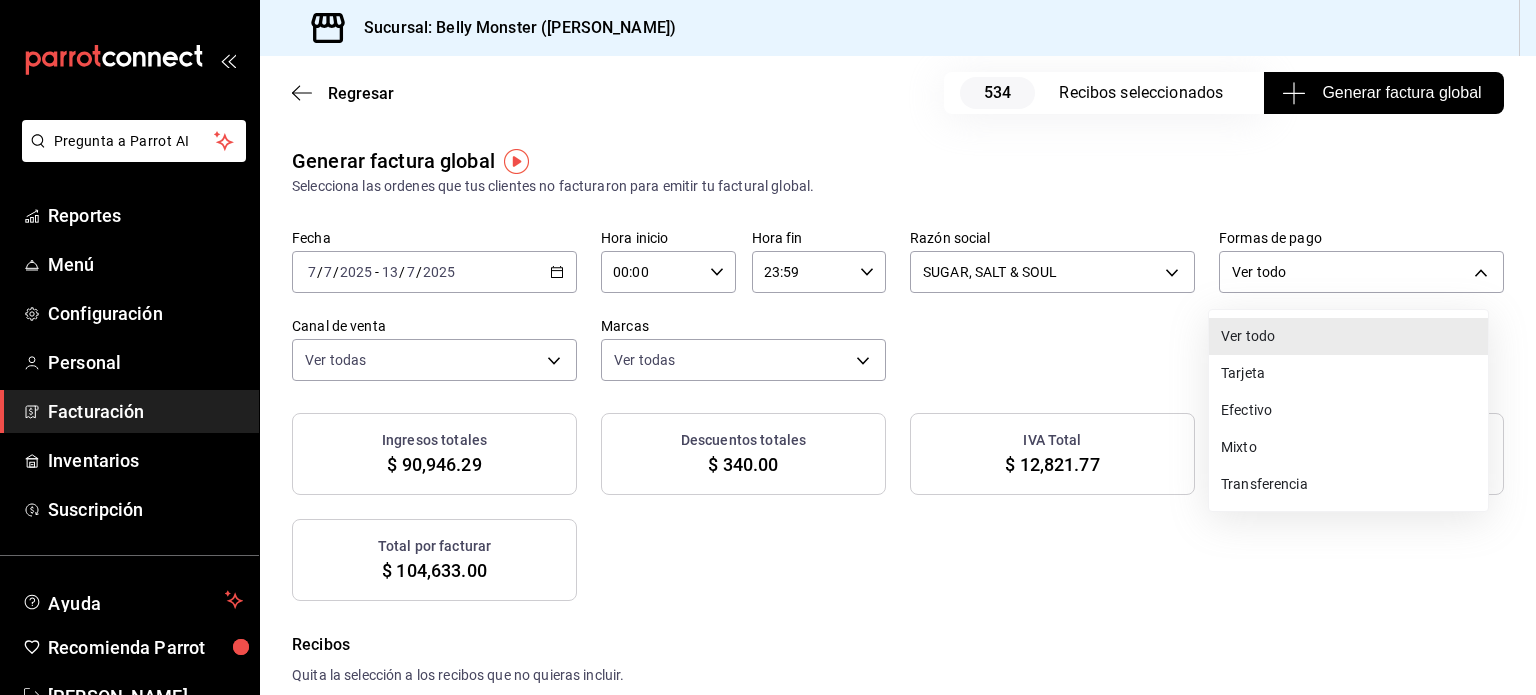 click on "Transferencia" at bounding box center [1348, 484] 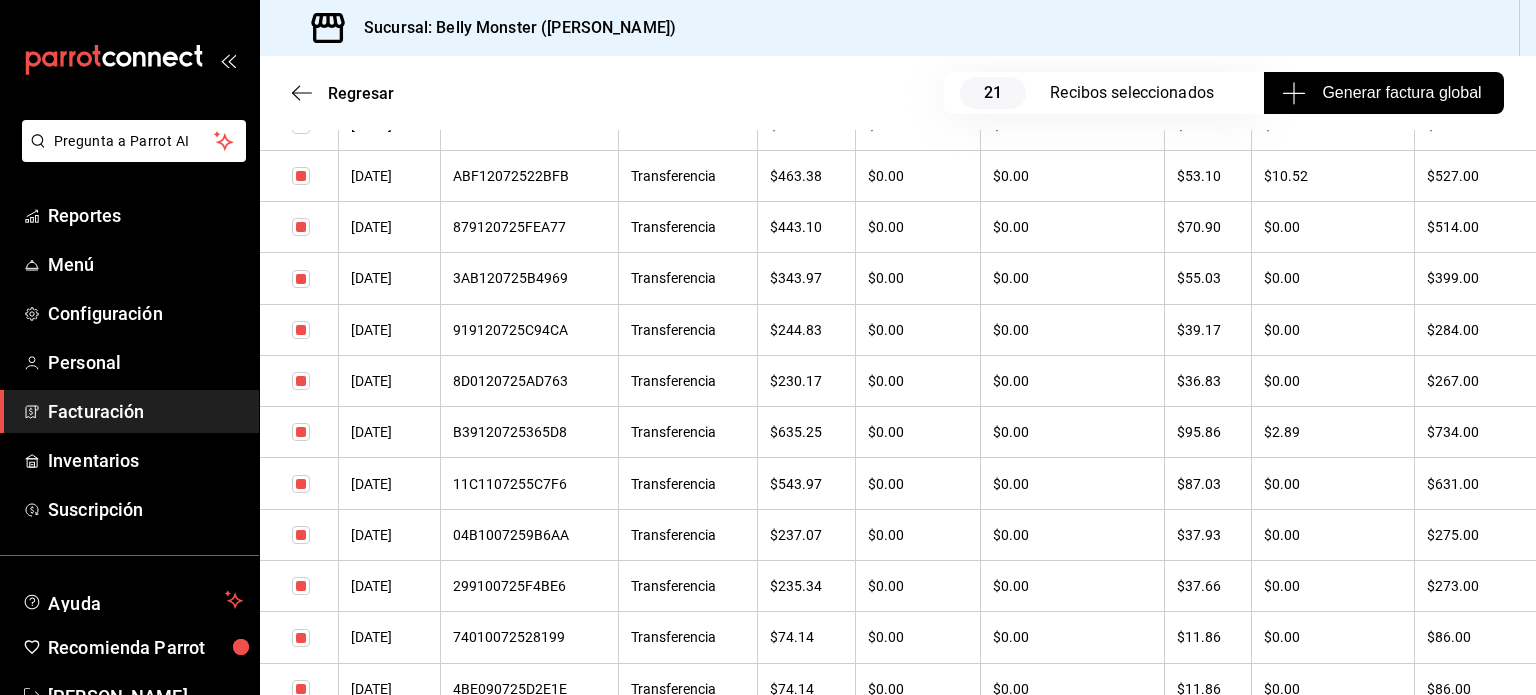 scroll, scrollTop: 1000, scrollLeft: 0, axis: vertical 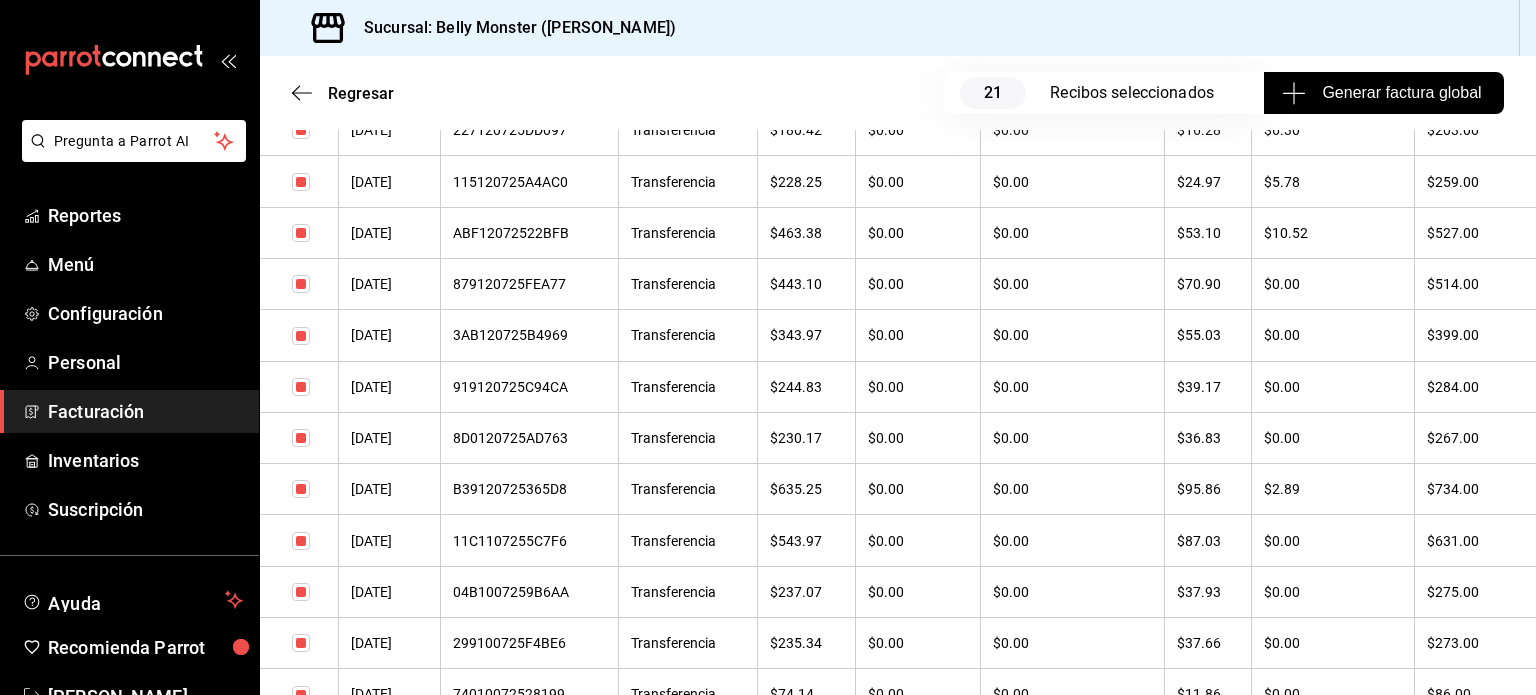 click on "B39120725365D8" at bounding box center [529, 489] 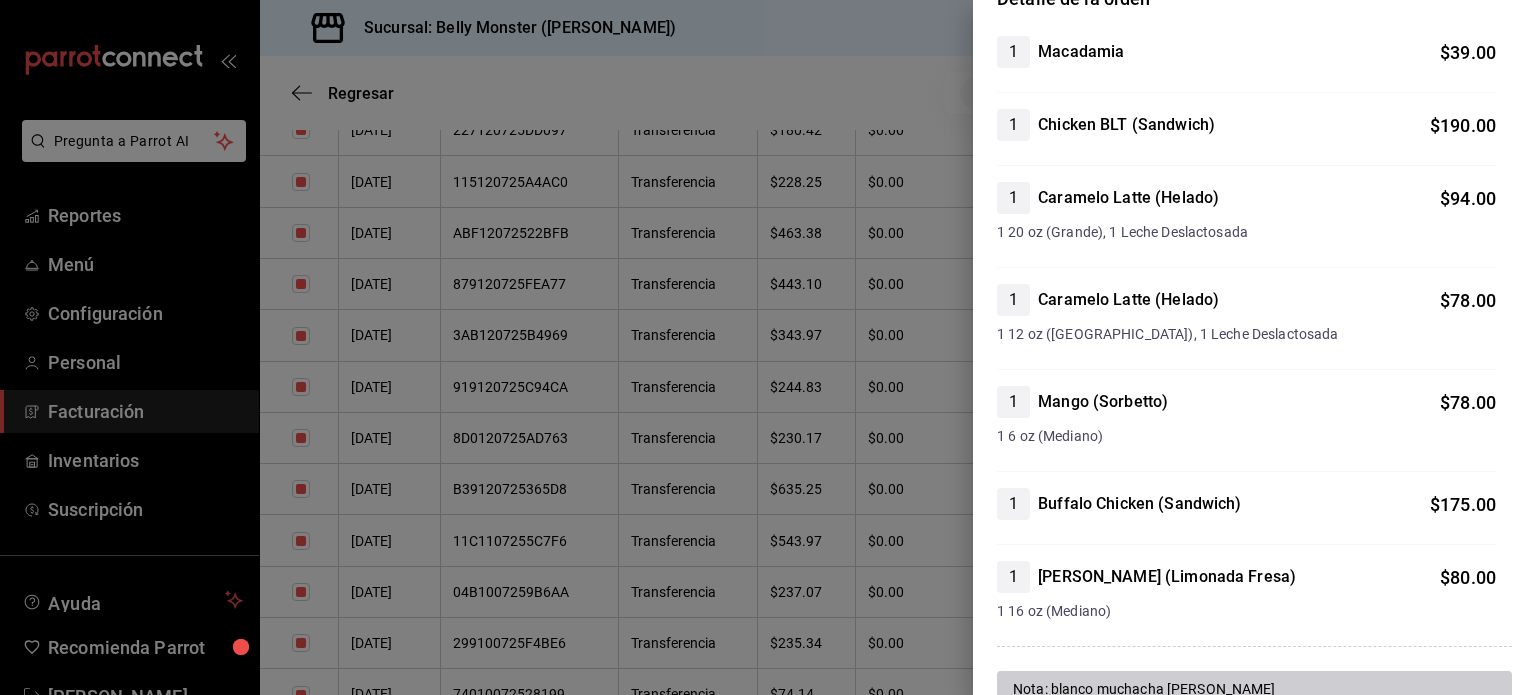 scroll, scrollTop: 0, scrollLeft: 0, axis: both 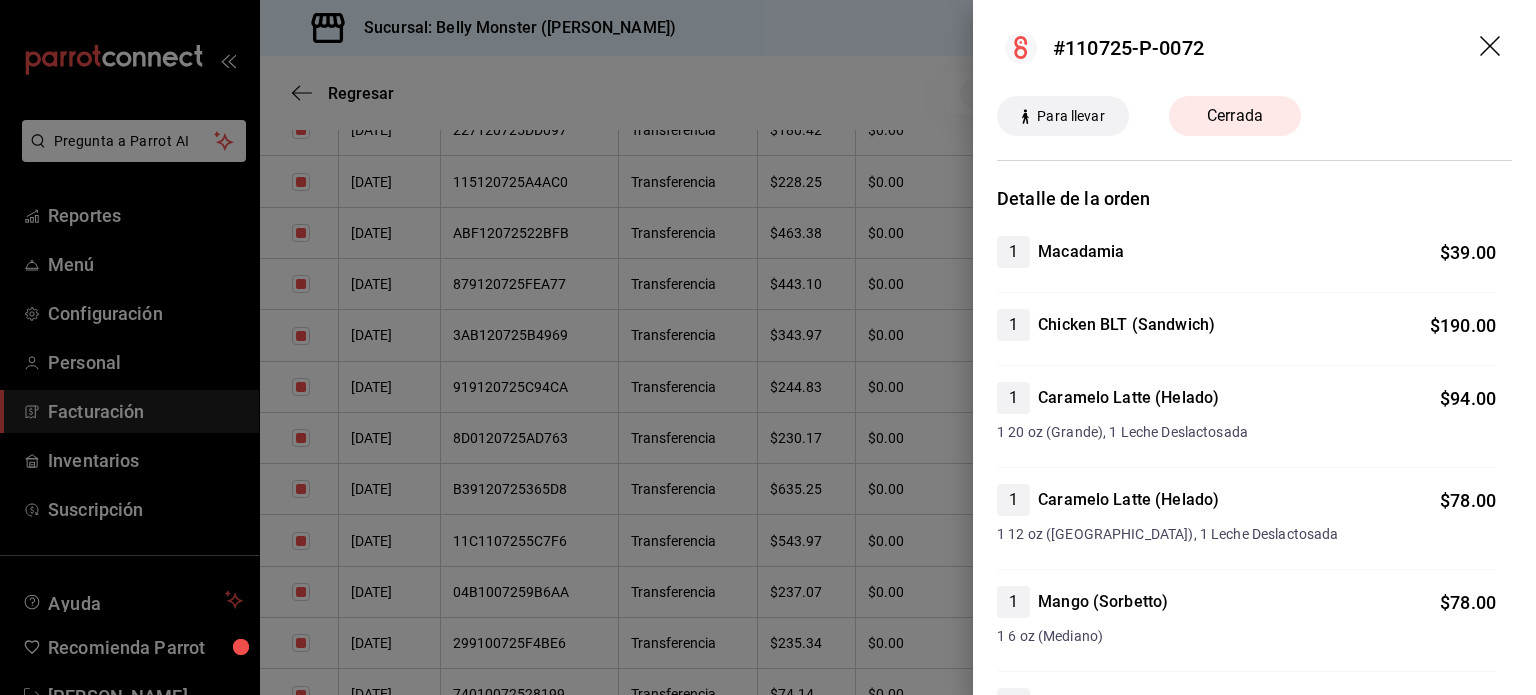 click at bounding box center (768, 347) 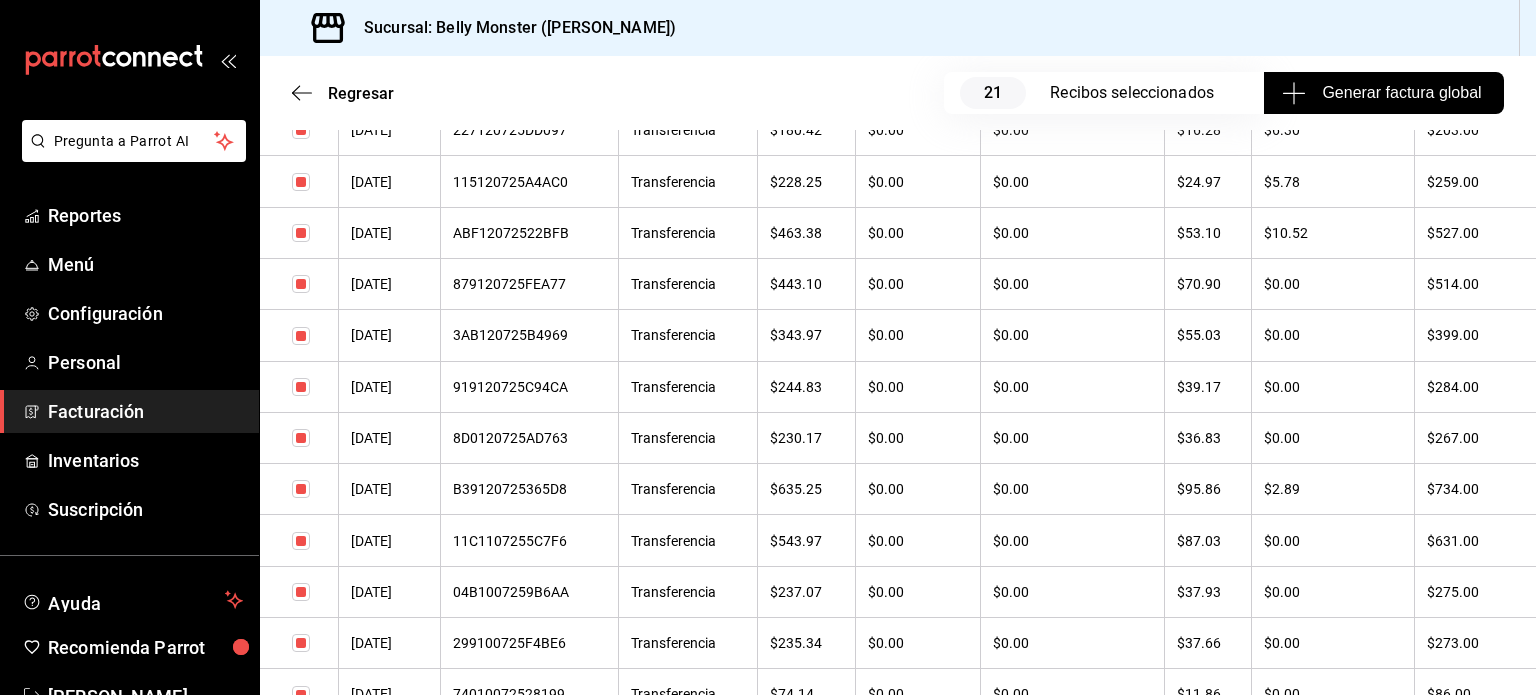click on "ABF12072522BFB" at bounding box center (529, 233) 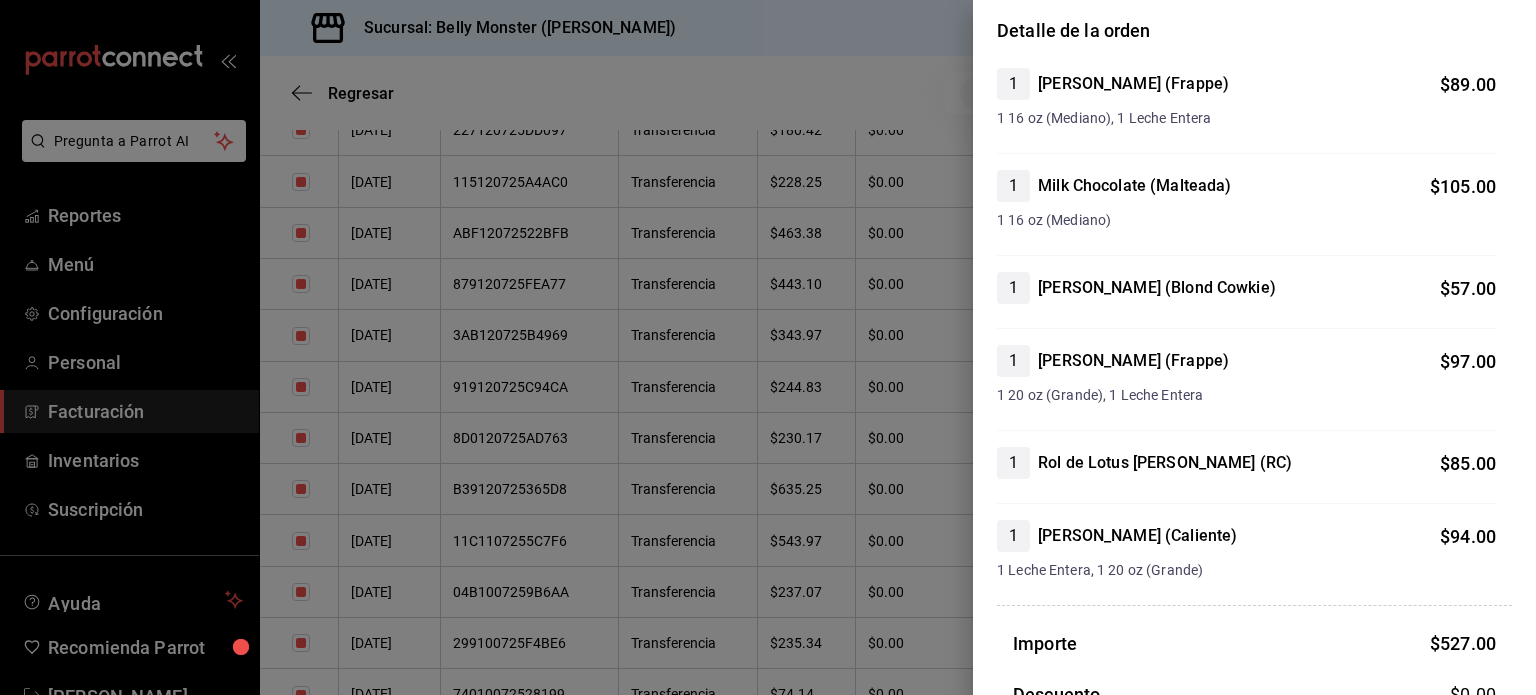 scroll, scrollTop: 200, scrollLeft: 0, axis: vertical 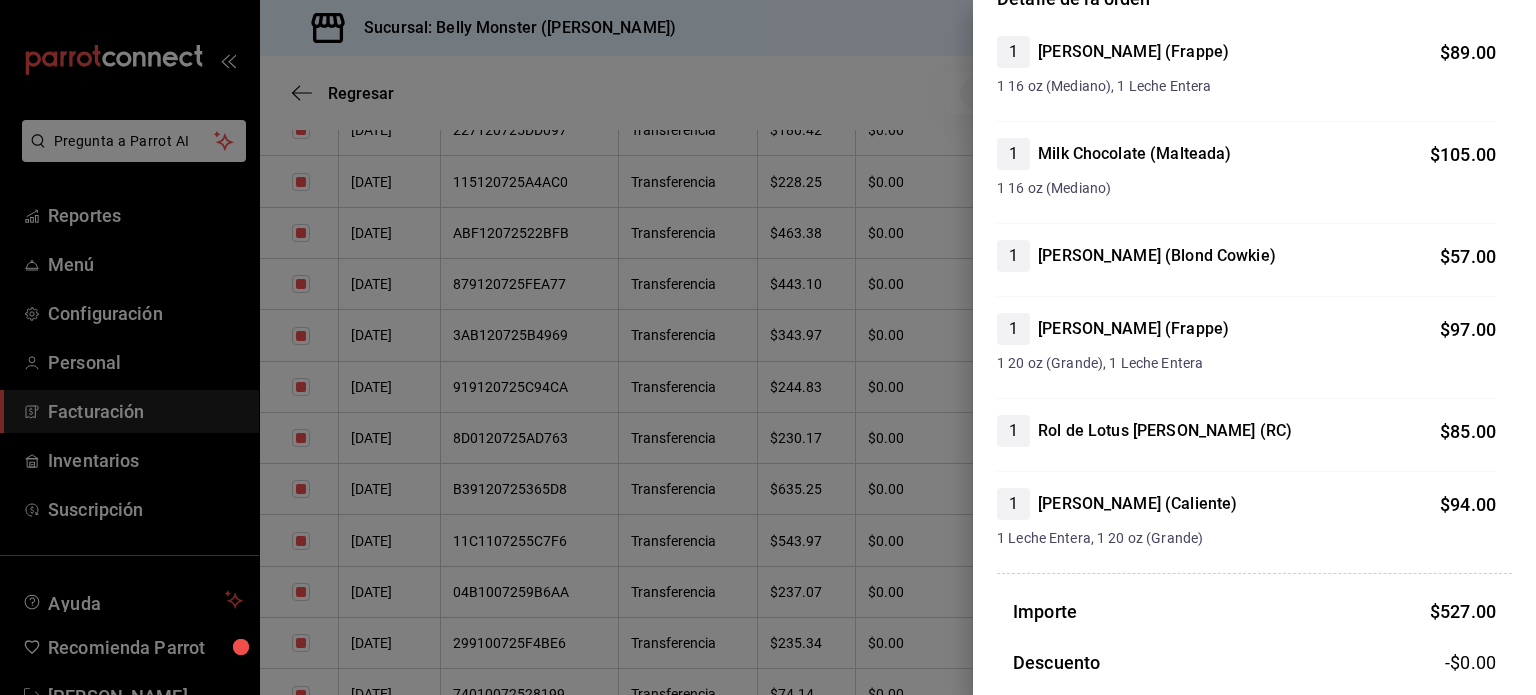 click at bounding box center [768, 347] 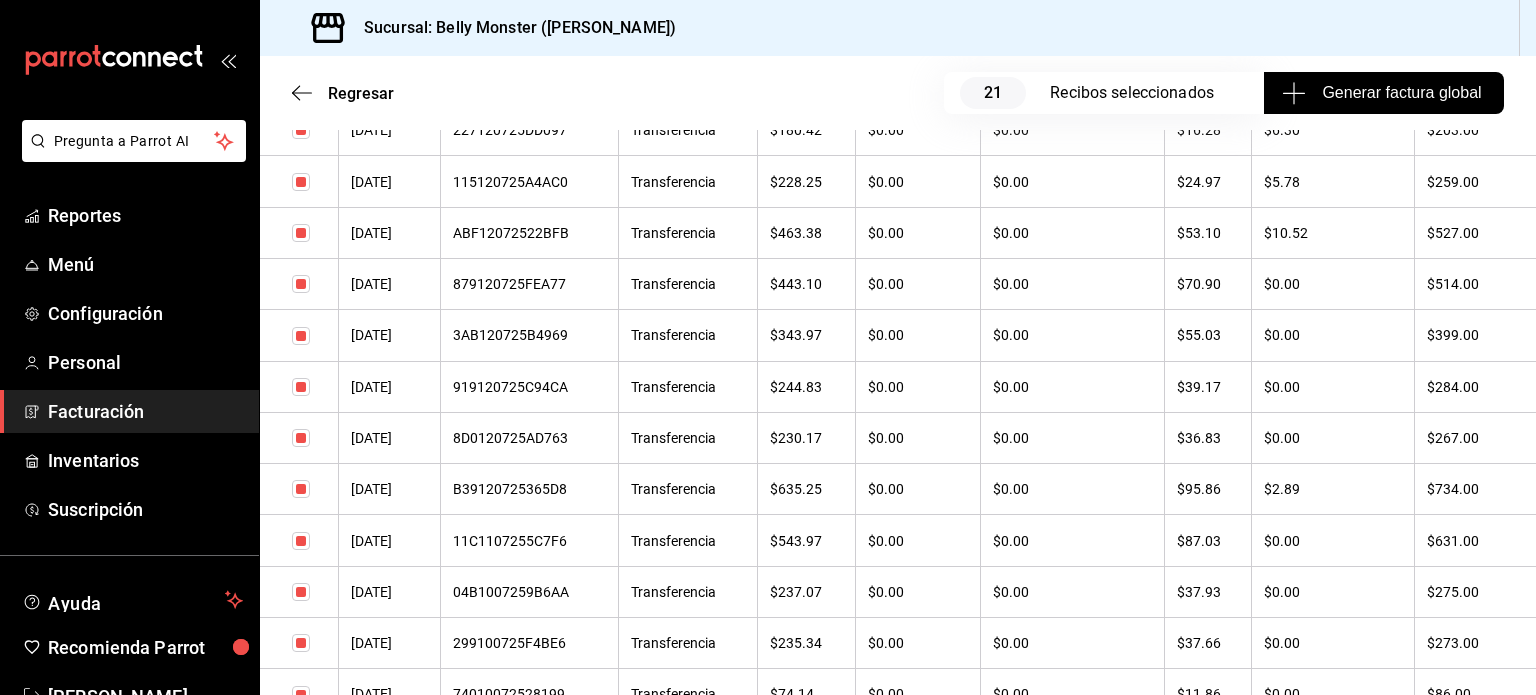 click on "115120725A4AC0" at bounding box center [529, 182] 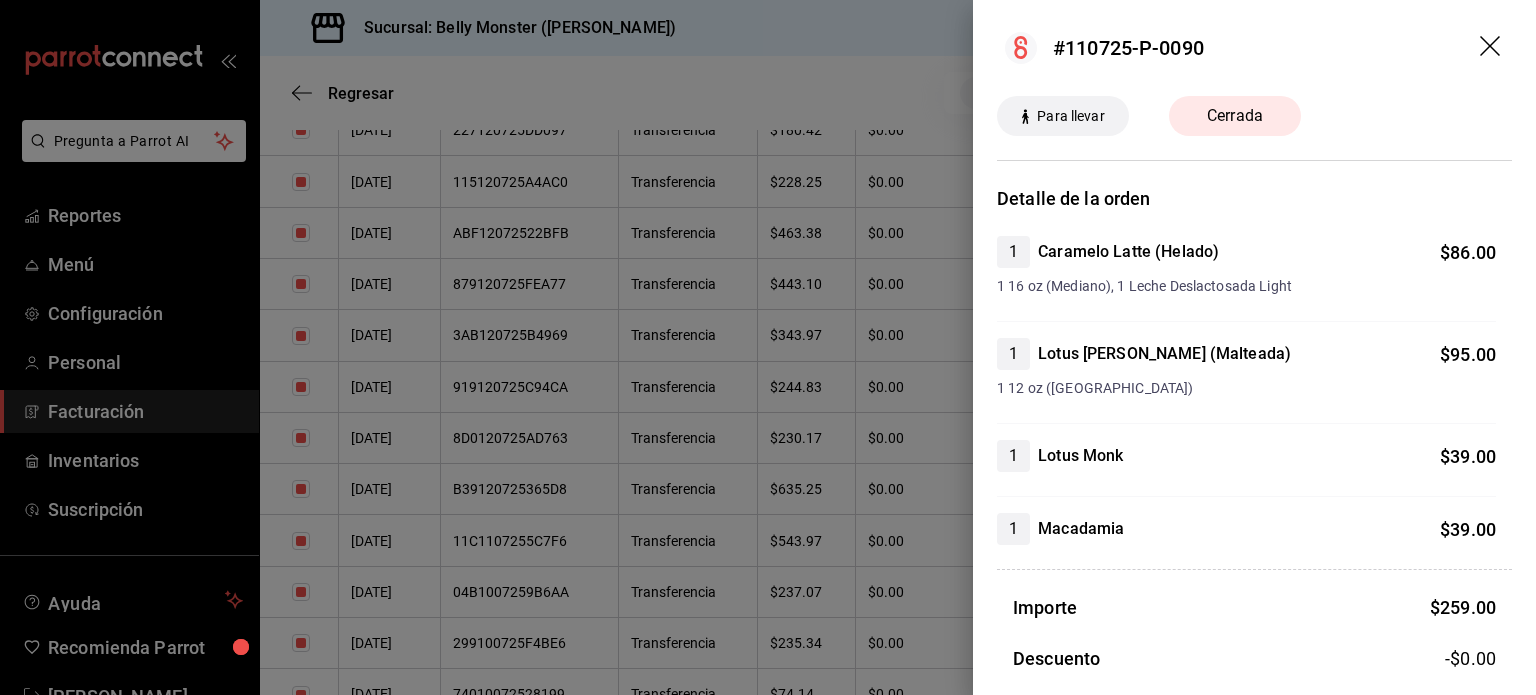 click at bounding box center (768, 347) 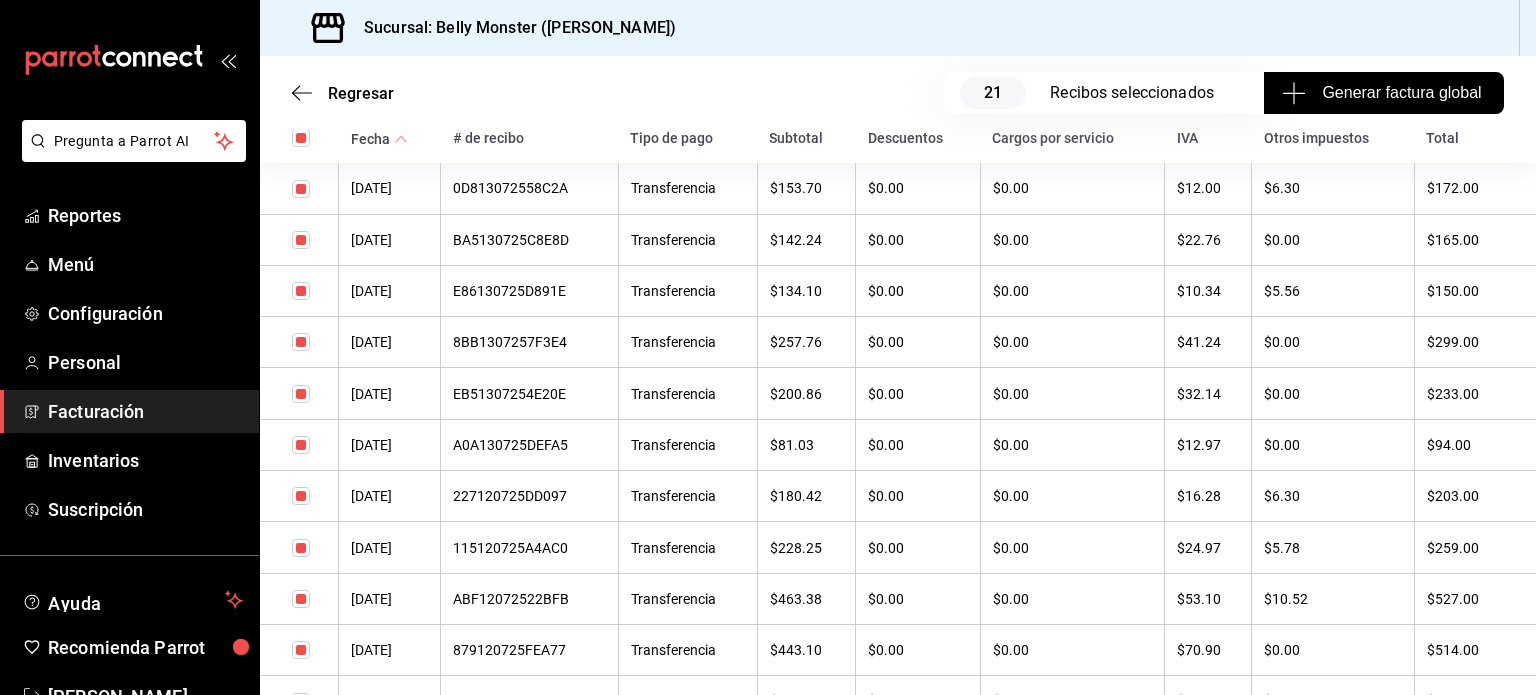 scroll, scrollTop: 600, scrollLeft: 0, axis: vertical 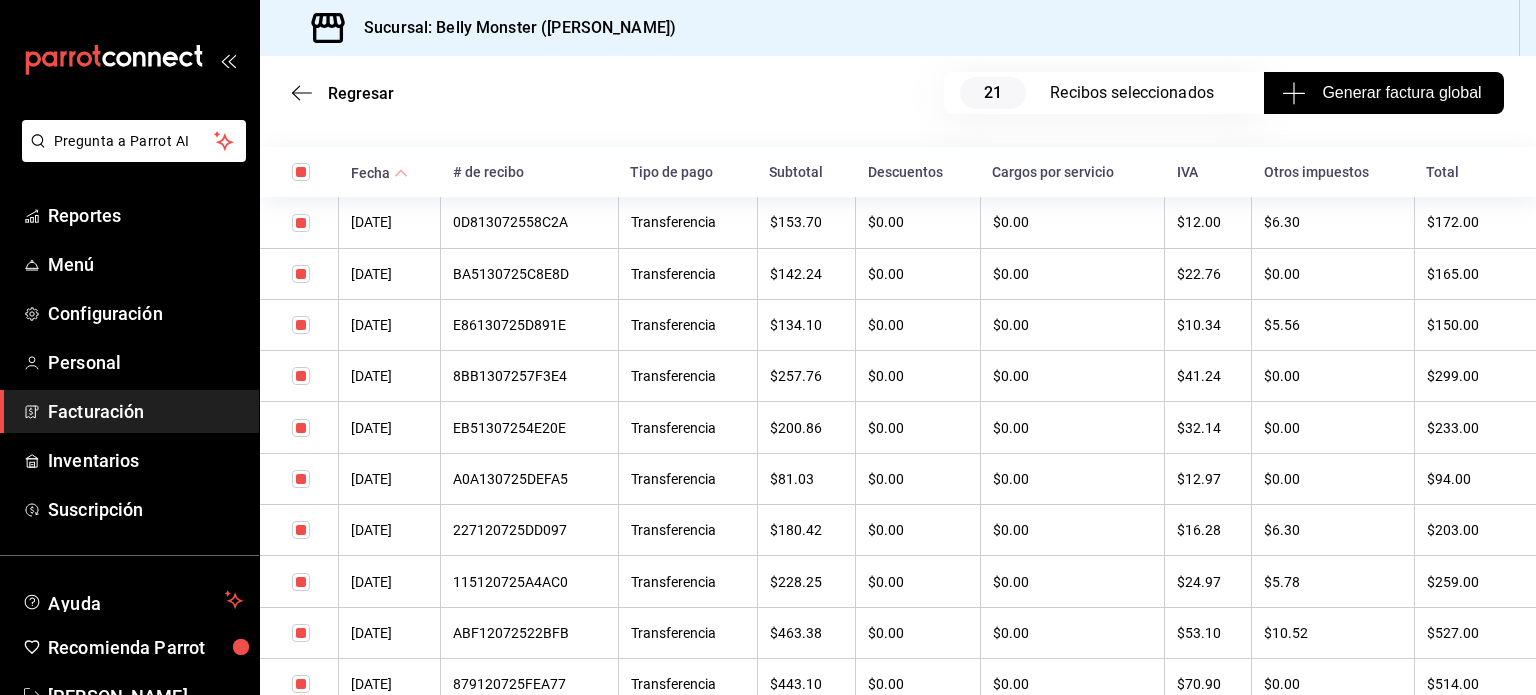 click on "227120725DD097" at bounding box center (529, 530) 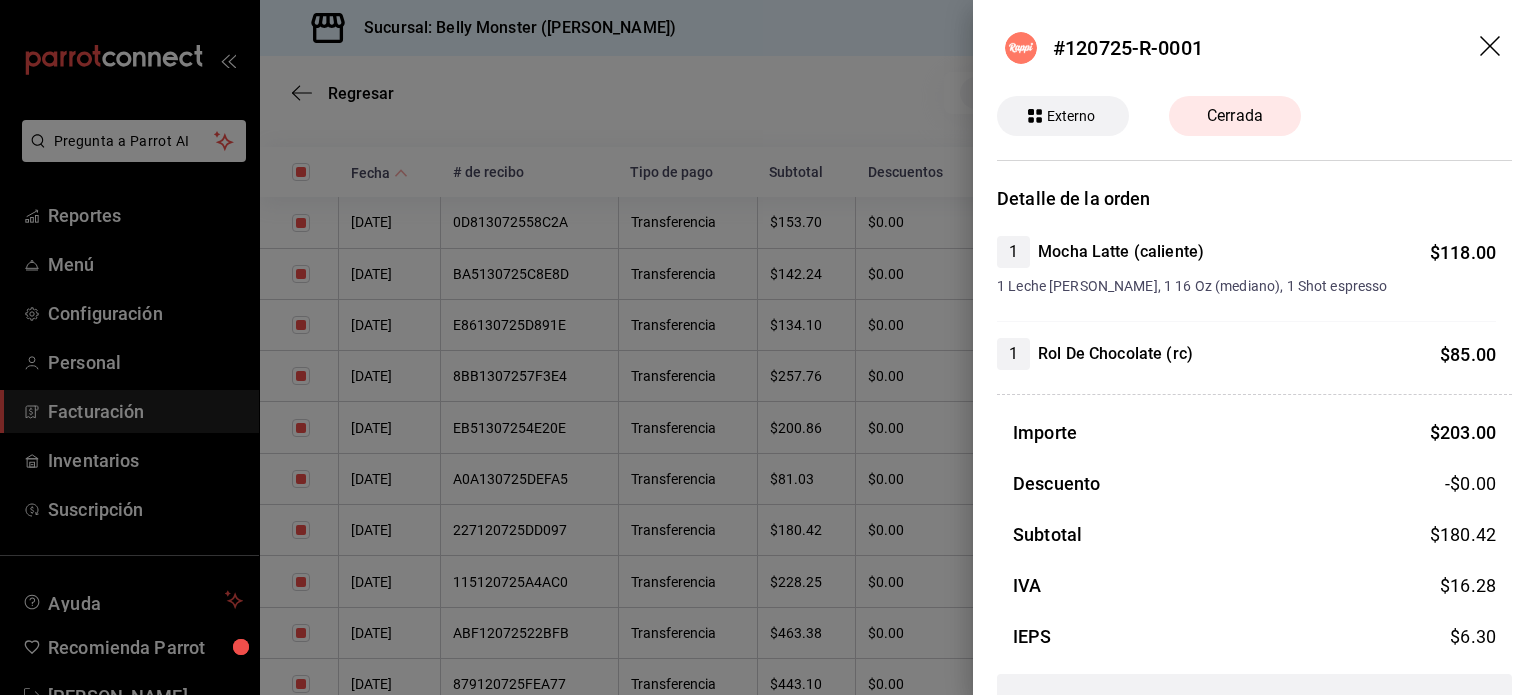 click at bounding box center (768, 347) 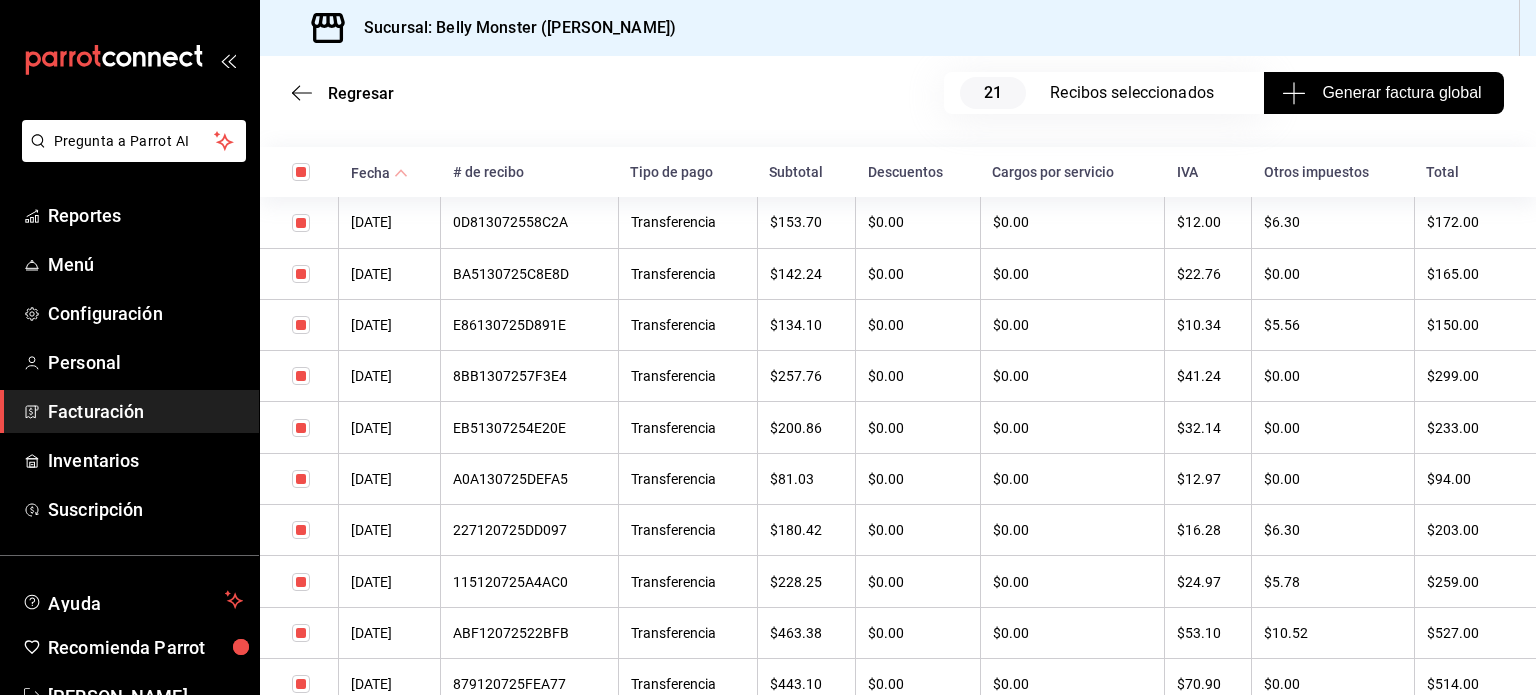 click on "E86130725D891E" at bounding box center (529, 325) 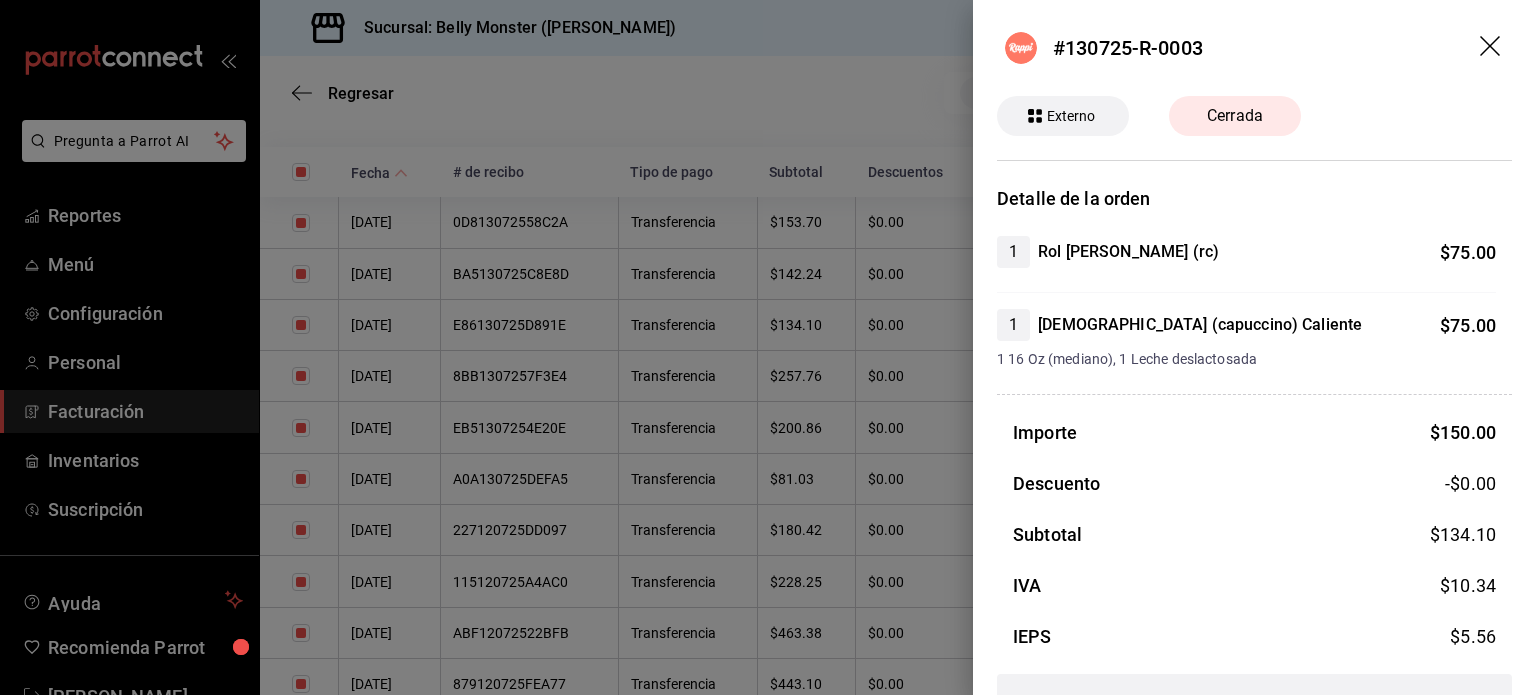 click at bounding box center (768, 347) 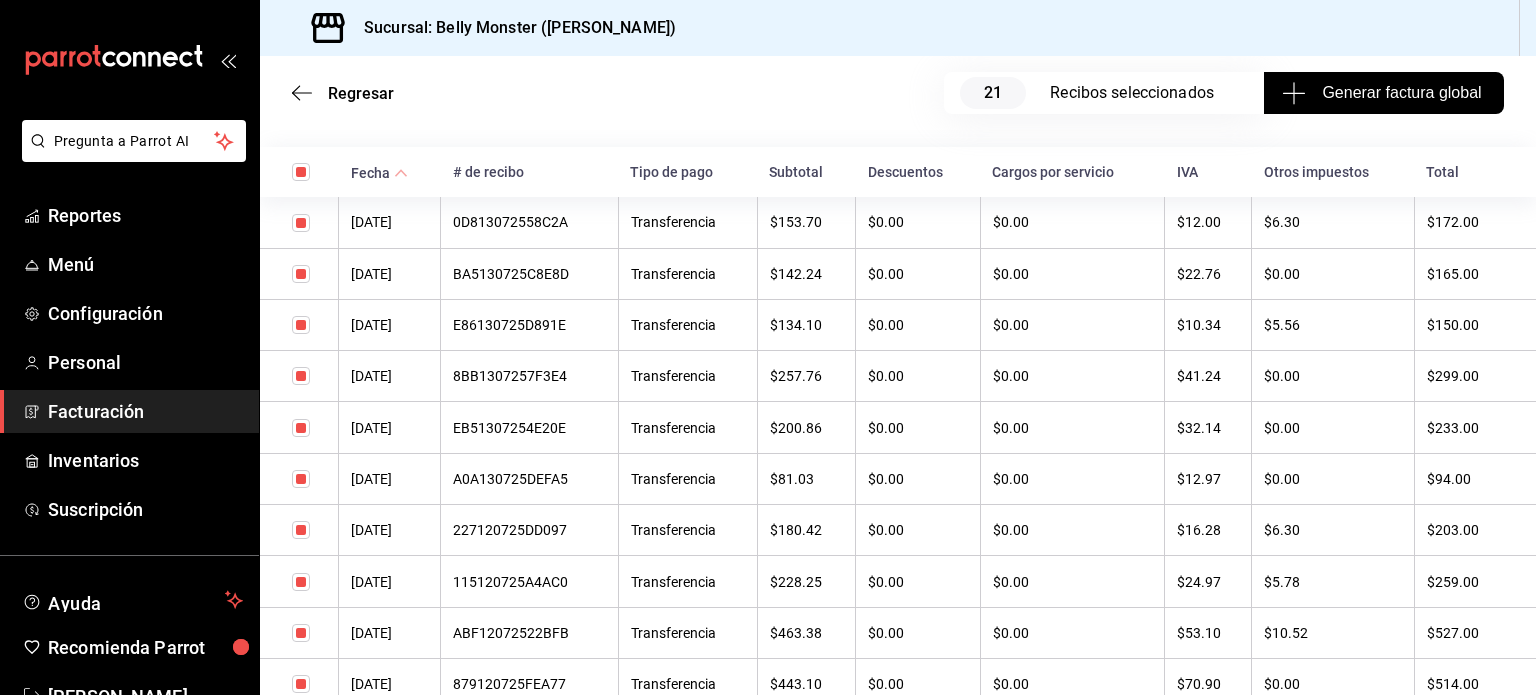 click on "0D813072558C2A" at bounding box center (529, 222) 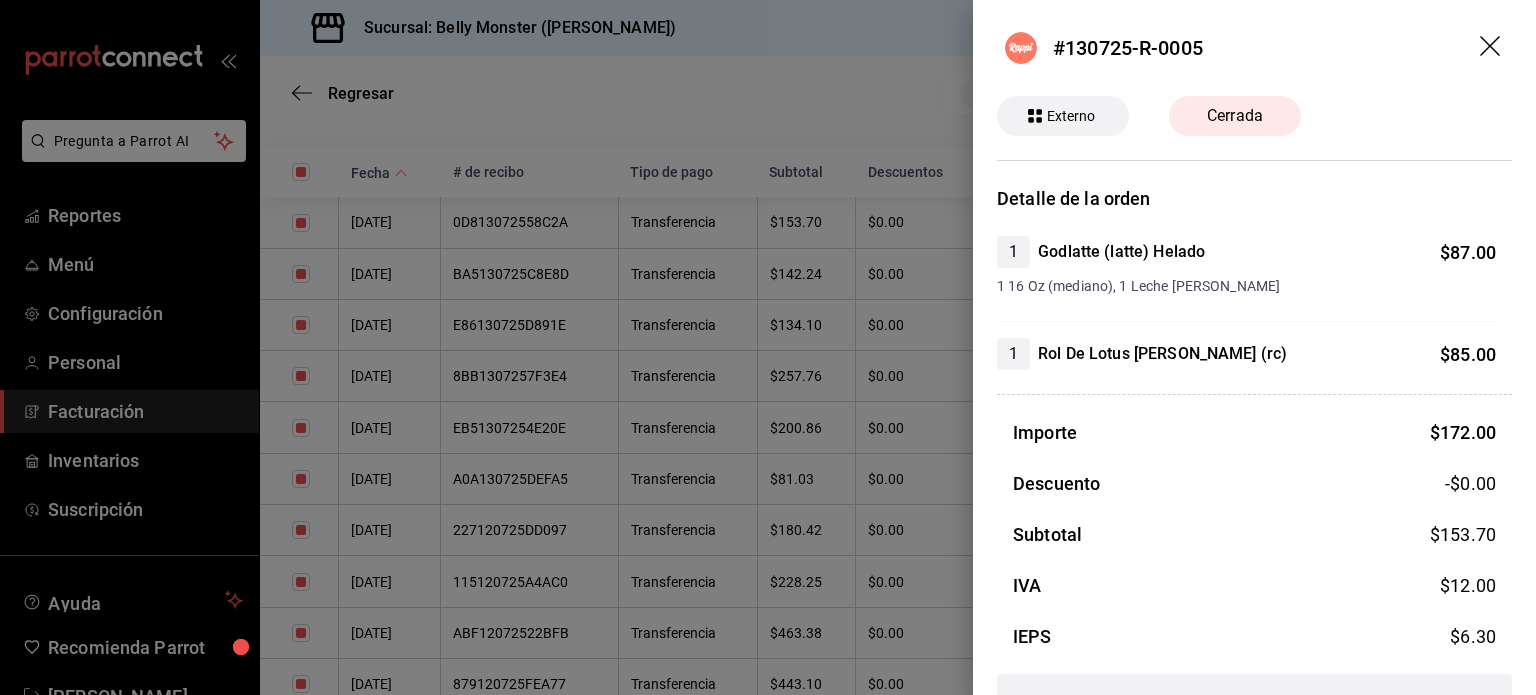 click at bounding box center [768, 347] 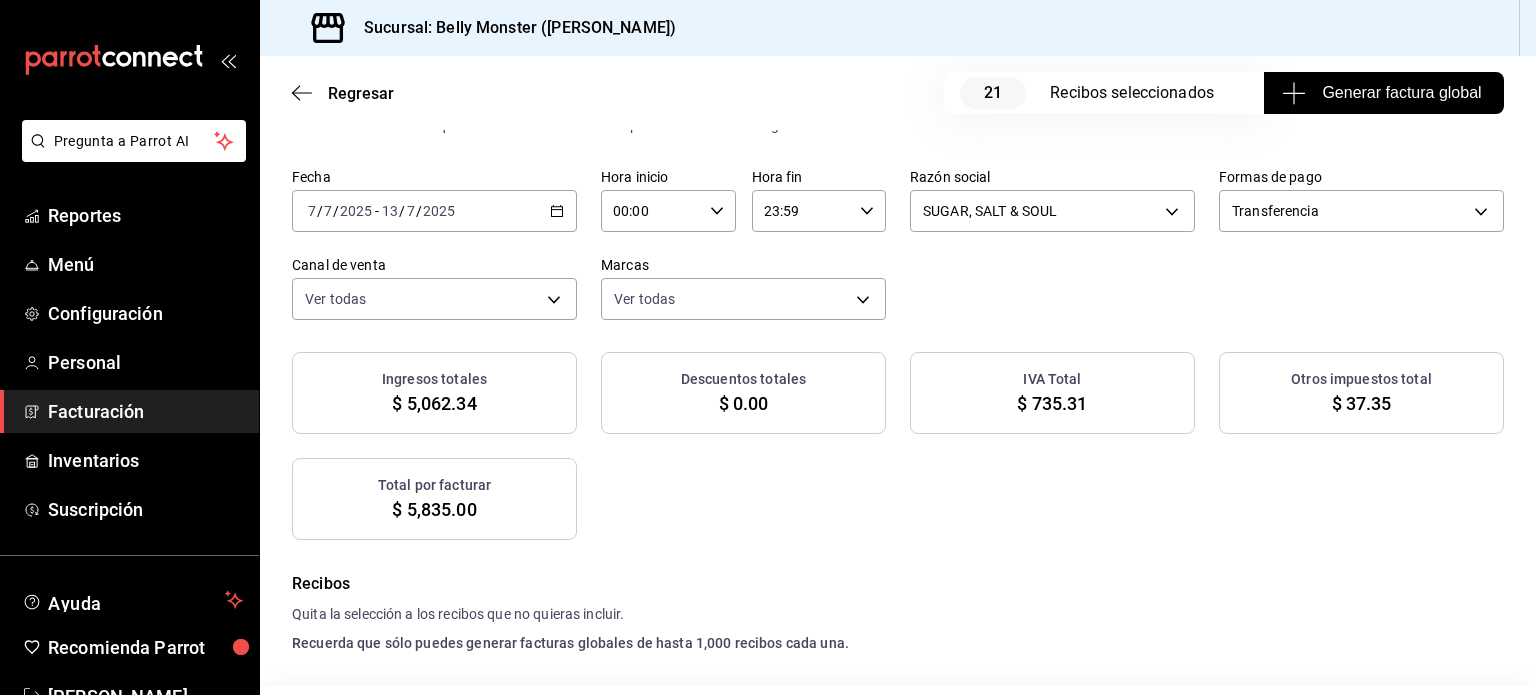 scroll, scrollTop: 0, scrollLeft: 0, axis: both 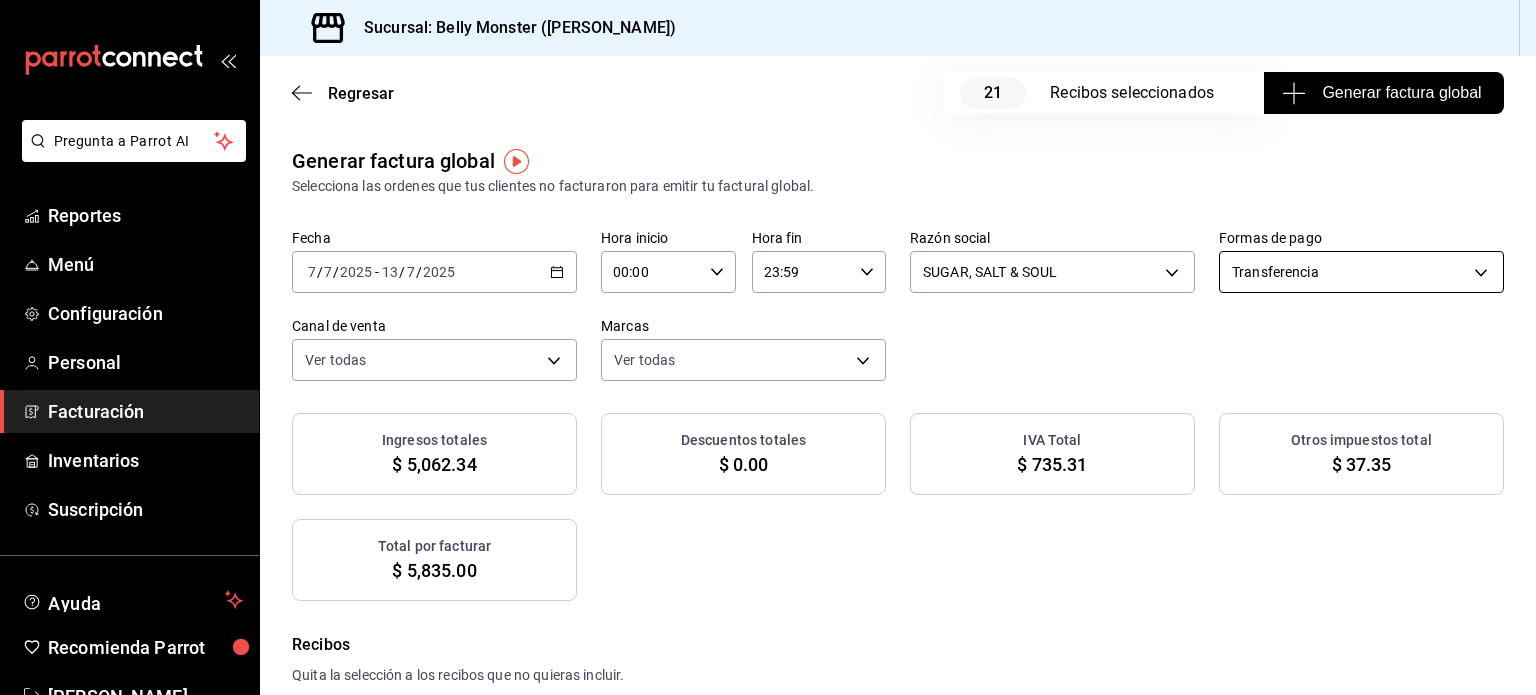 click on "Pregunta a Parrot AI Reportes   Menú   Configuración   Personal   Facturación   Inventarios   Suscripción   Ayuda Recomienda Parrot   [PERSON_NAME]   Sugerir nueva función   Sucursal: Belly Monster ([PERSON_NAME]) Regresar 21 Recibos seleccionados Generar factura global Generar factura global Selecciona las ordenes que tus clientes no facturaron para emitir tu factural global. Fecha [DATE] [DATE] - [DATE] [DATE] Hora inicio 00:00 Hora inicio Hora fin 23:59 Hora fin Razón social SUGAR, SALT & SOUL 34983a43-ac81-42cb-aa9a-4e2536aeeb2c Formas de pago Transferencia TRANSFERENCE Canal de venta Ver todas PARROT,UBER_EATS,RAPPI,DIDI_FOOD,ONLINE Marcas Ver todas ba031067-7a2b-4dd4-8da6-4b345cc82435 Ingresos totales $ 5,062.34 Descuentos totales $ 0.00 IVA Total $ 735.31 Otros impuestos total $ 37.35 Total por facturar $ 5,835.00 Recibos Quita la selección a los recibos que no quieras incluir. Recuerda que sólo puedes generar facturas globales de hasta 1,000 recibos cada una. Fecha # de recibo IVA" at bounding box center (768, 347) 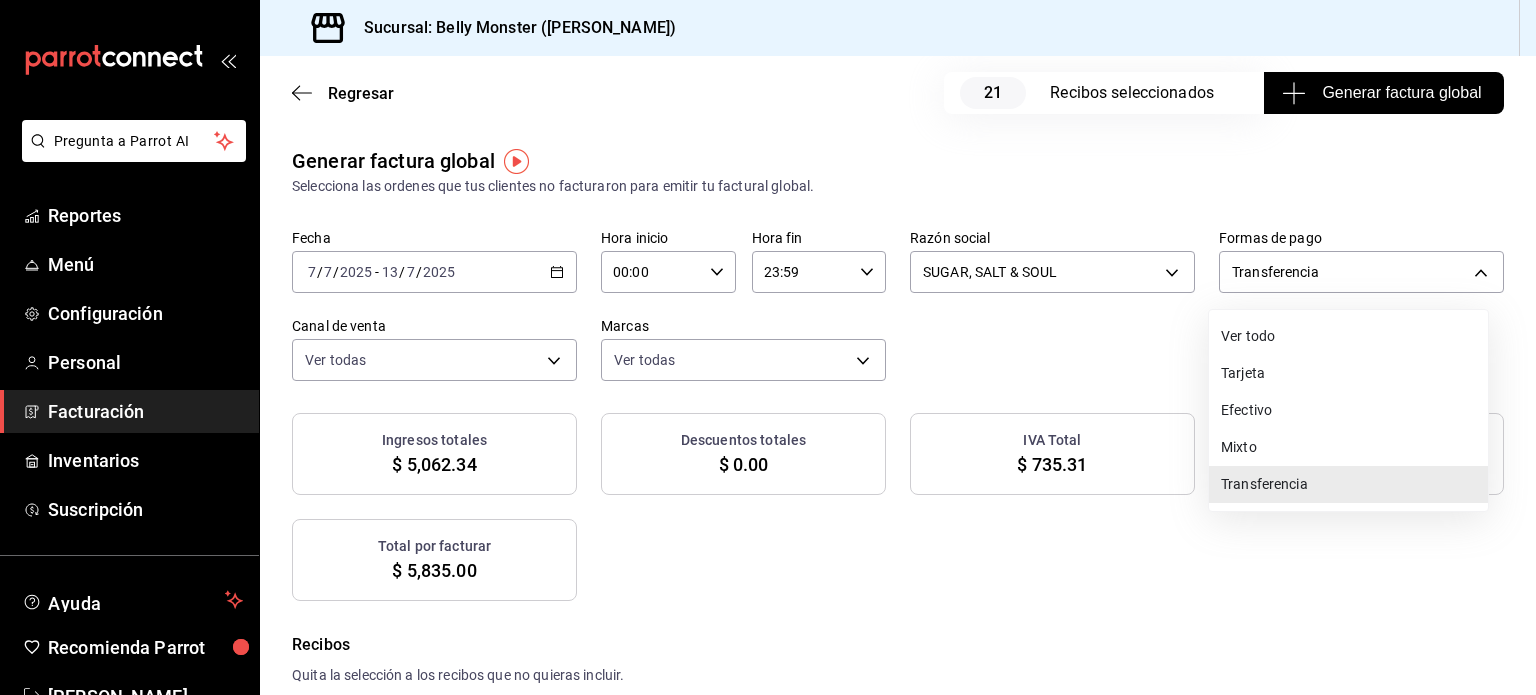 click on "Tarjeta" at bounding box center [1348, 373] 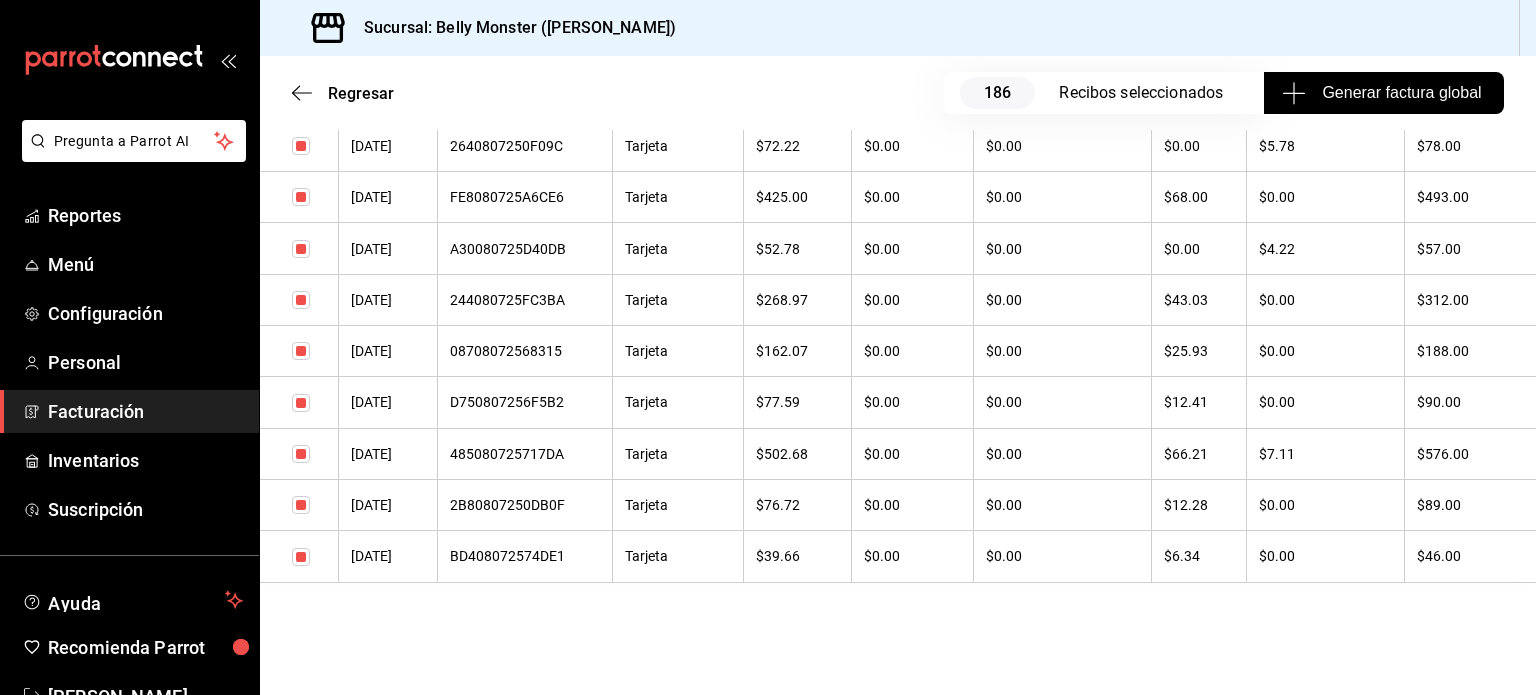 scroll, scrollTop: 9830, scrollLeft: 0, axis: vertical 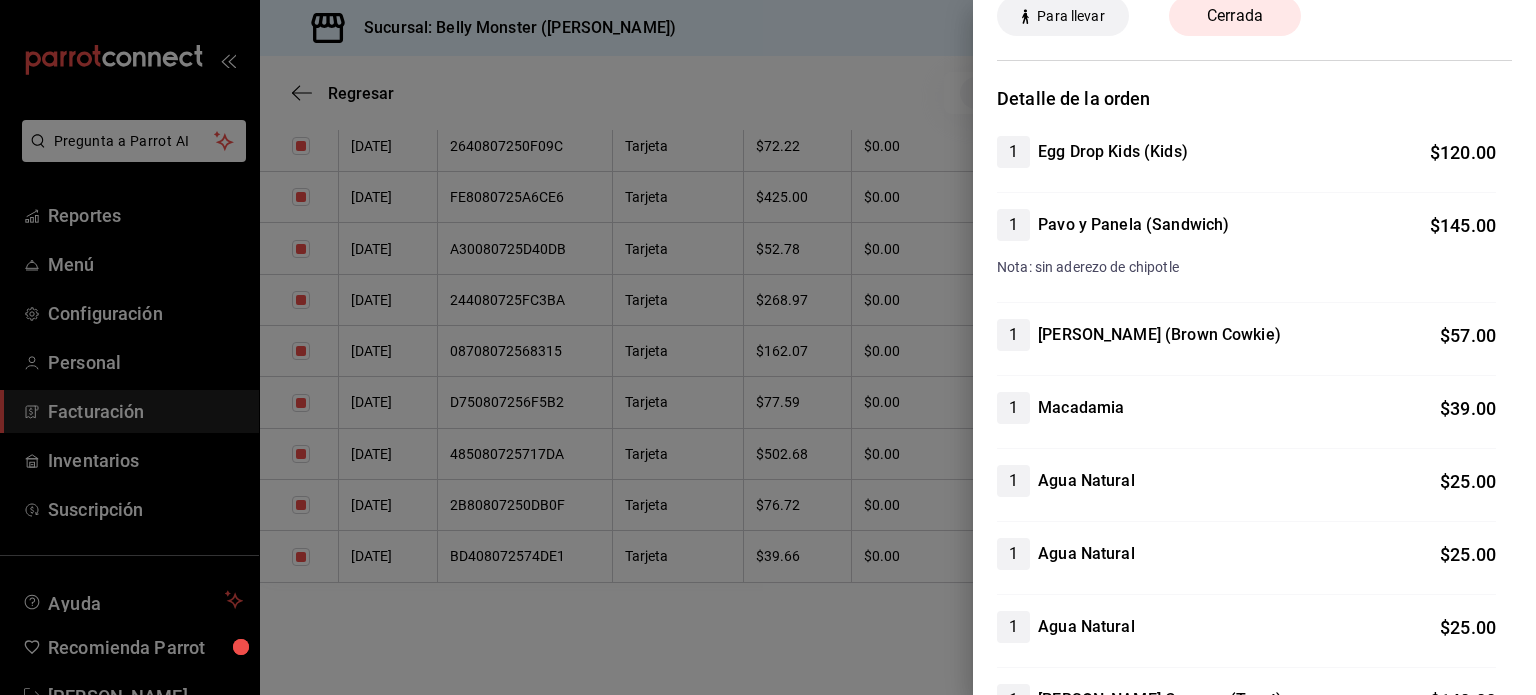 click at bounding box center [768, 347] 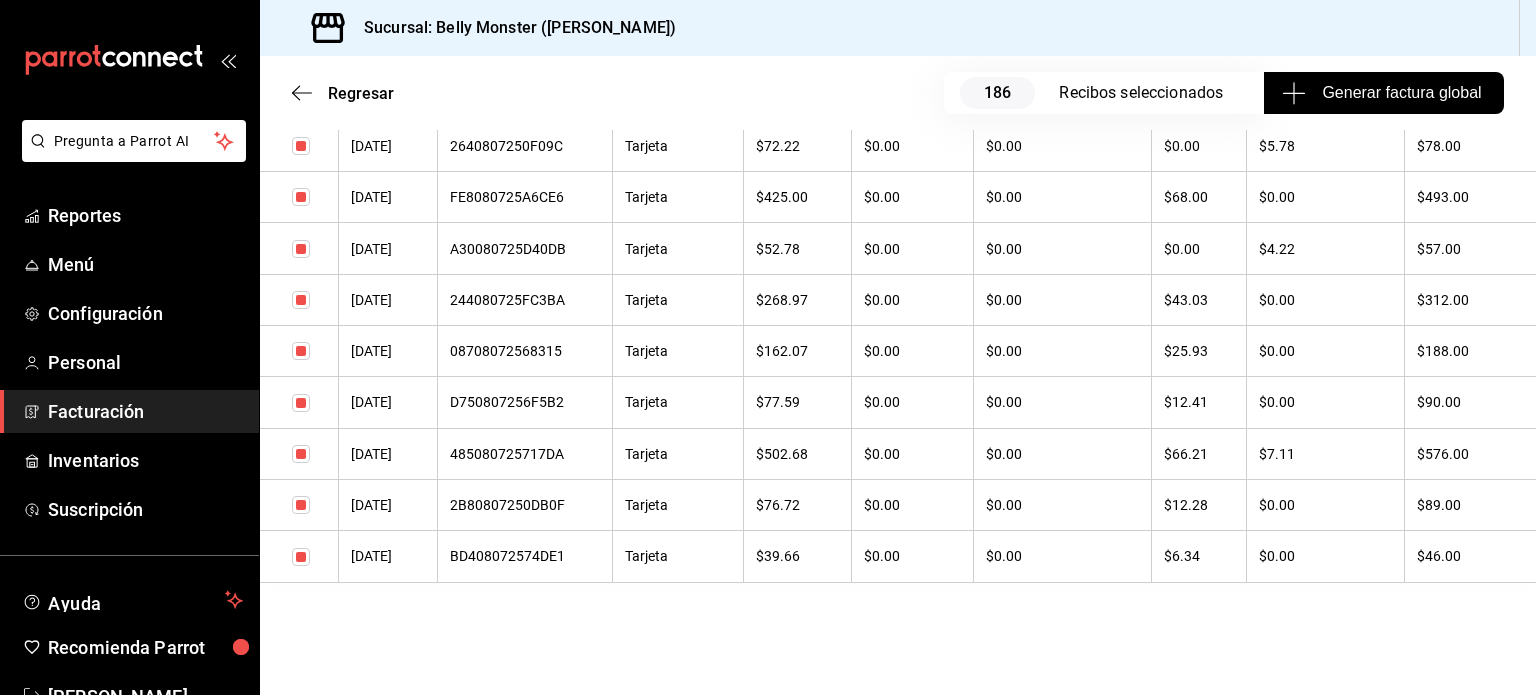 scroll, scrollTop: 9730, scrollLeft: 0, axis: vertical 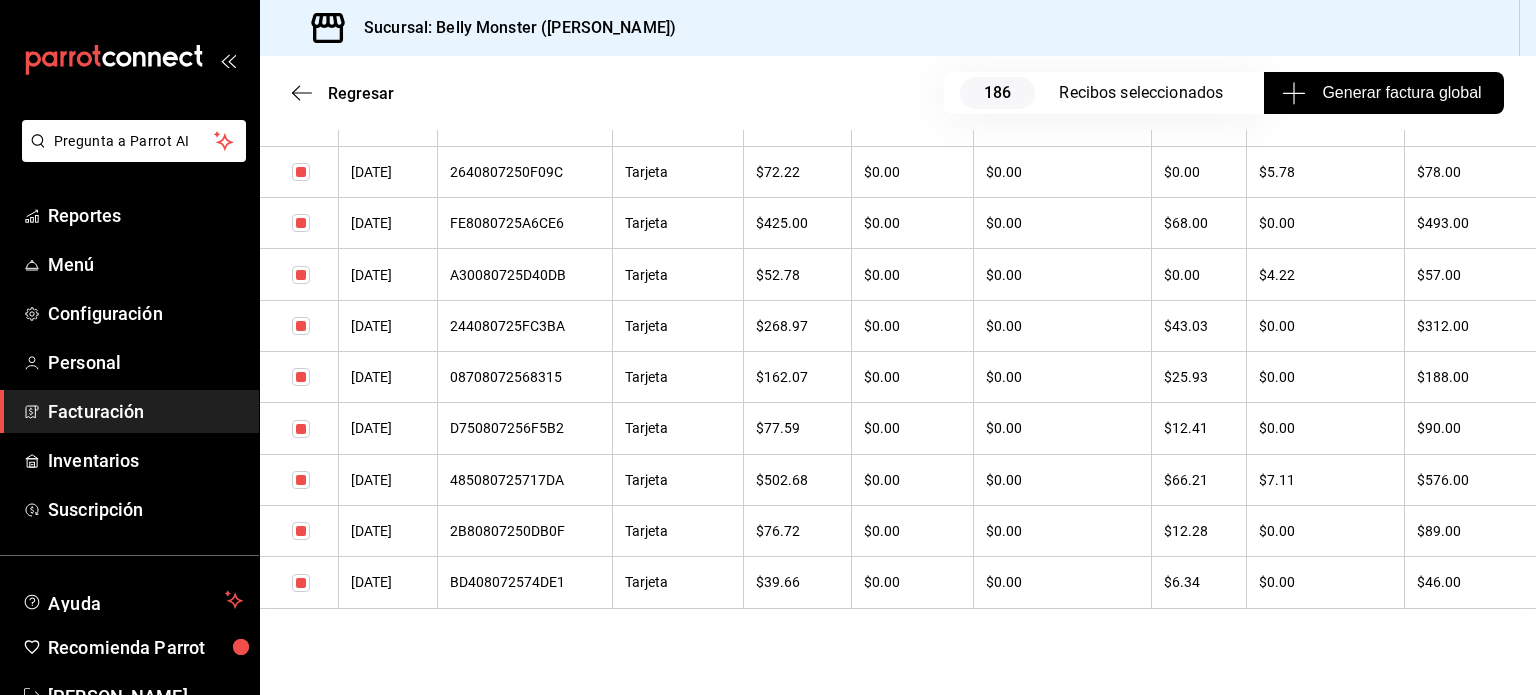 click on "558080725897BF" at bounding box center (525, 121) 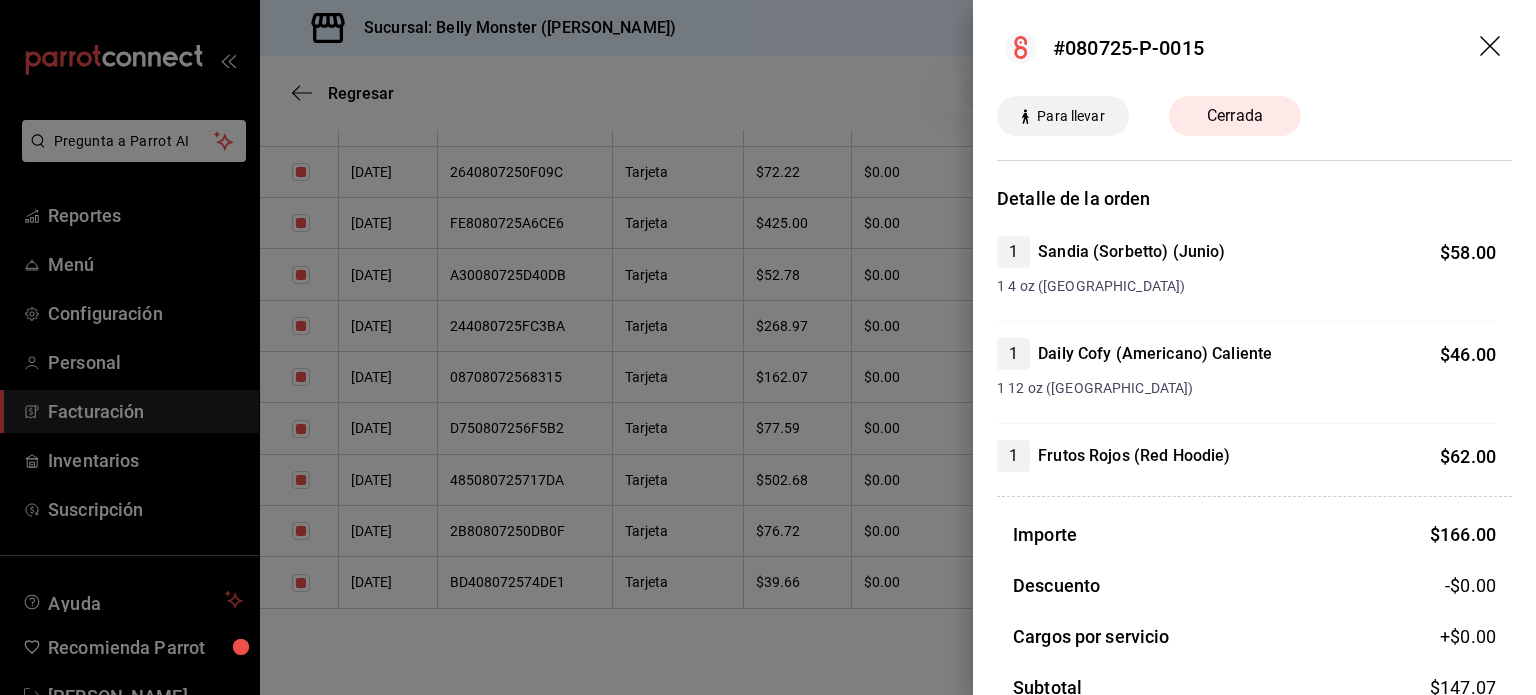 click at bounding box center [768, 347] 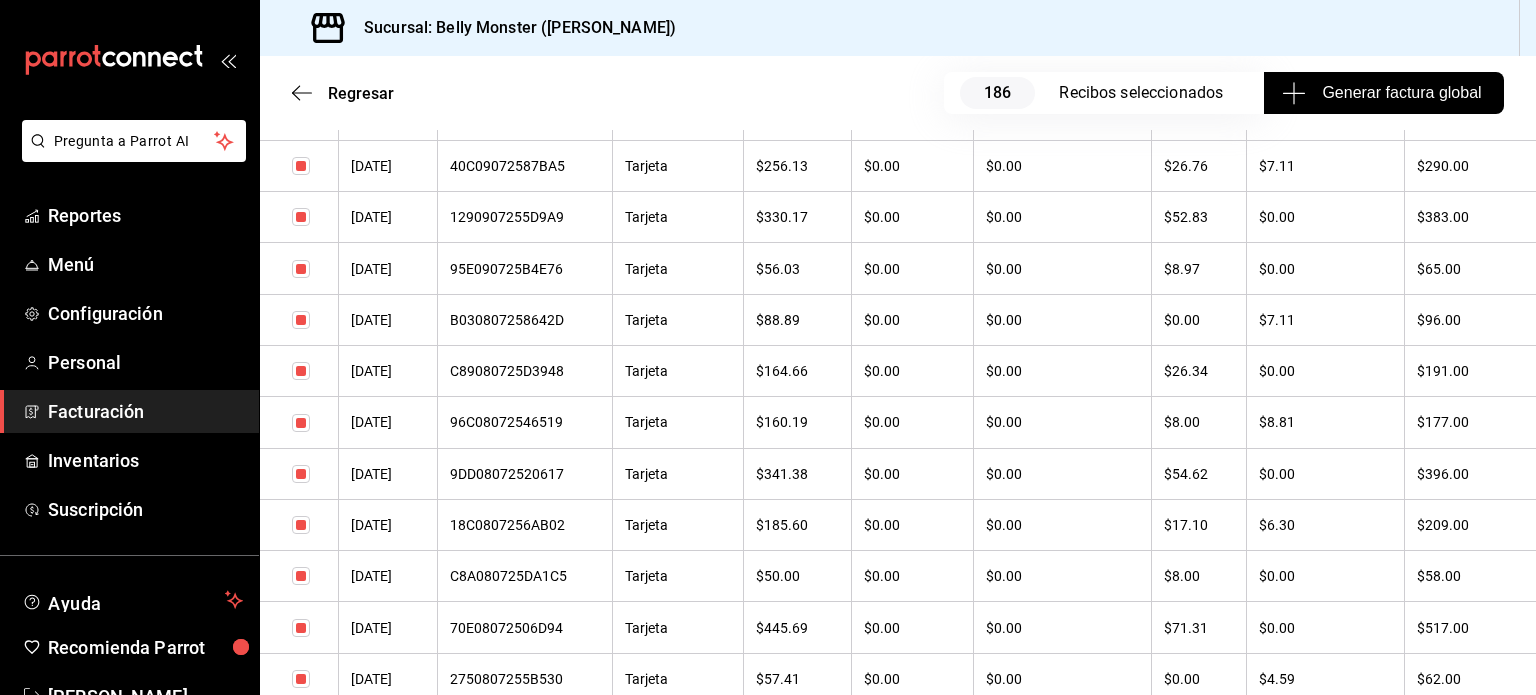 scroll, scrollTop: 8830, scrollLeft: 0, axis: vertical 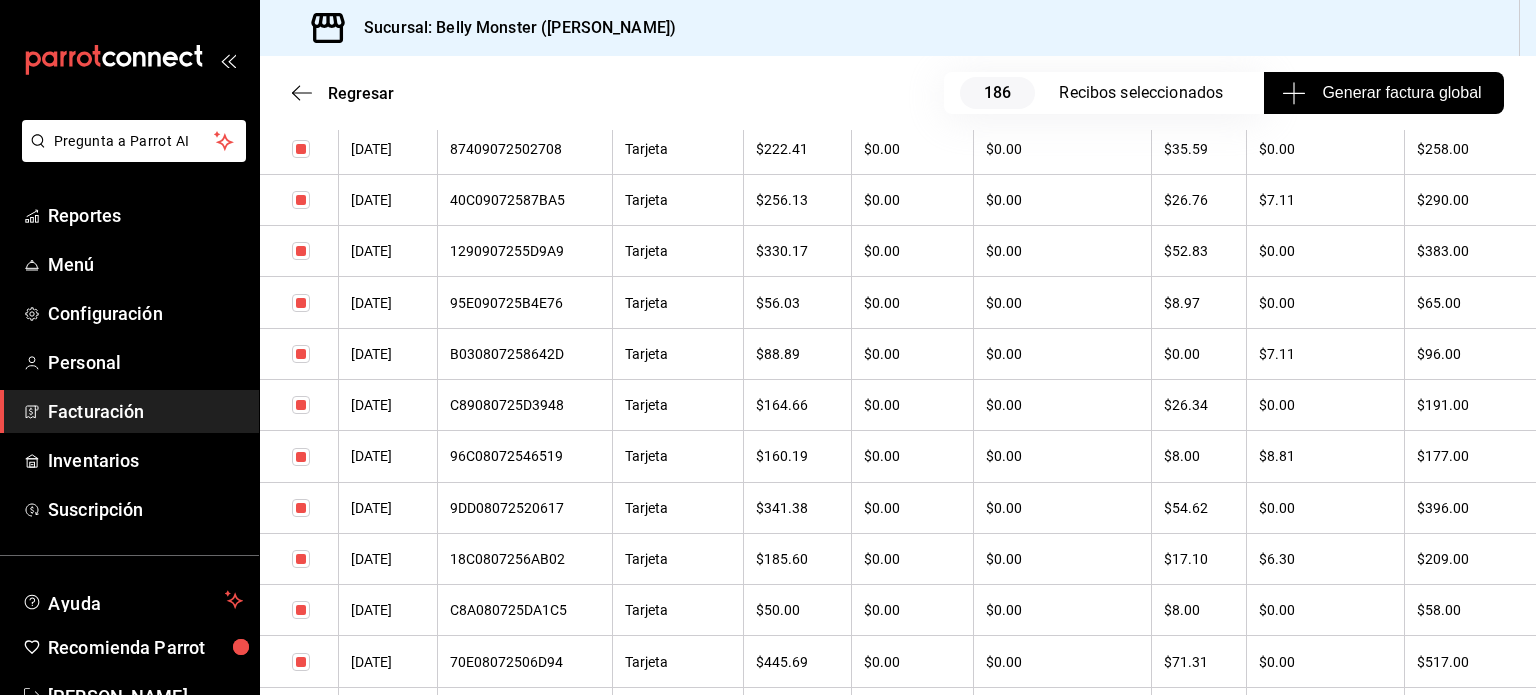 click on "18C0807256AB02" at bounding box center (525, 559) 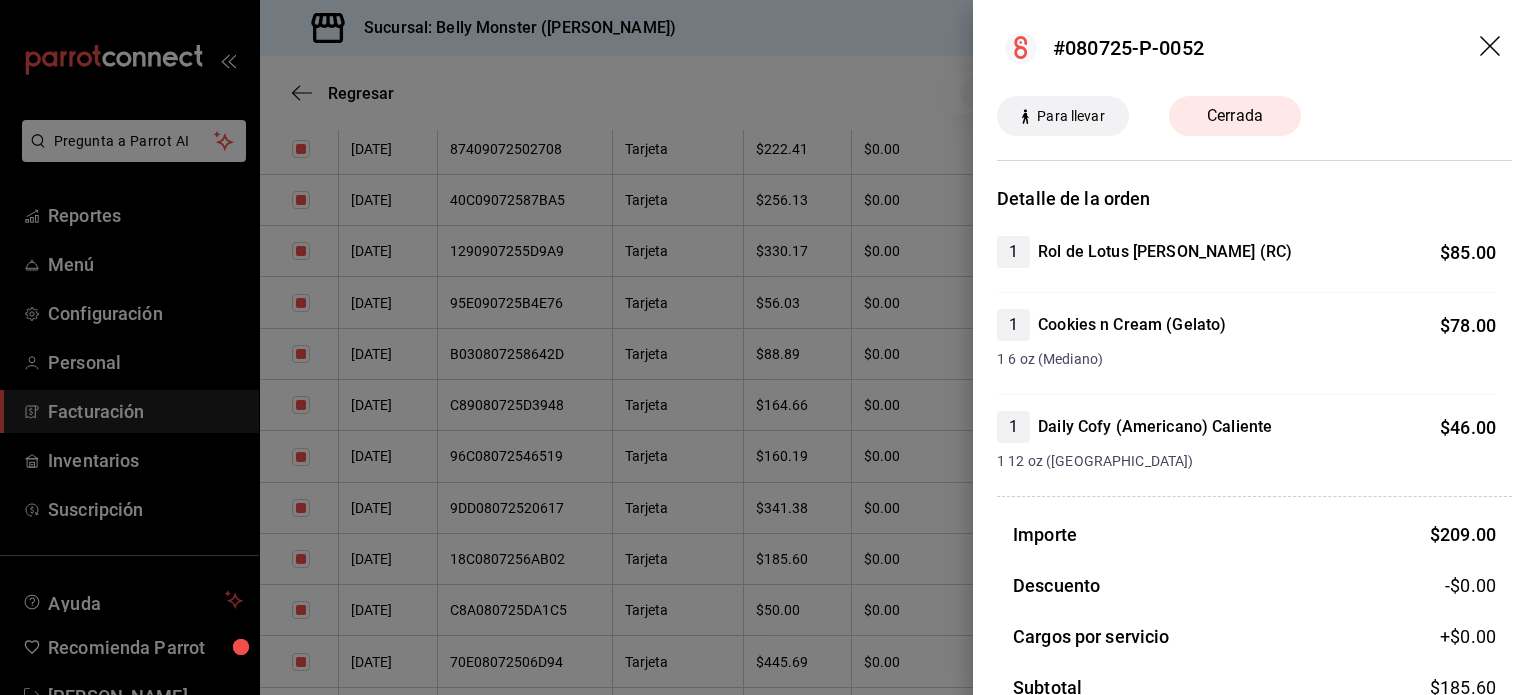click at bounding box center (768, 347) 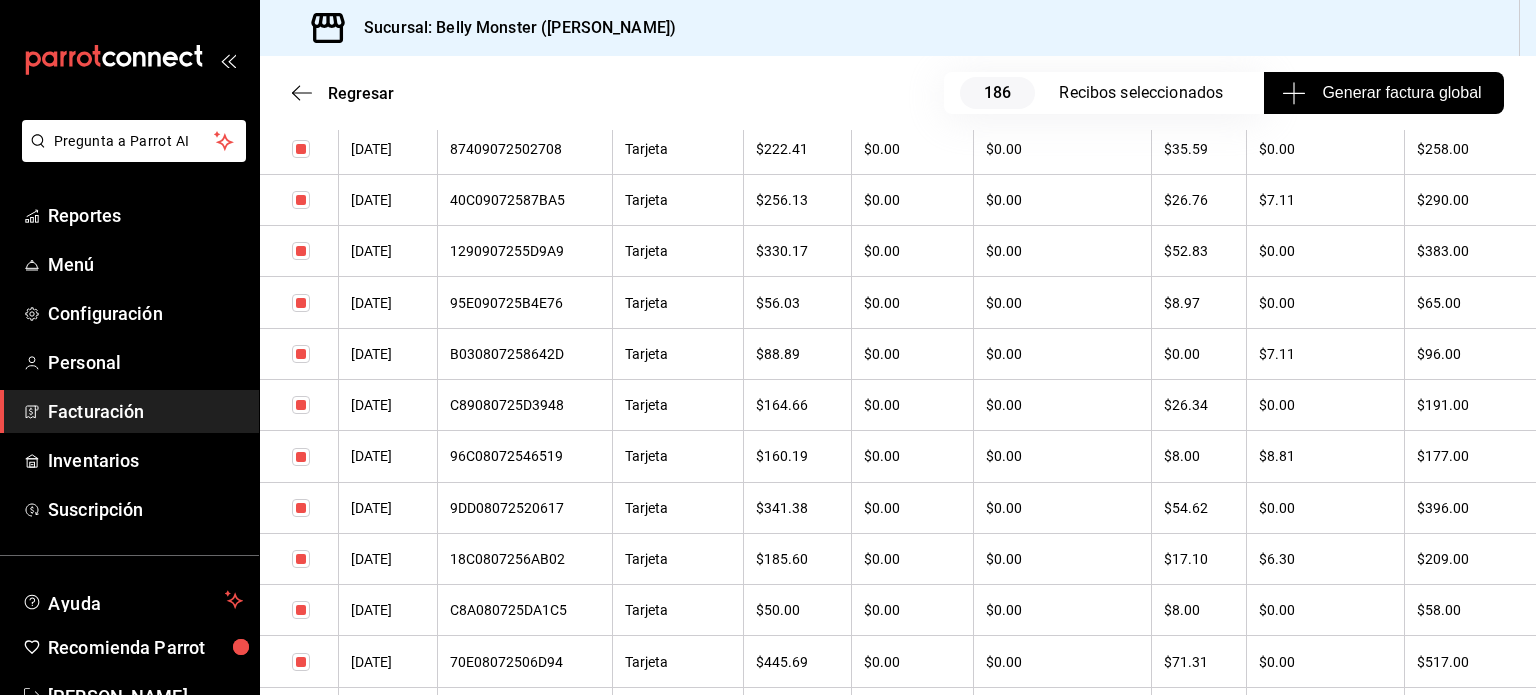 click on "96C08072546519" at bounding box center [525, 456] 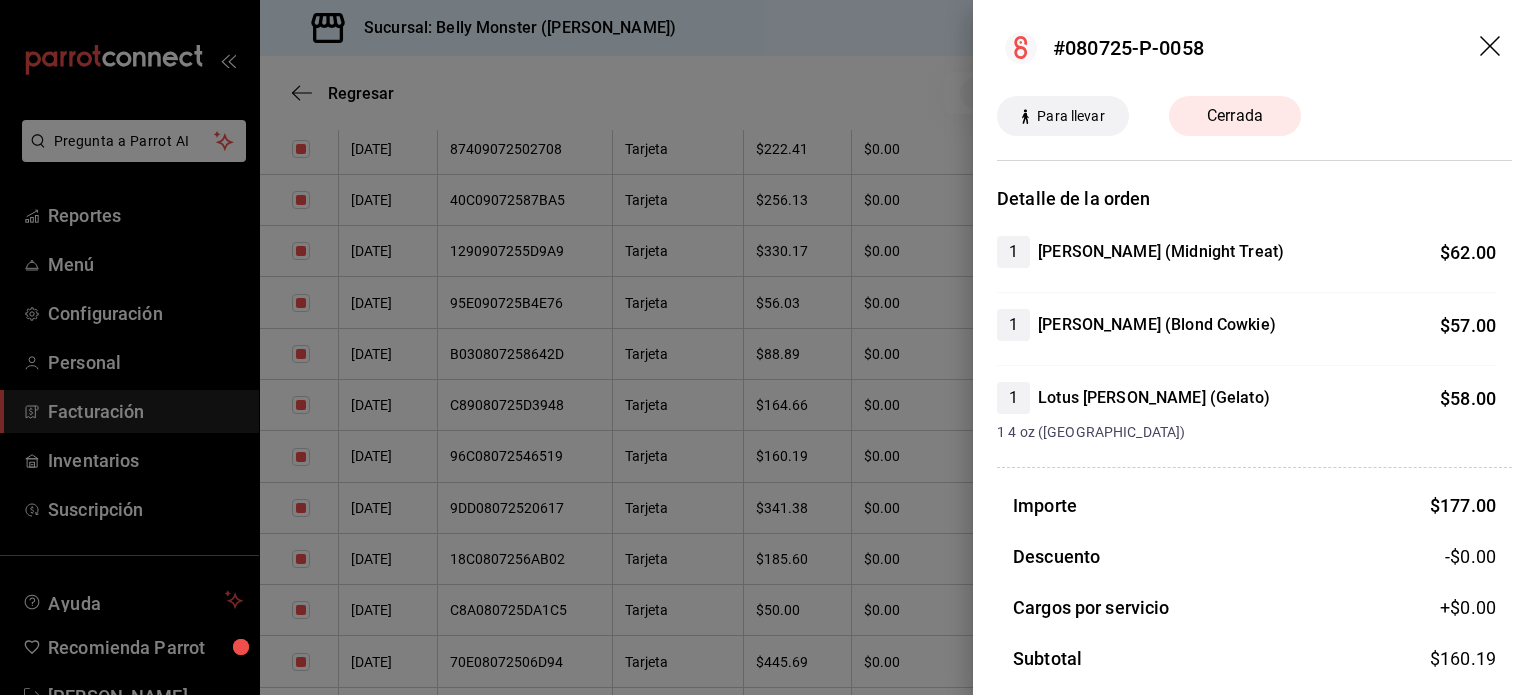 click at bounding box center [768, 347] 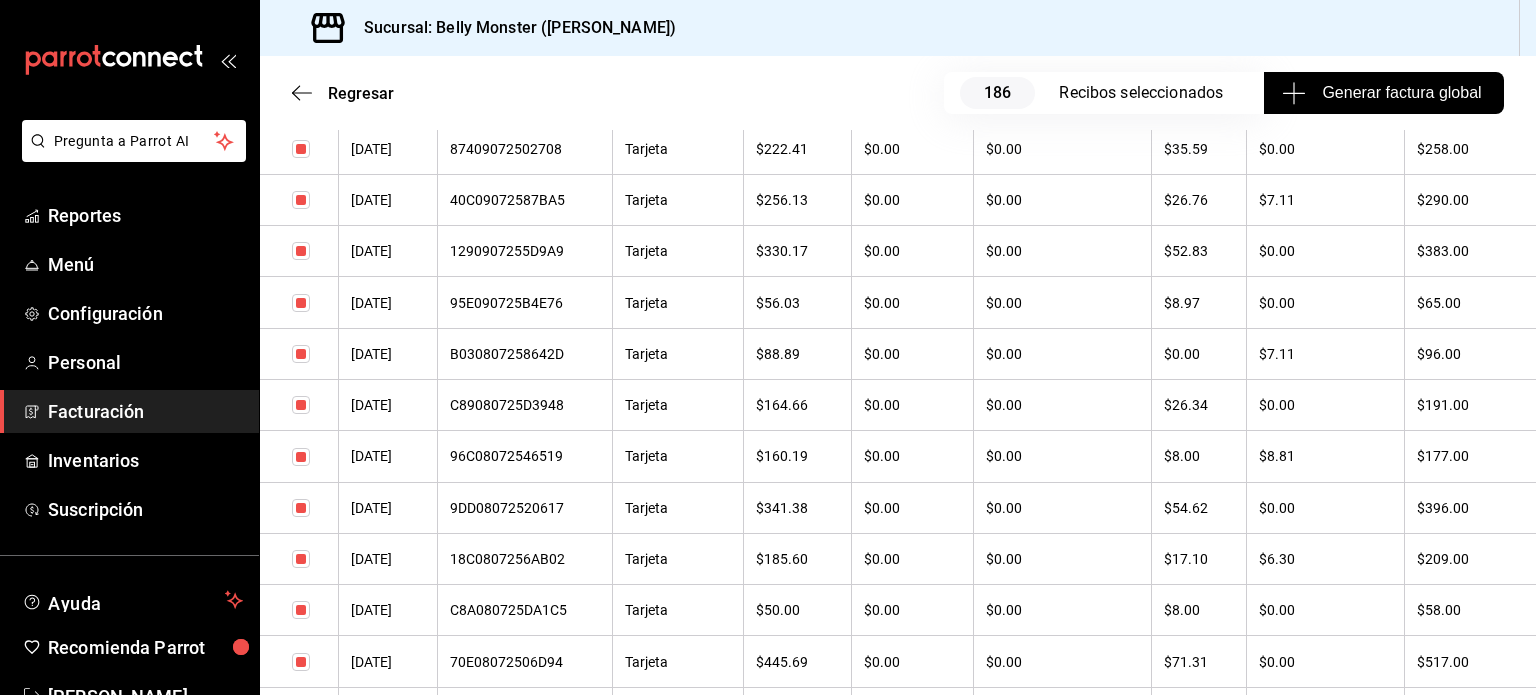 click on "40C09072587BA5" at bounding box center [525, 200] 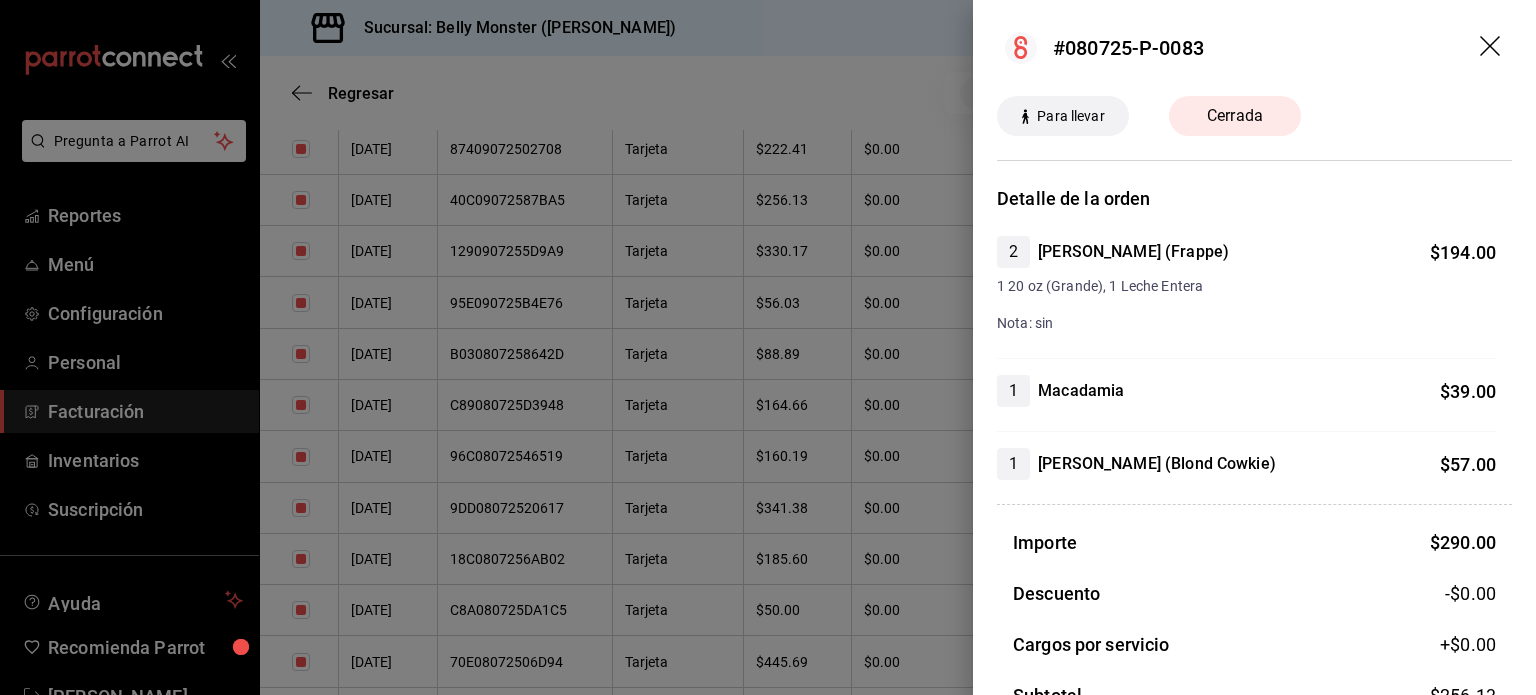 click at bounding box center (768, 347) 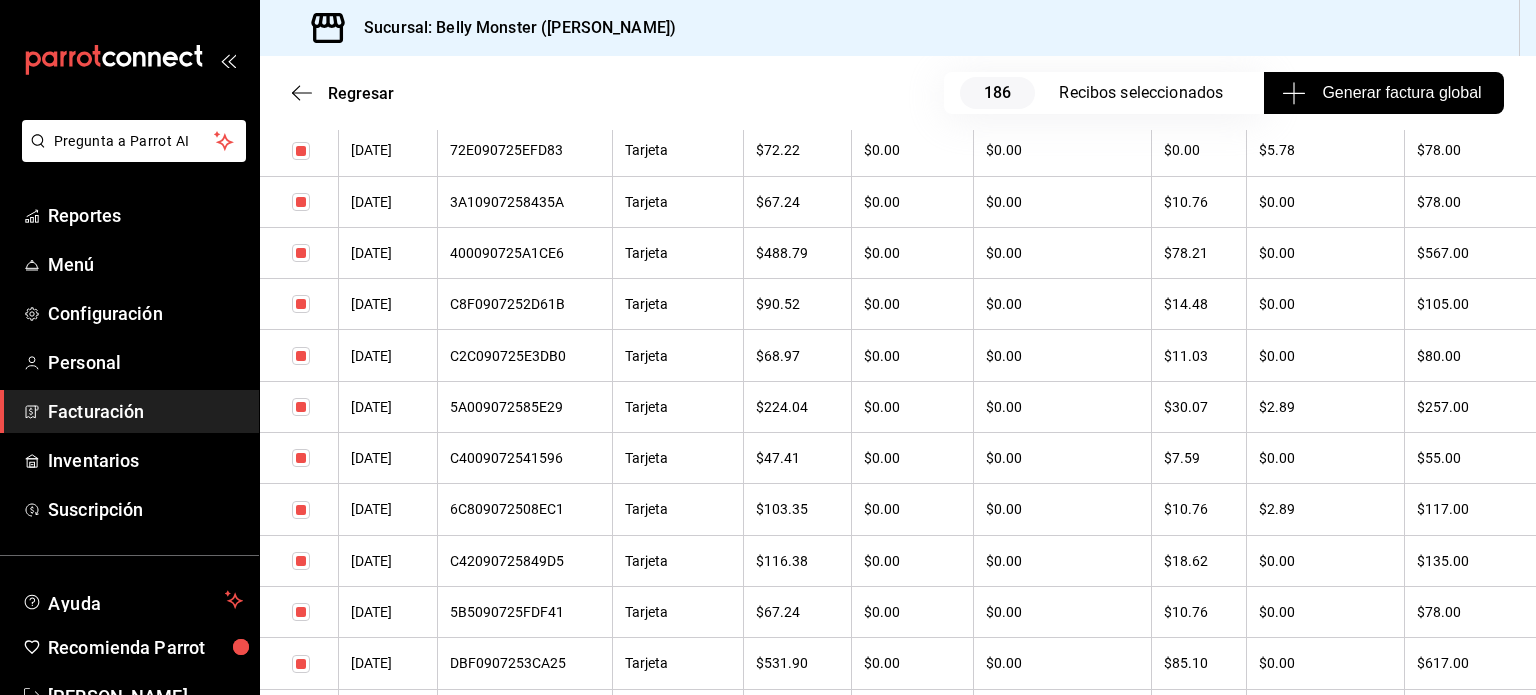 scroll, scrollTop: 8230, scrollLeft: 0, axis: vertical 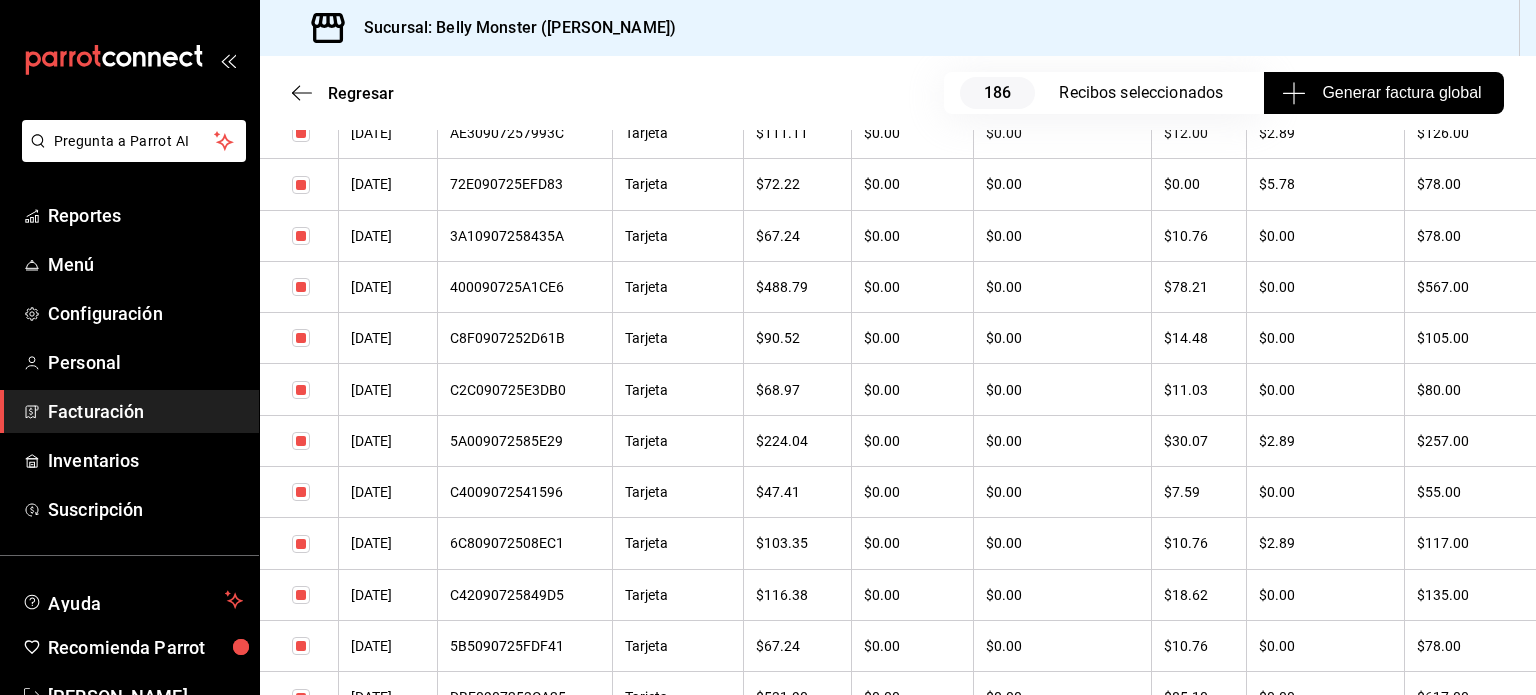 click on "6C809072508EC1" at bounding box center (525, 543) 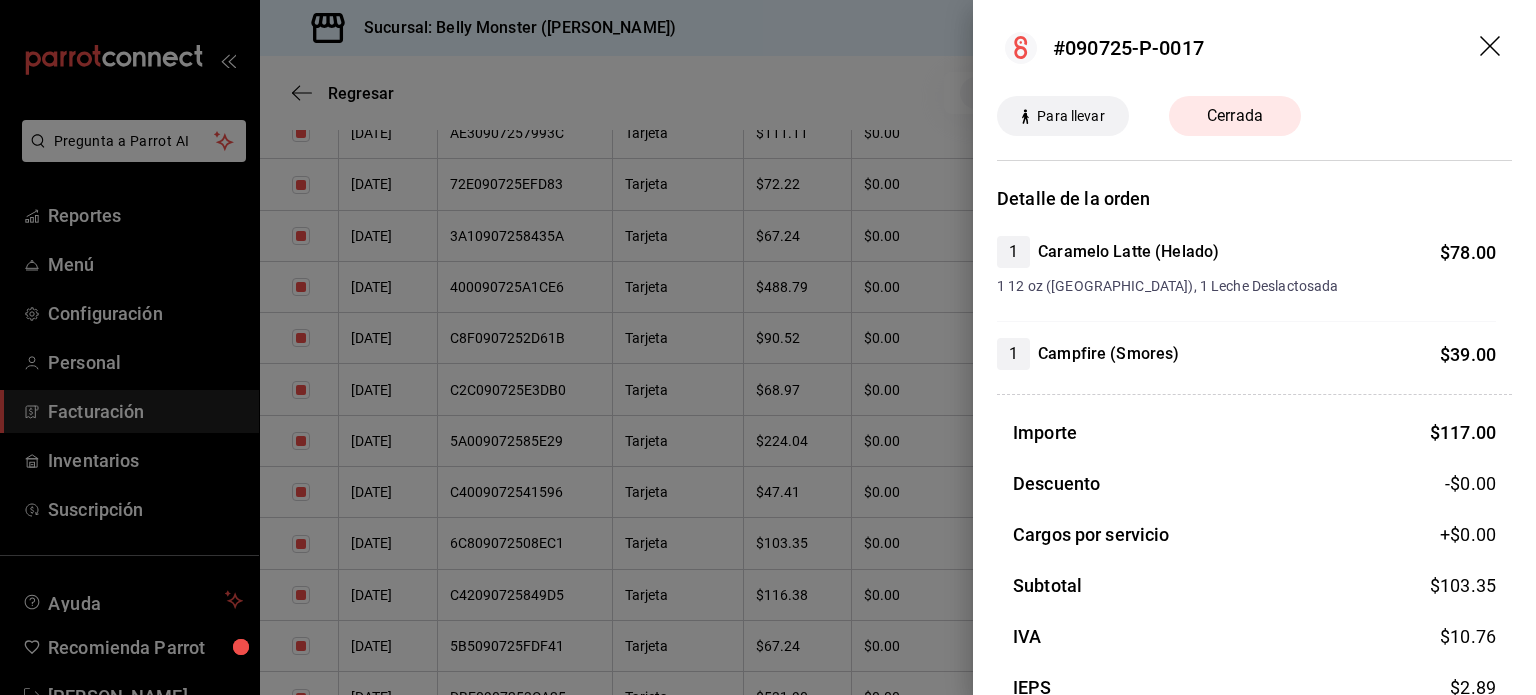 click at bounding box center [768, 347] 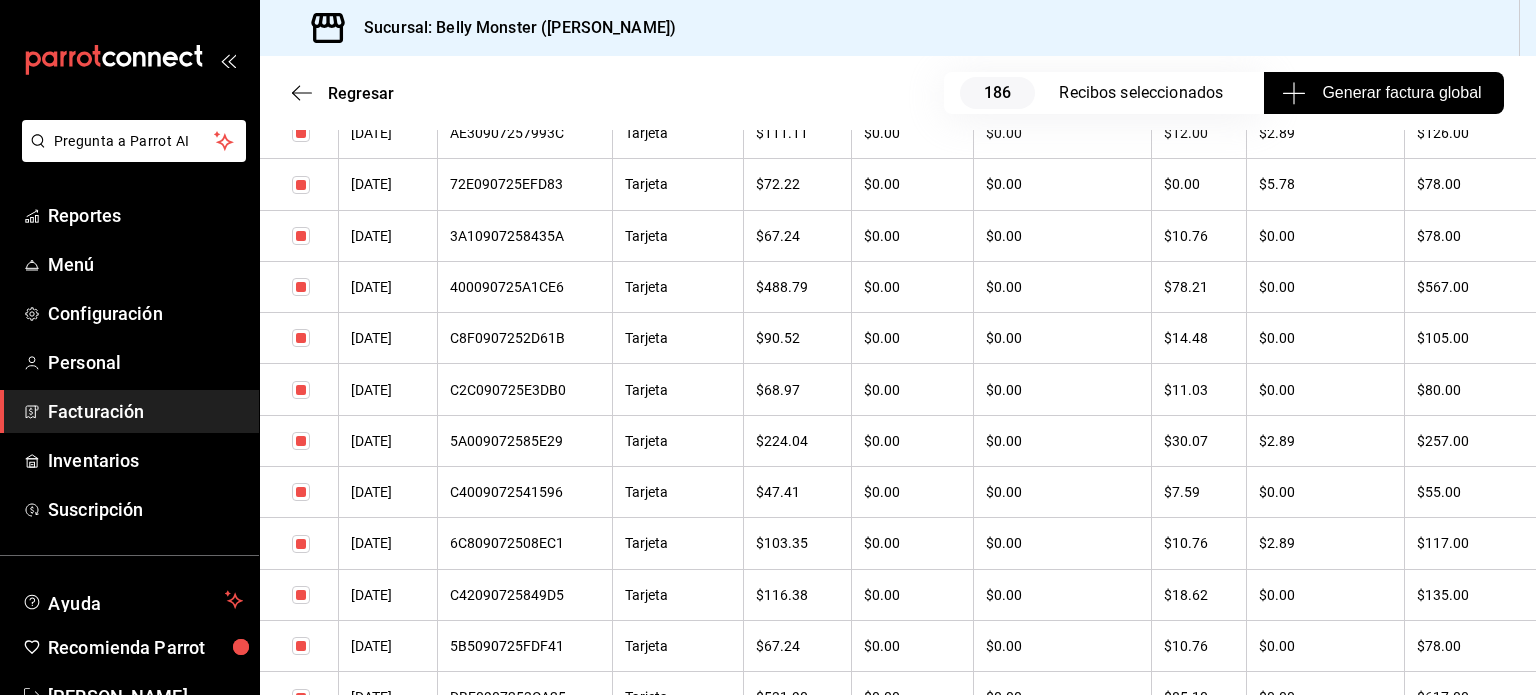 click on "5A009072585E29" at bounding box center [525, 441] 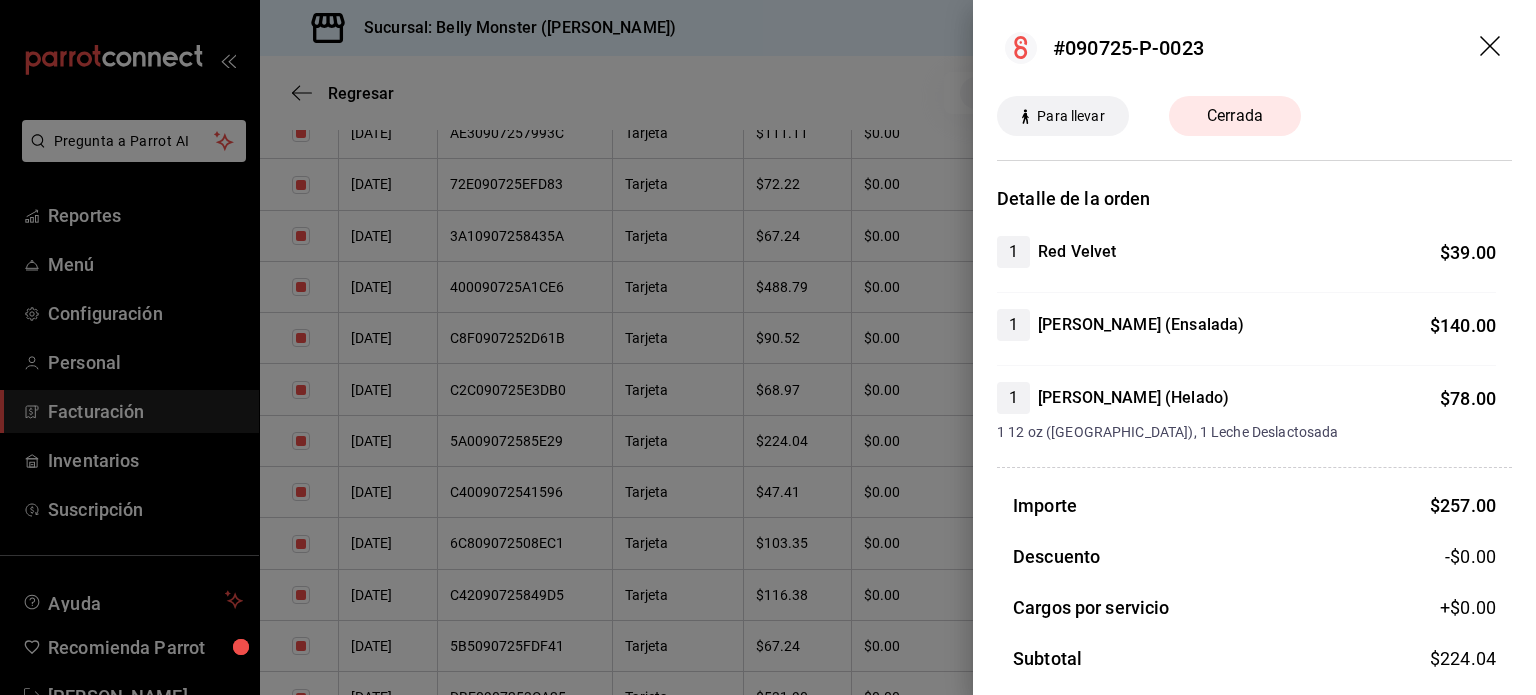 click at bounding box center (768, 347) 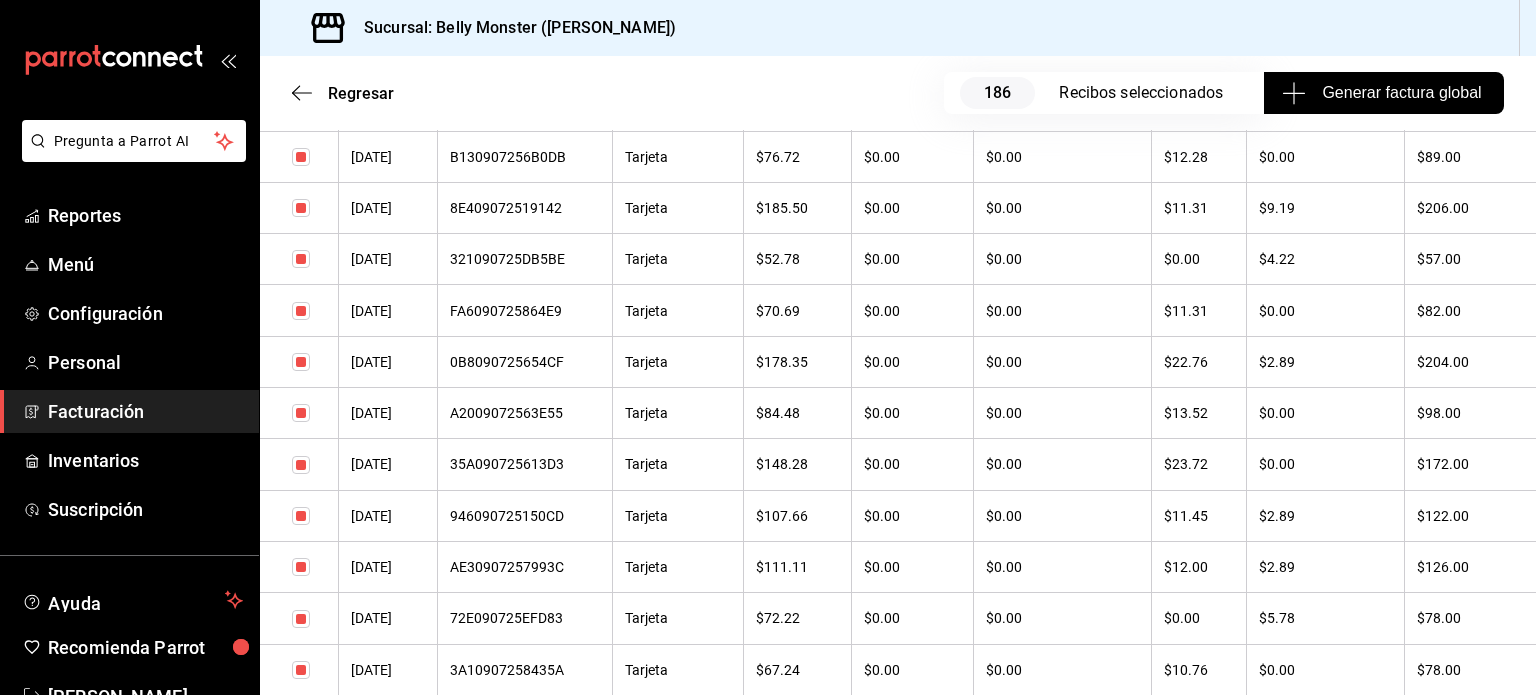 scroll, scrollTop: 7830, scrollLeft: 0, axis: vertical 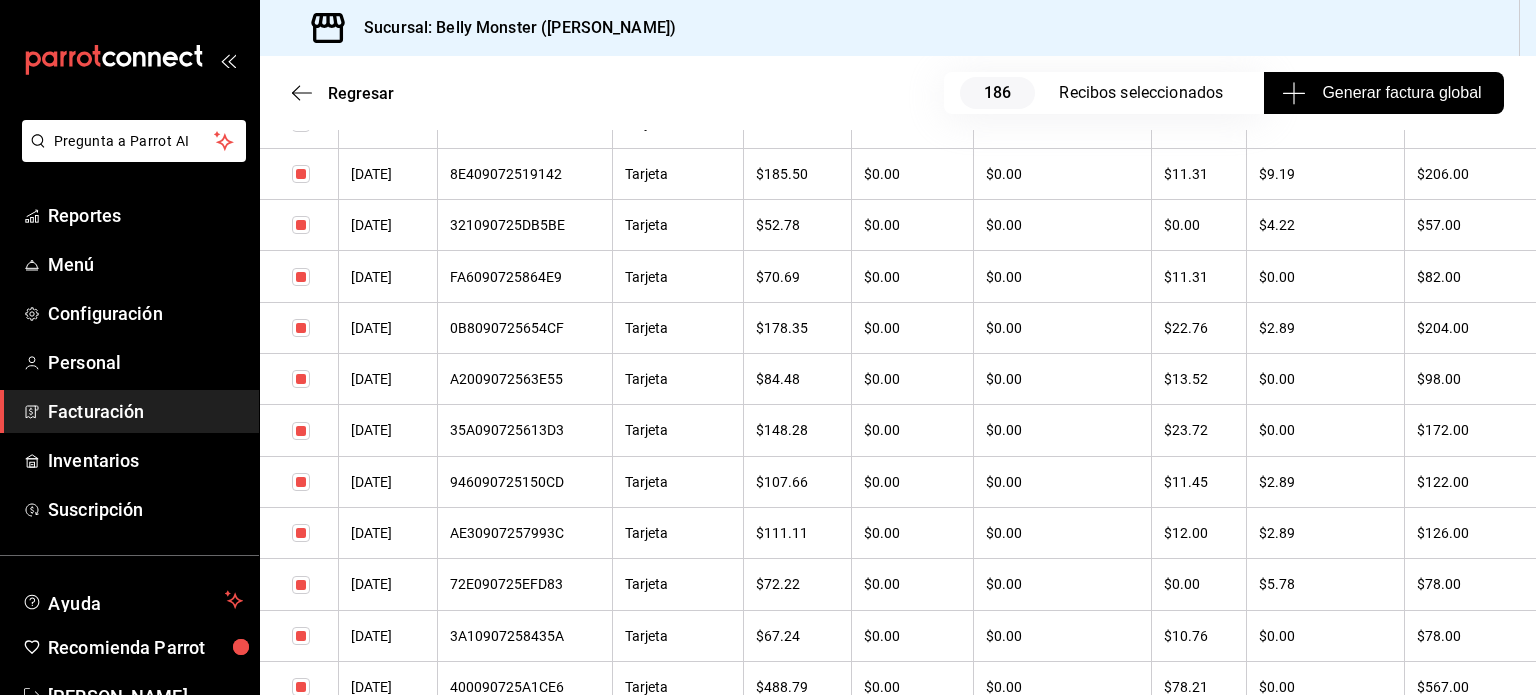 click on "AE30907257993C" at bounding box center (525, 533) 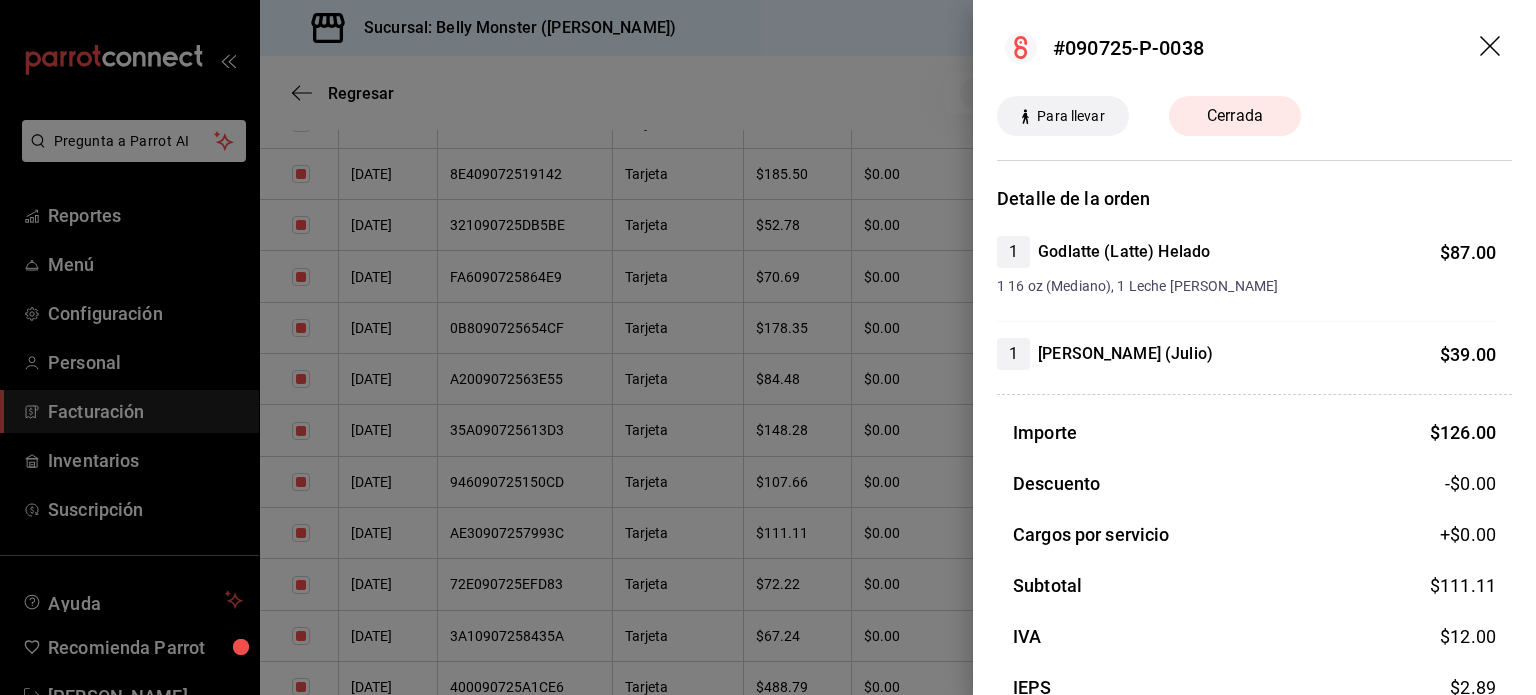 click at bounding box center (768, 347) 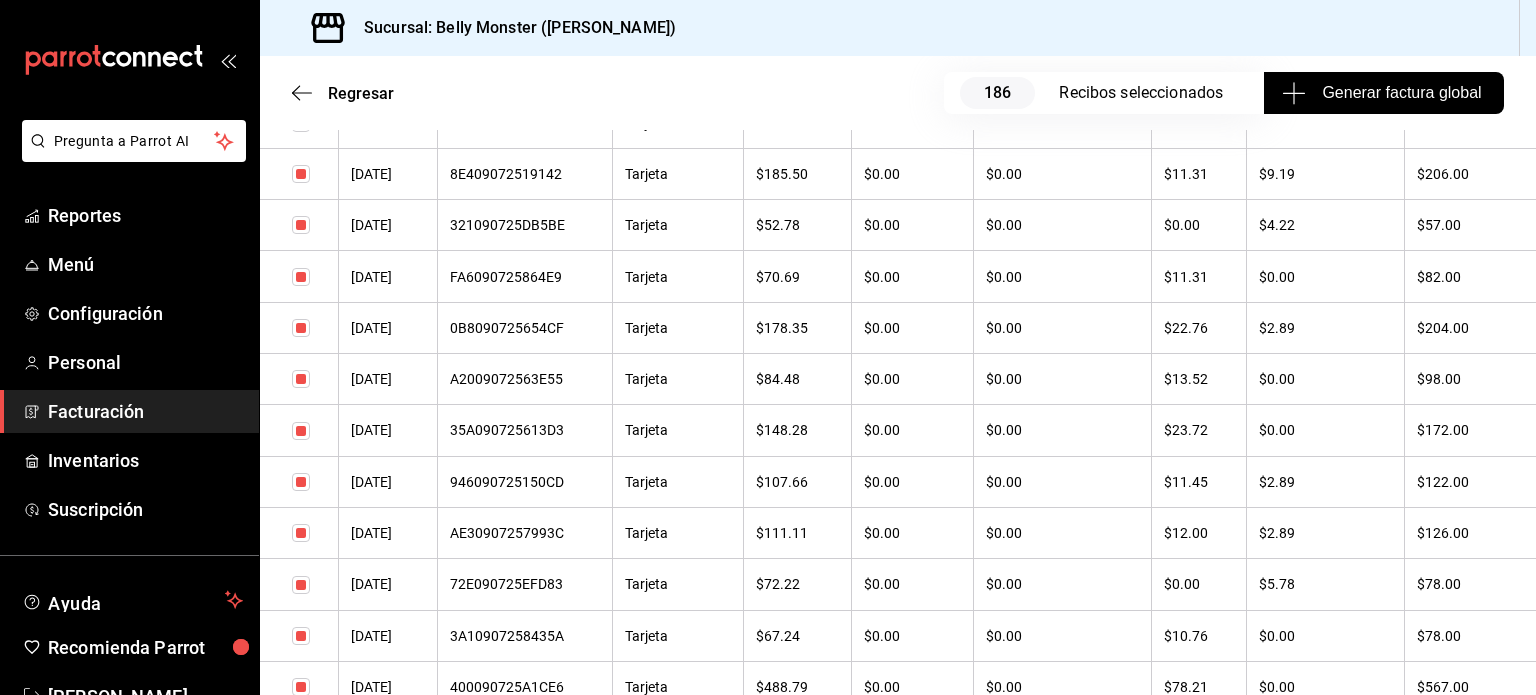 click on "946090725150CD" at bounding box center [525, 481] 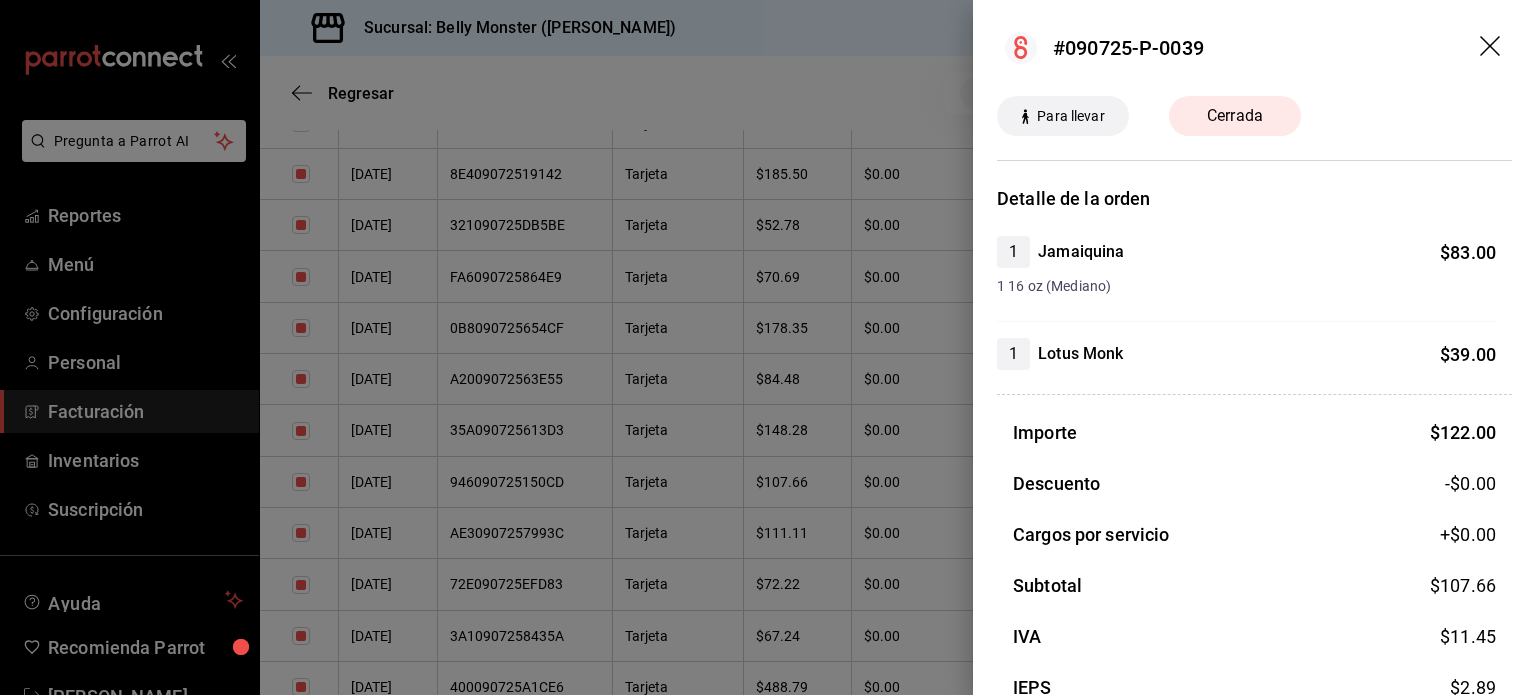 click at bounding box center (768, 347) 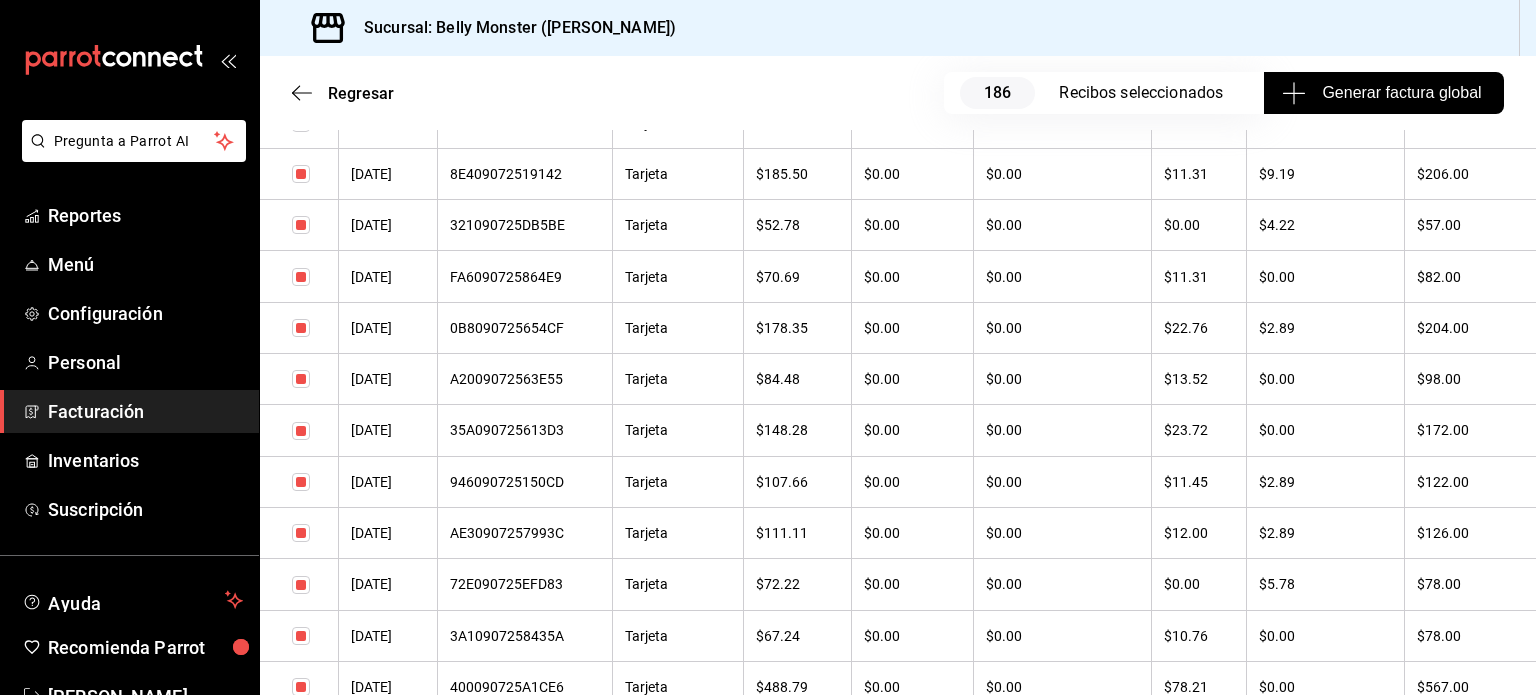 click on "0B8090725654CF" at bounding box center [525, 328] 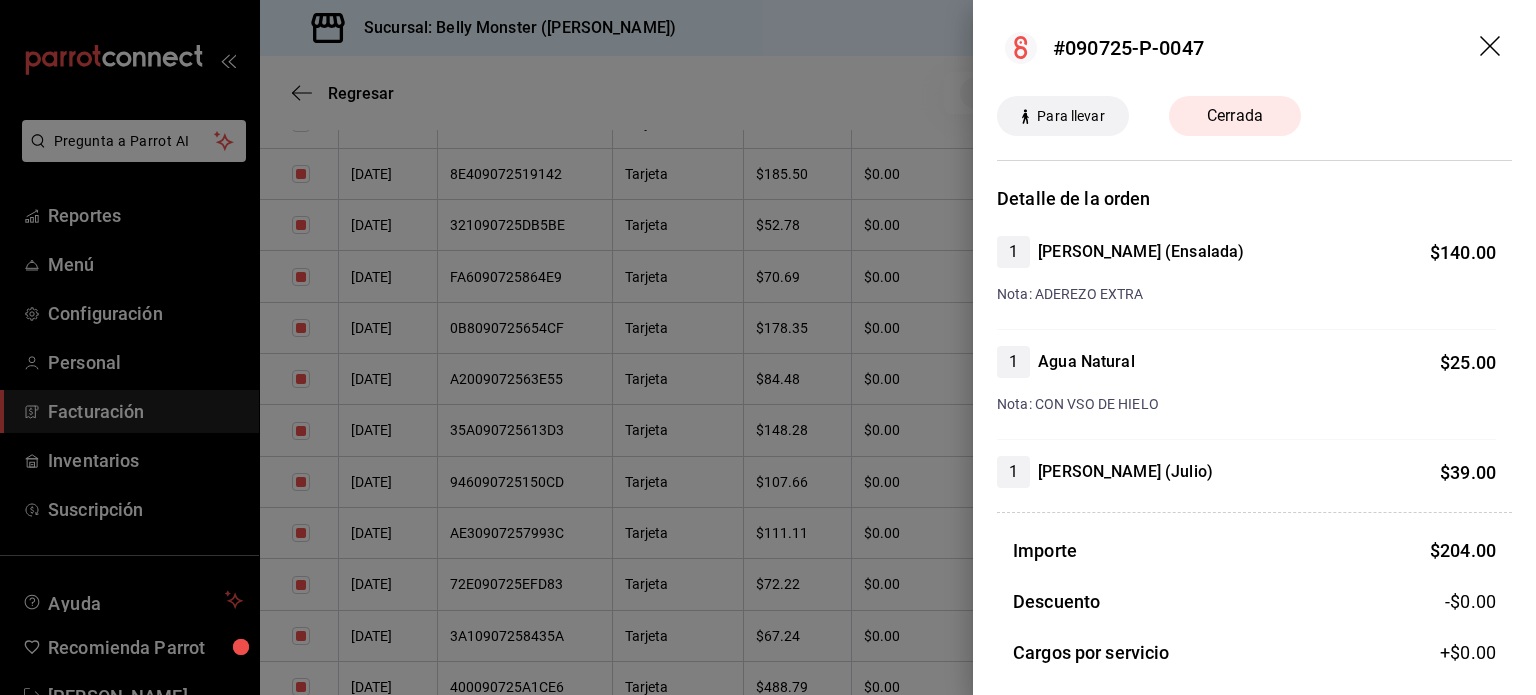 click at bounding box center (768, 347) 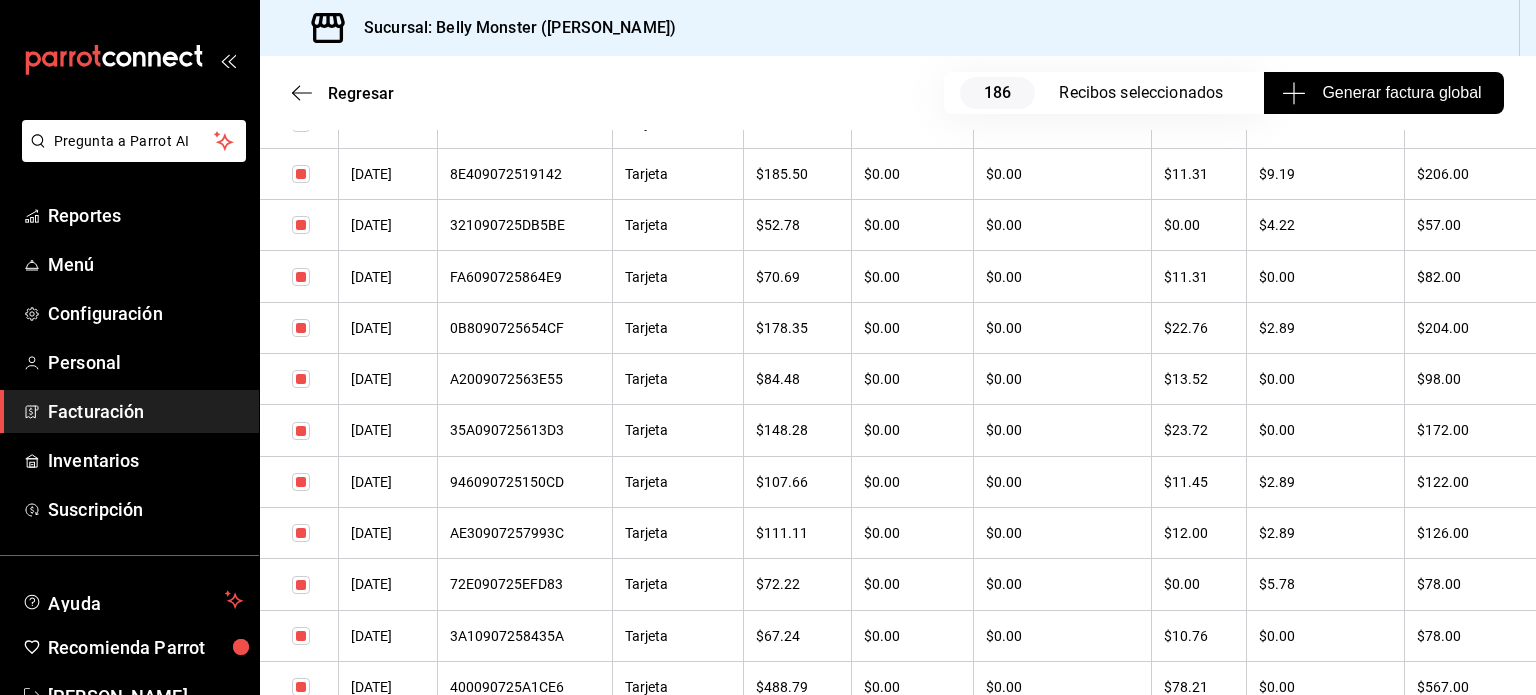 click on "8E409072519142" at bounding box center [525, 174] 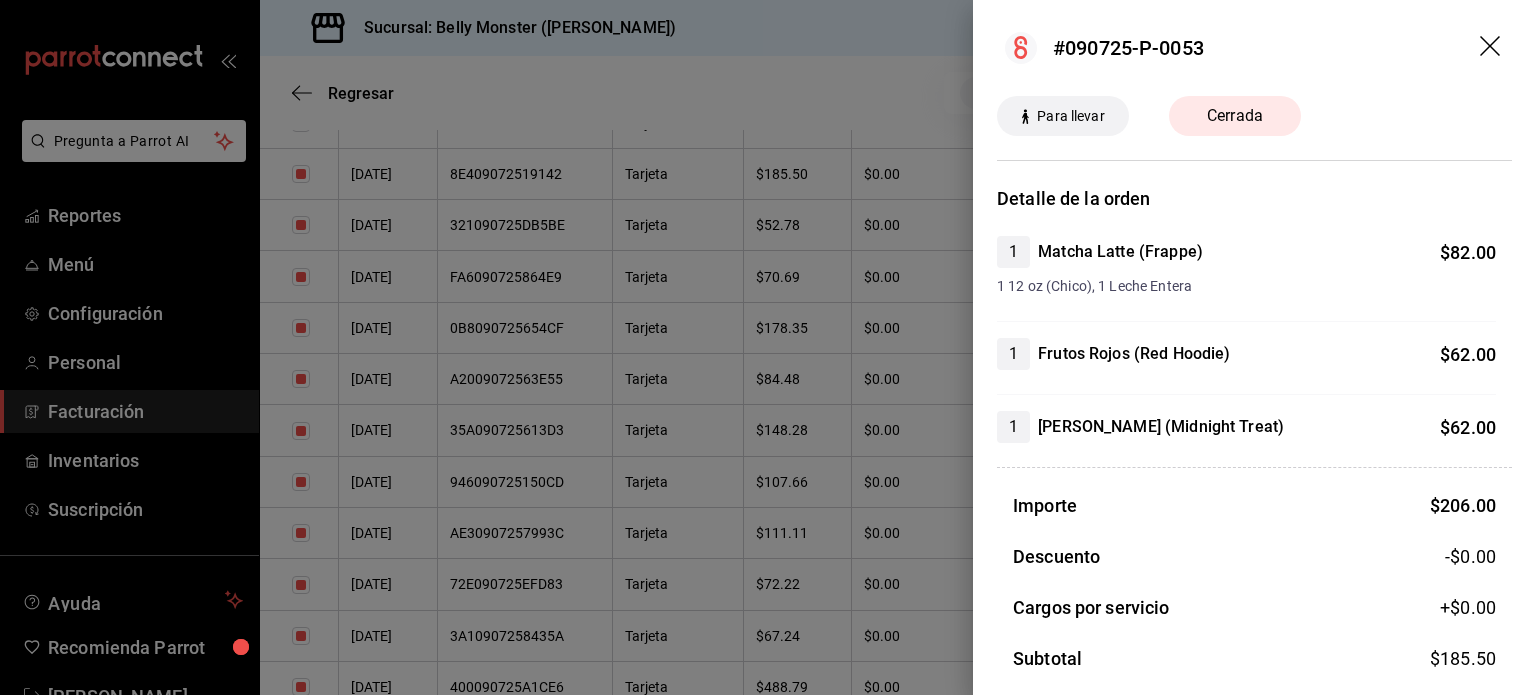 click at bounding box center (768, 347) 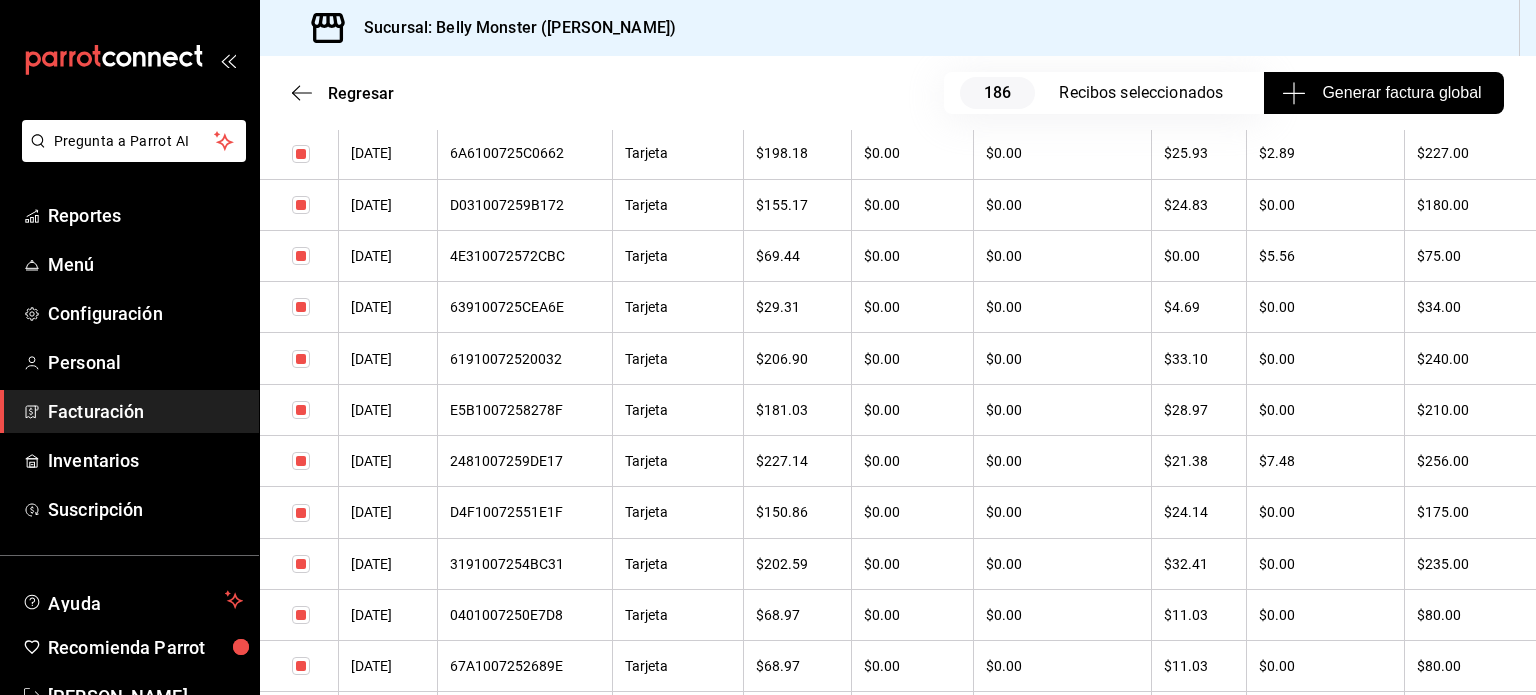 scroll, scrollTop: 6830, scrollLeft: 0, axis: vertical 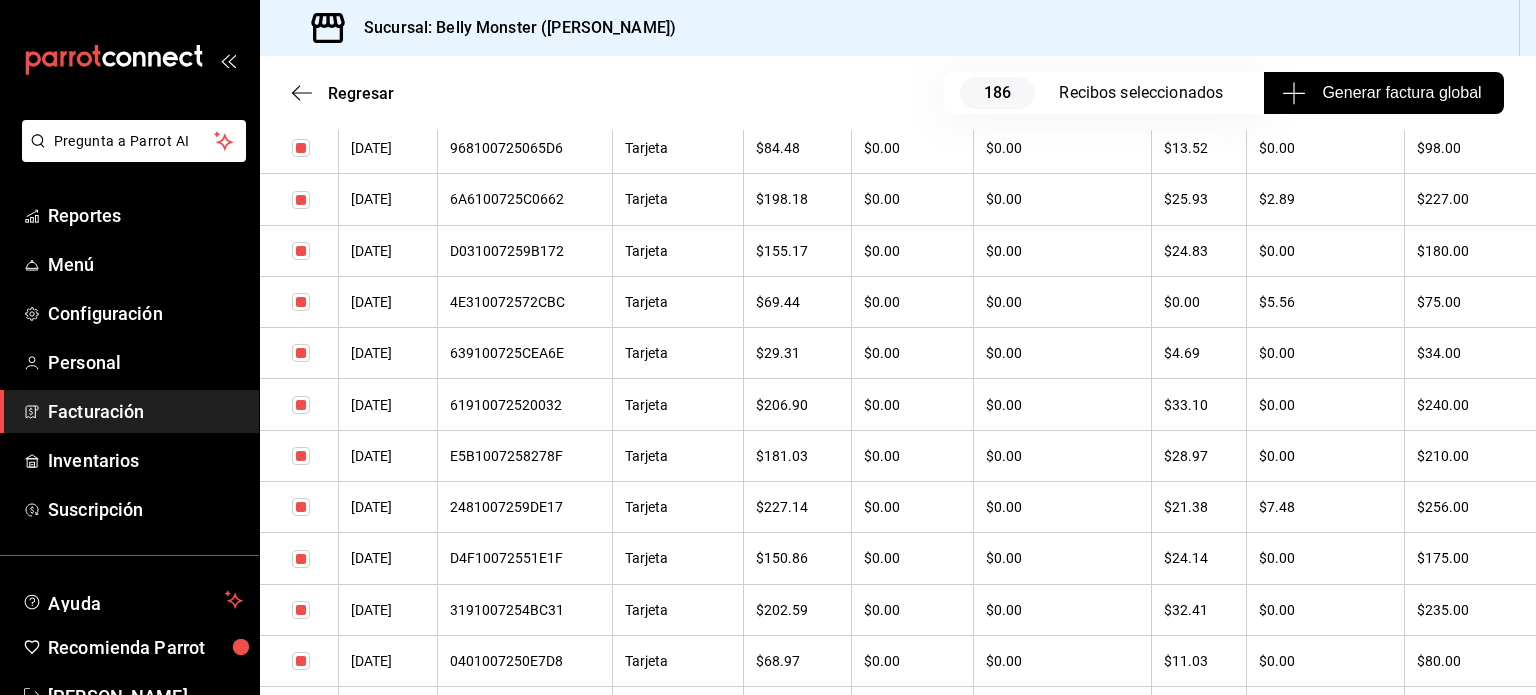 click on "2481007259DE17" at bounding box center [525, 507] 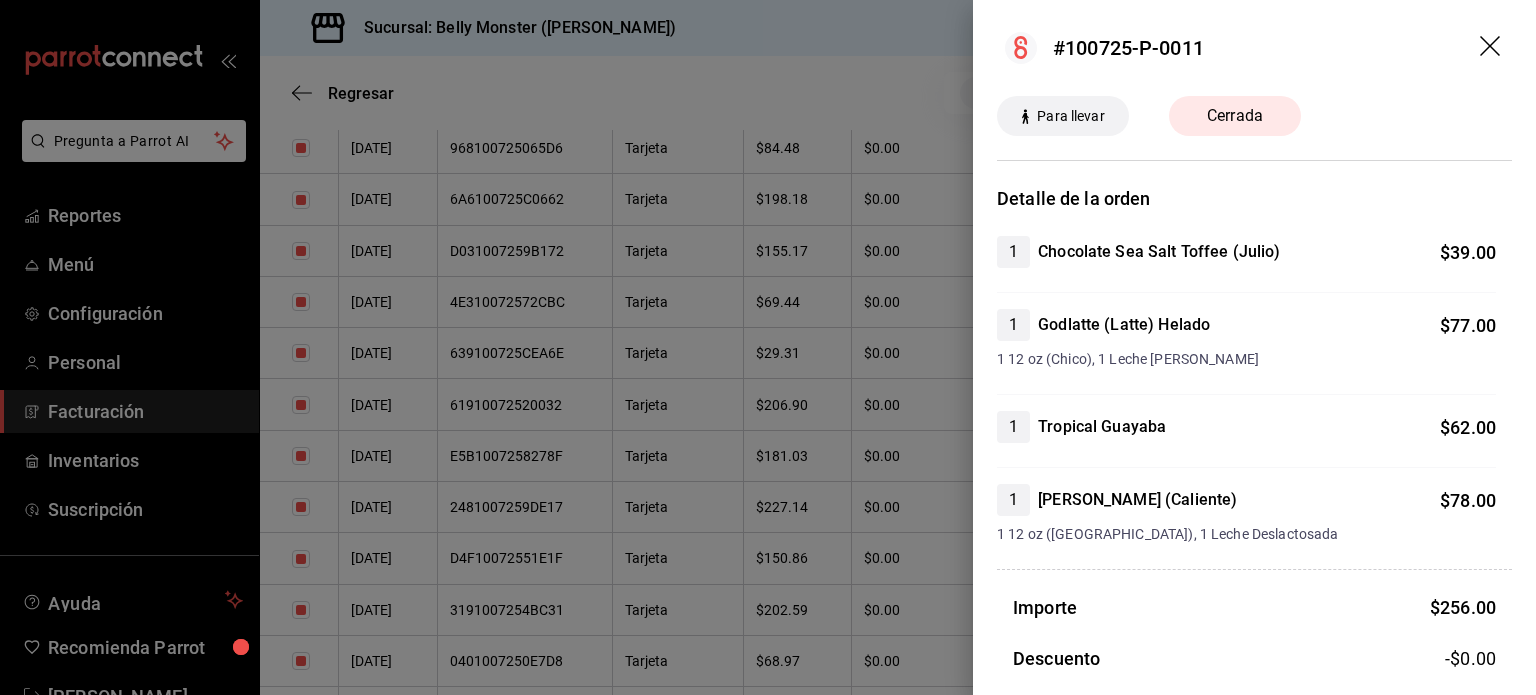 click at bounding box center (768, 347) 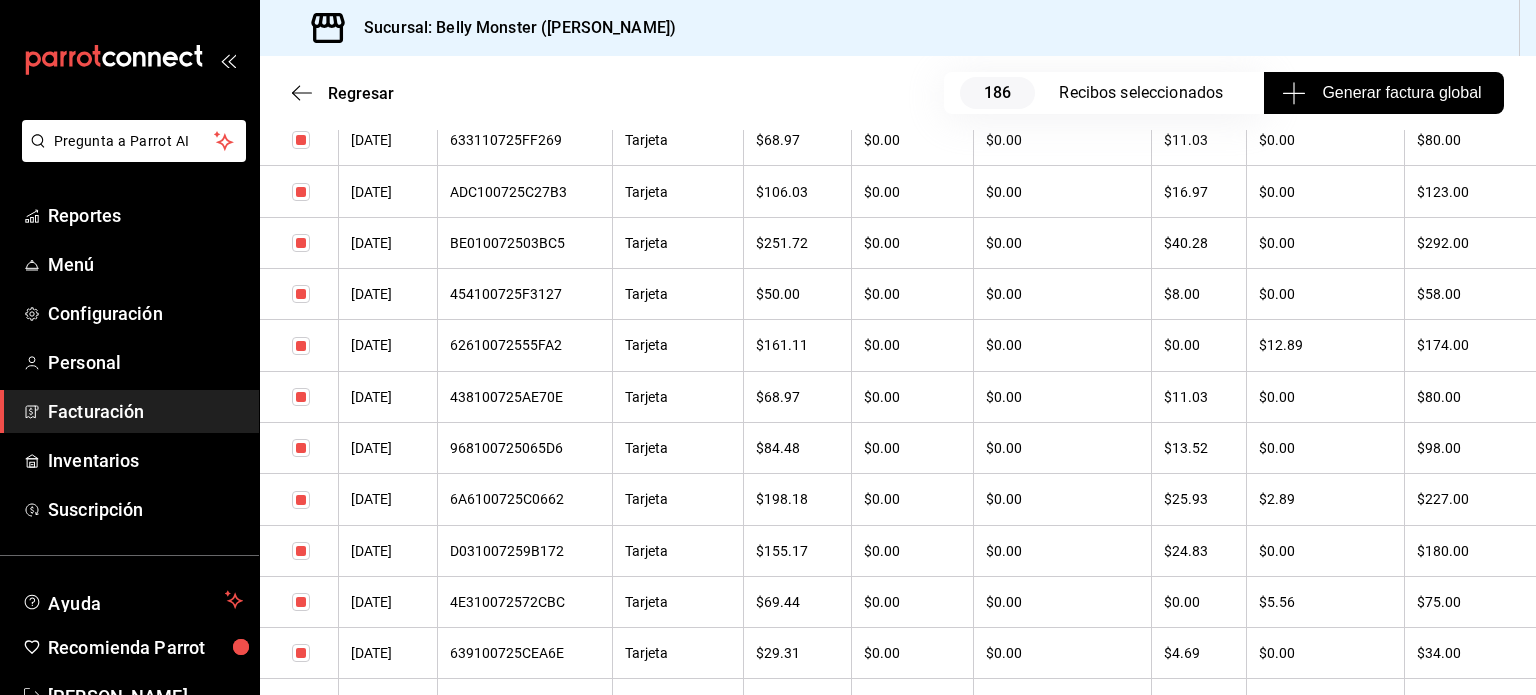 scroll, scrollTop: 6430, scrollLeft: 0, axis: vertical 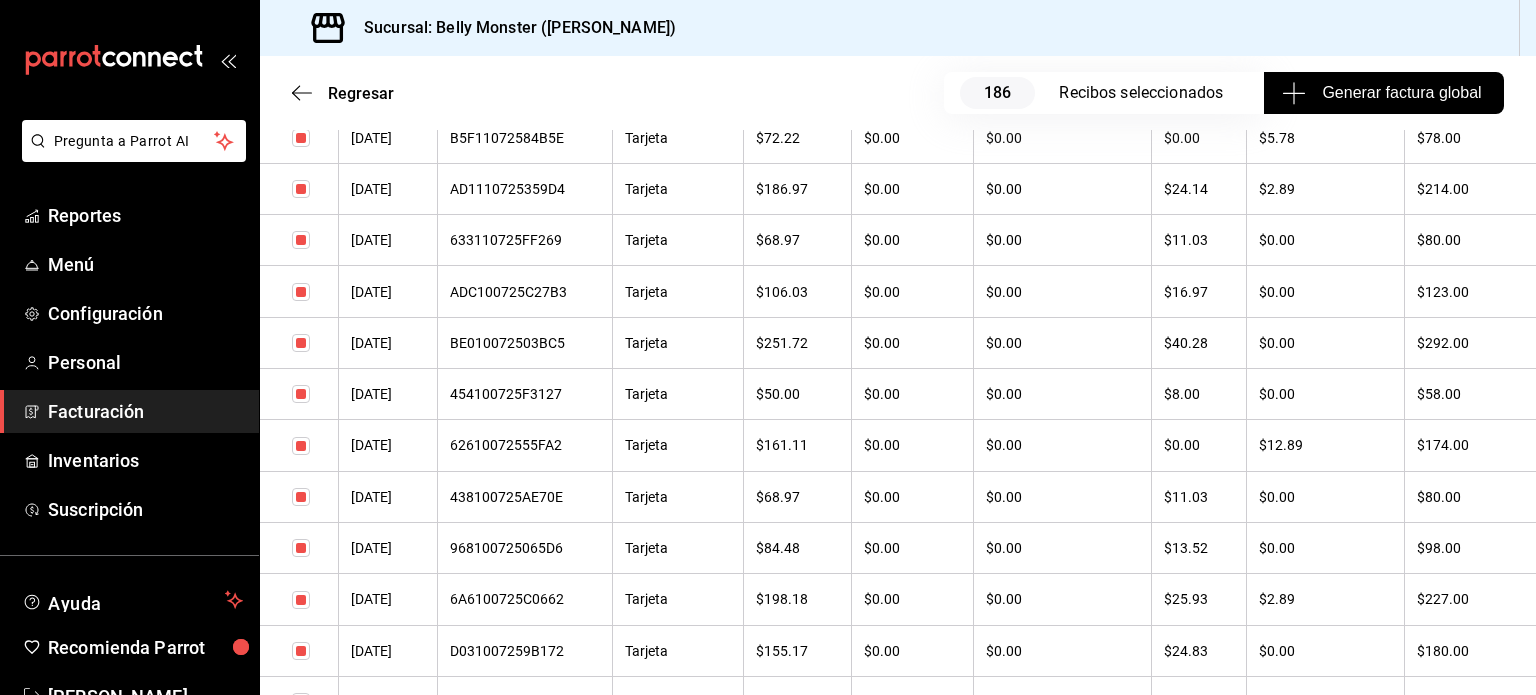 click on "6A6100725C0662" at bounding box center [525, 599] 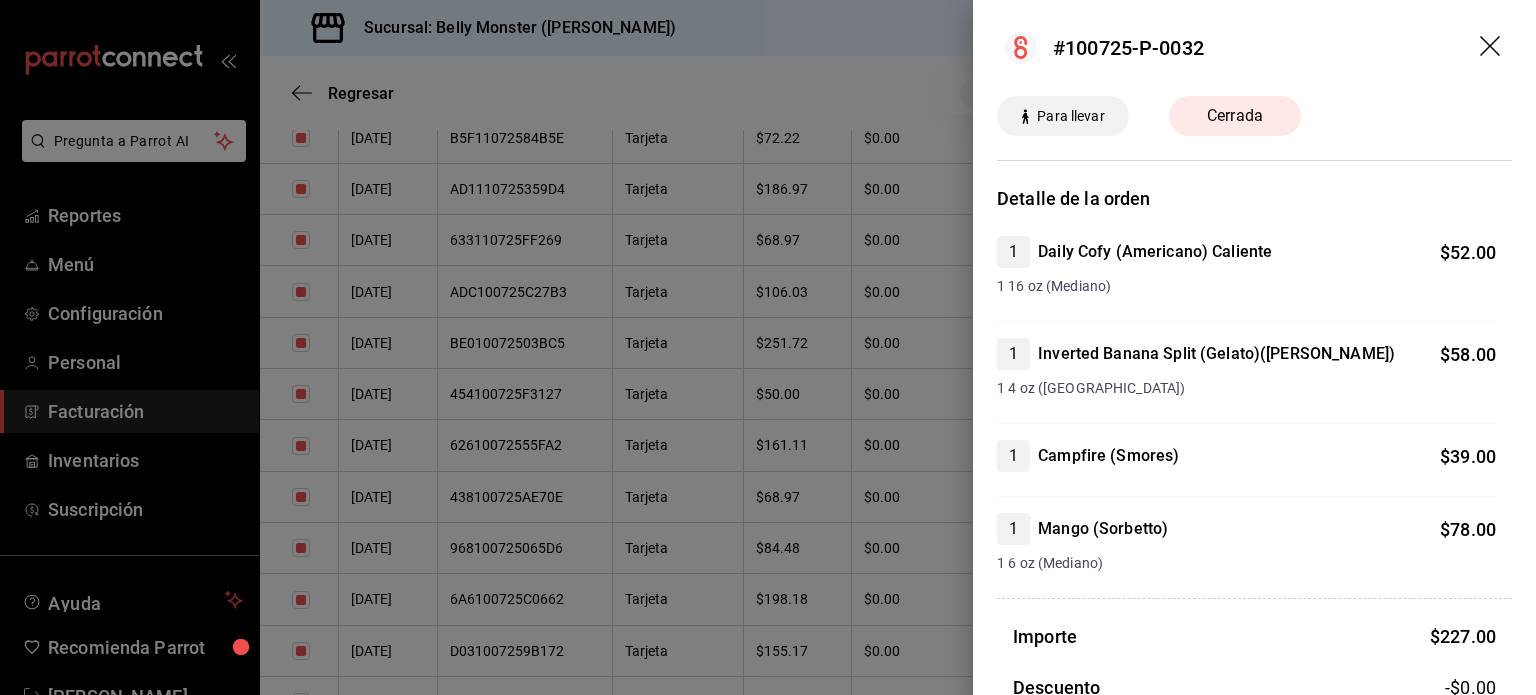 click at bounding box center [768, 347] 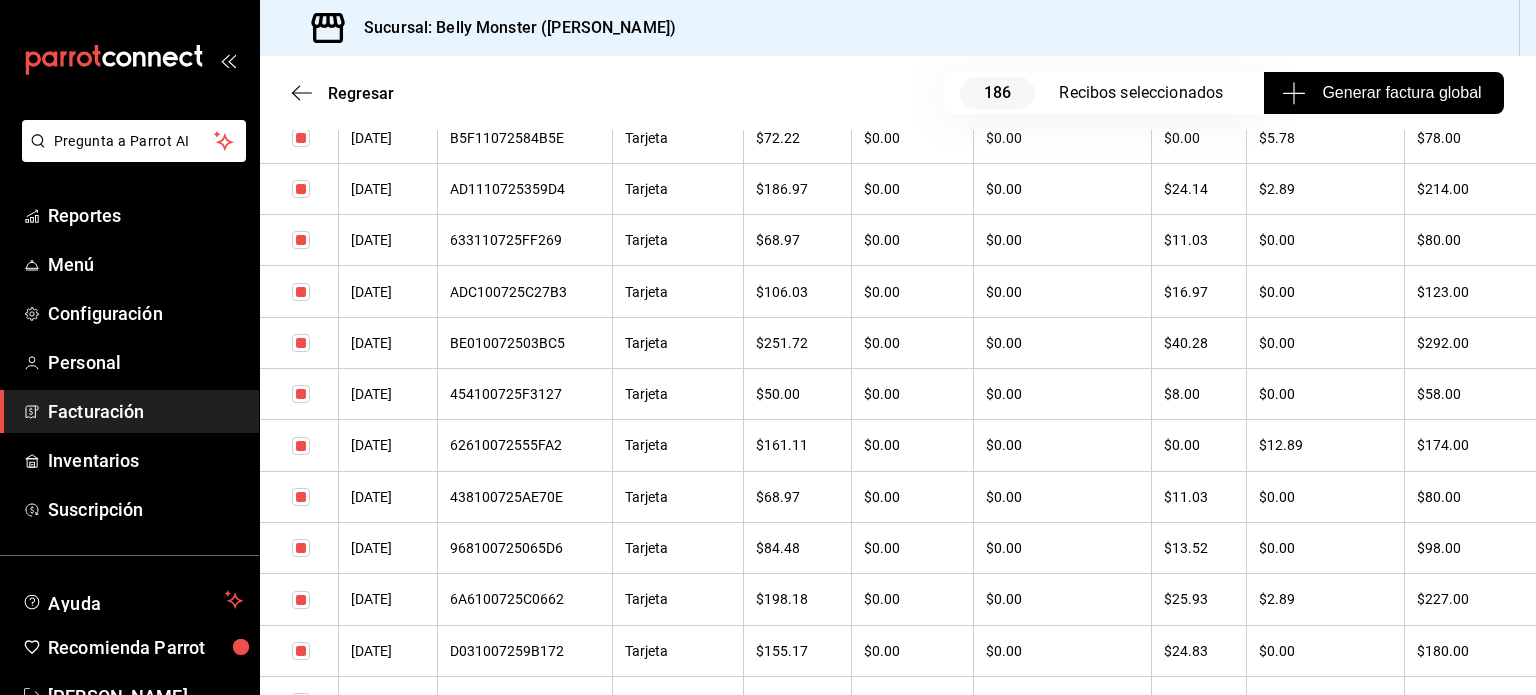 click on "AD1110725359D4" at bounding box center [525, 189] 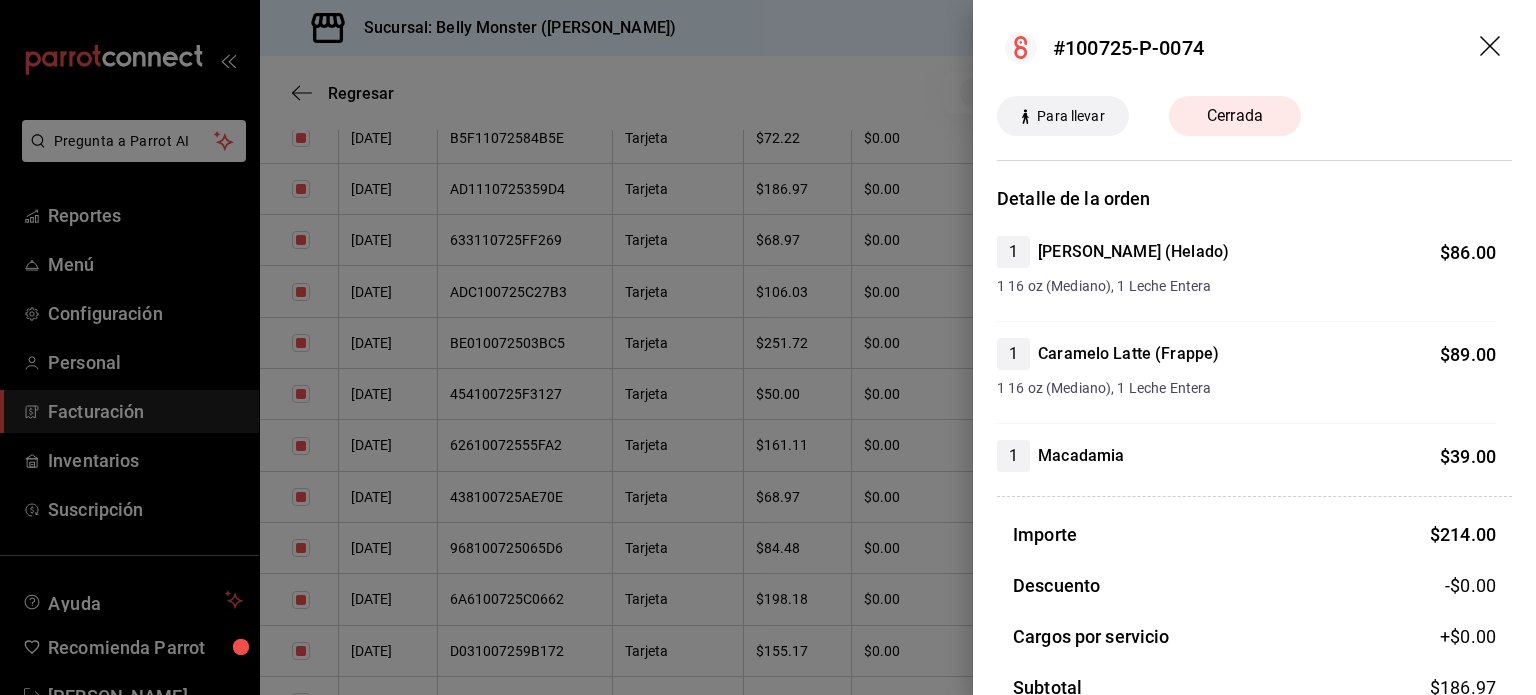 click at bounding box center (768, 347) 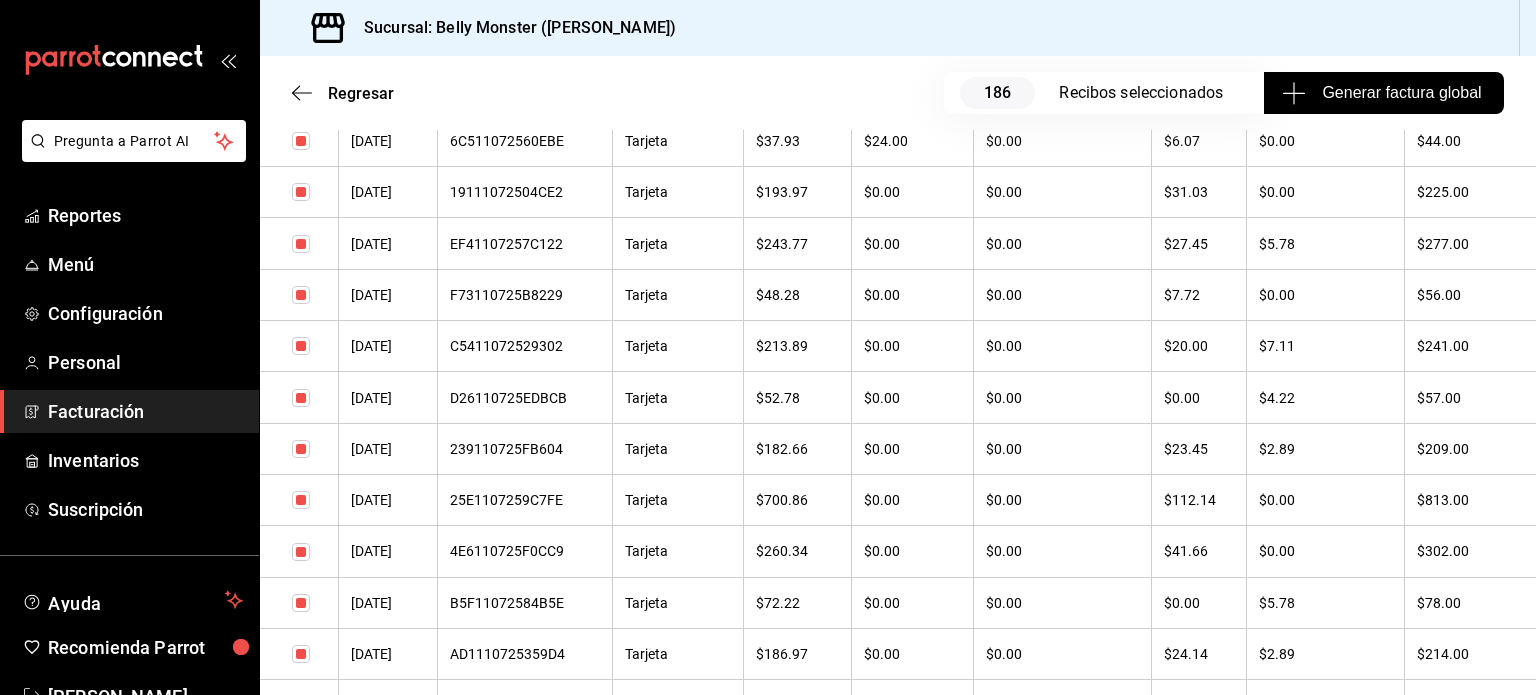 scroll, scrollTop: 5930, scrollLeft: 0, axis: vertical 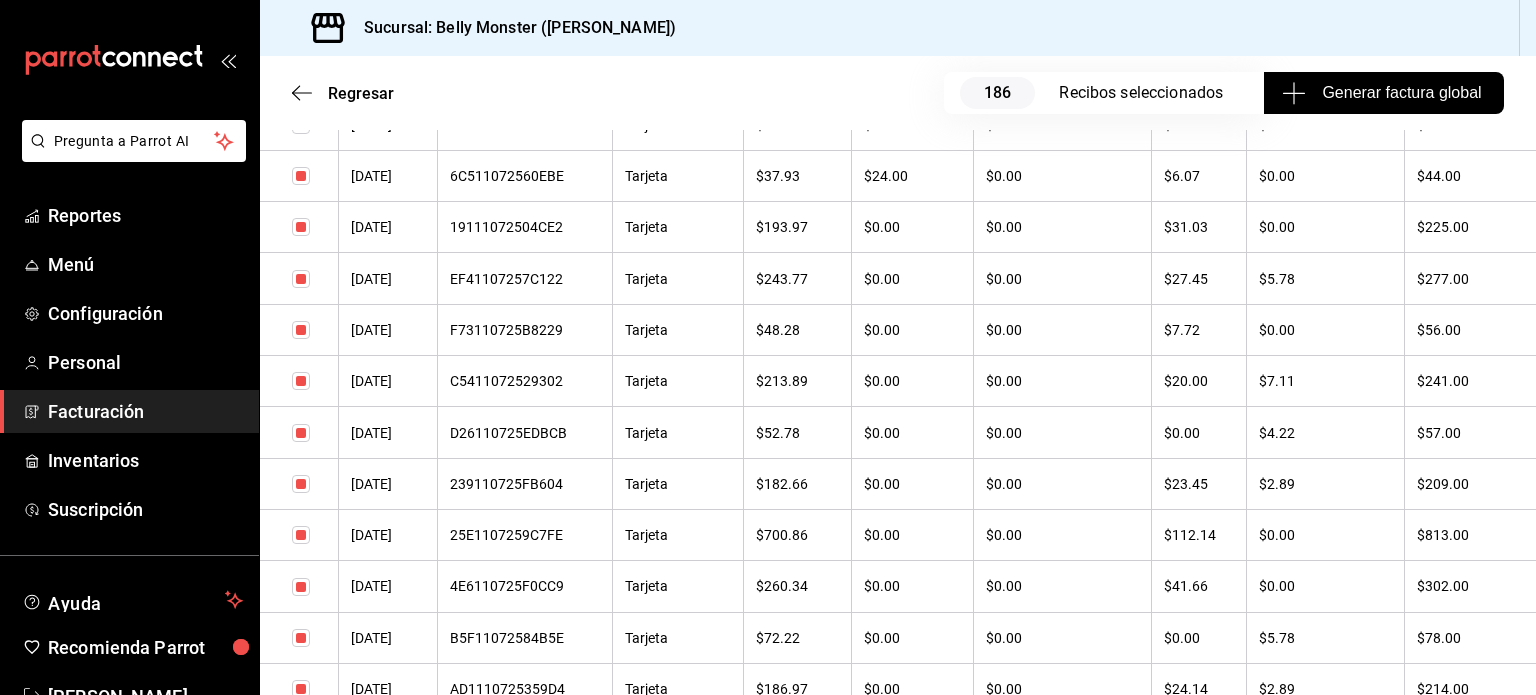 click on "239110725FB604" at bounding box center [525, 484] 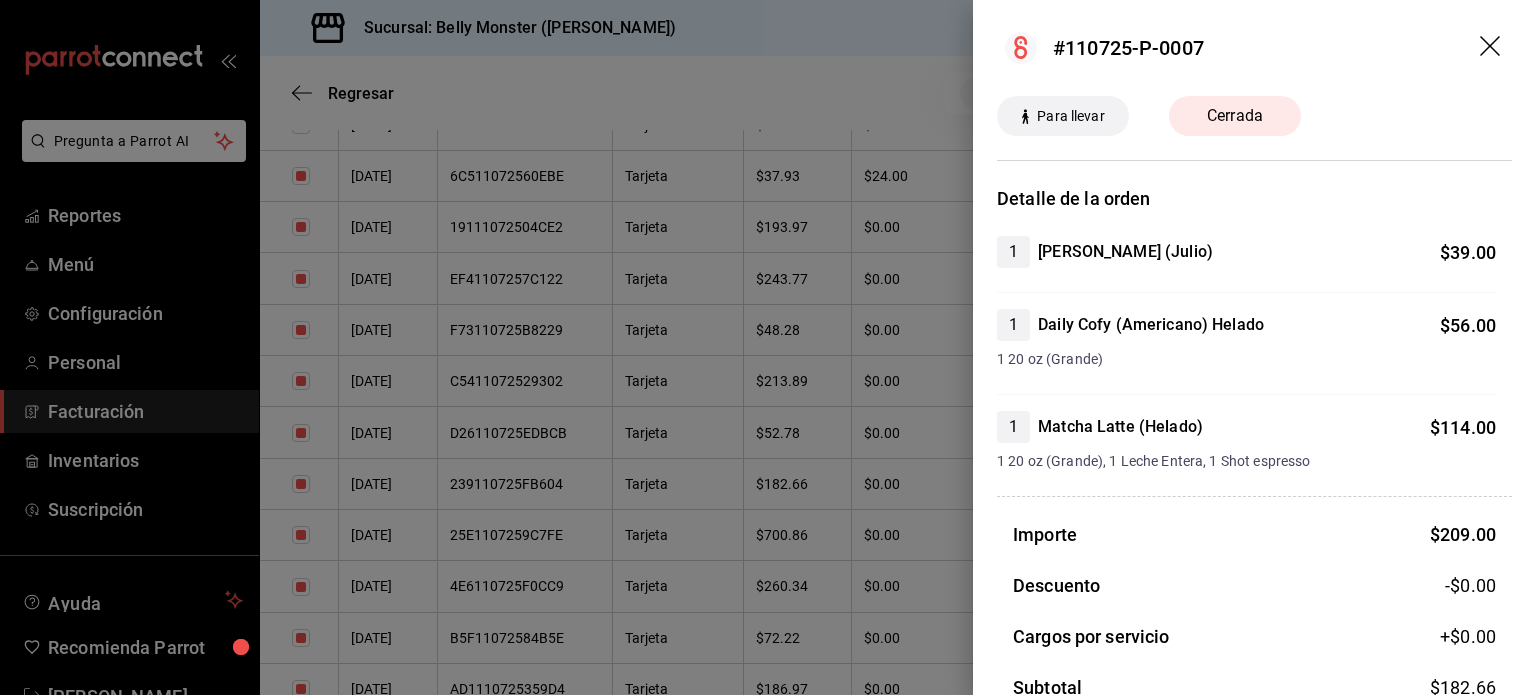 click at bounding box center (768, 347) 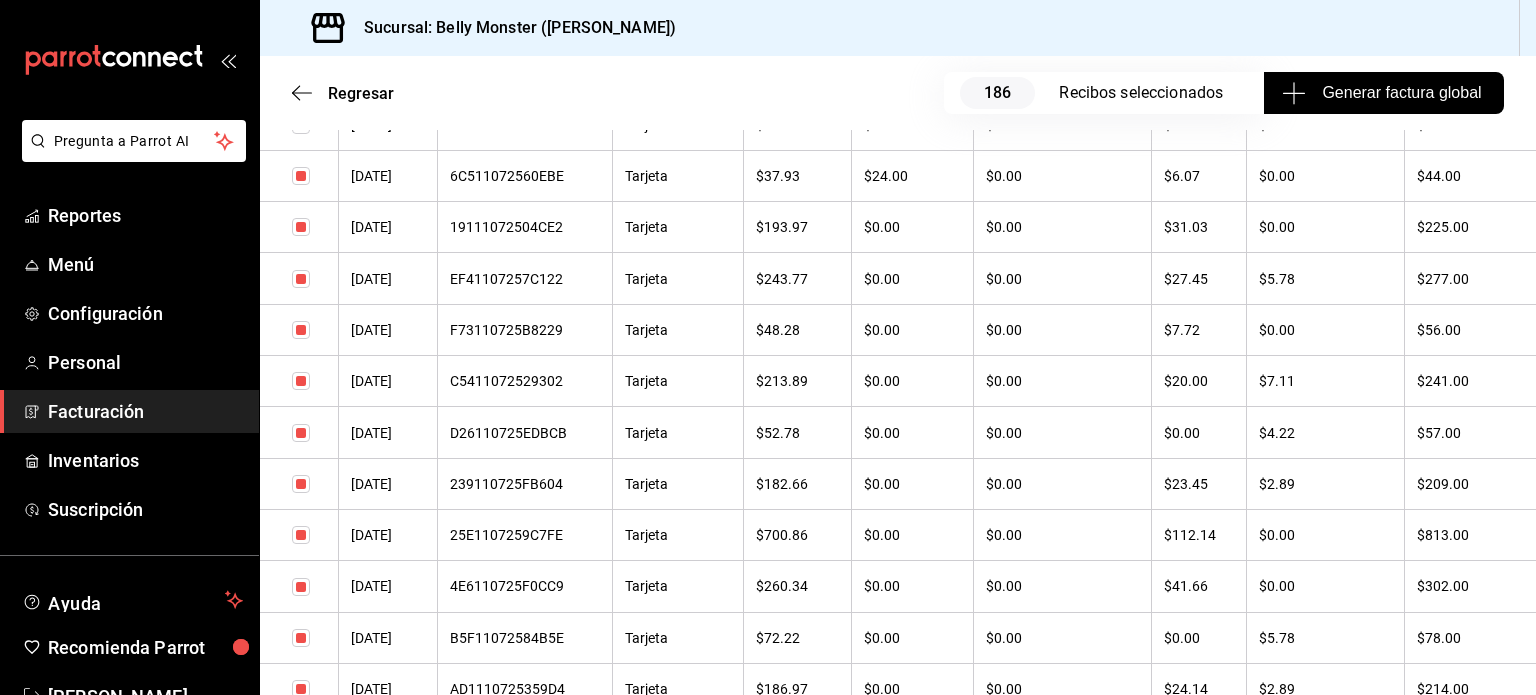 click on "C5411072529302" at bounding box center (525, 381) 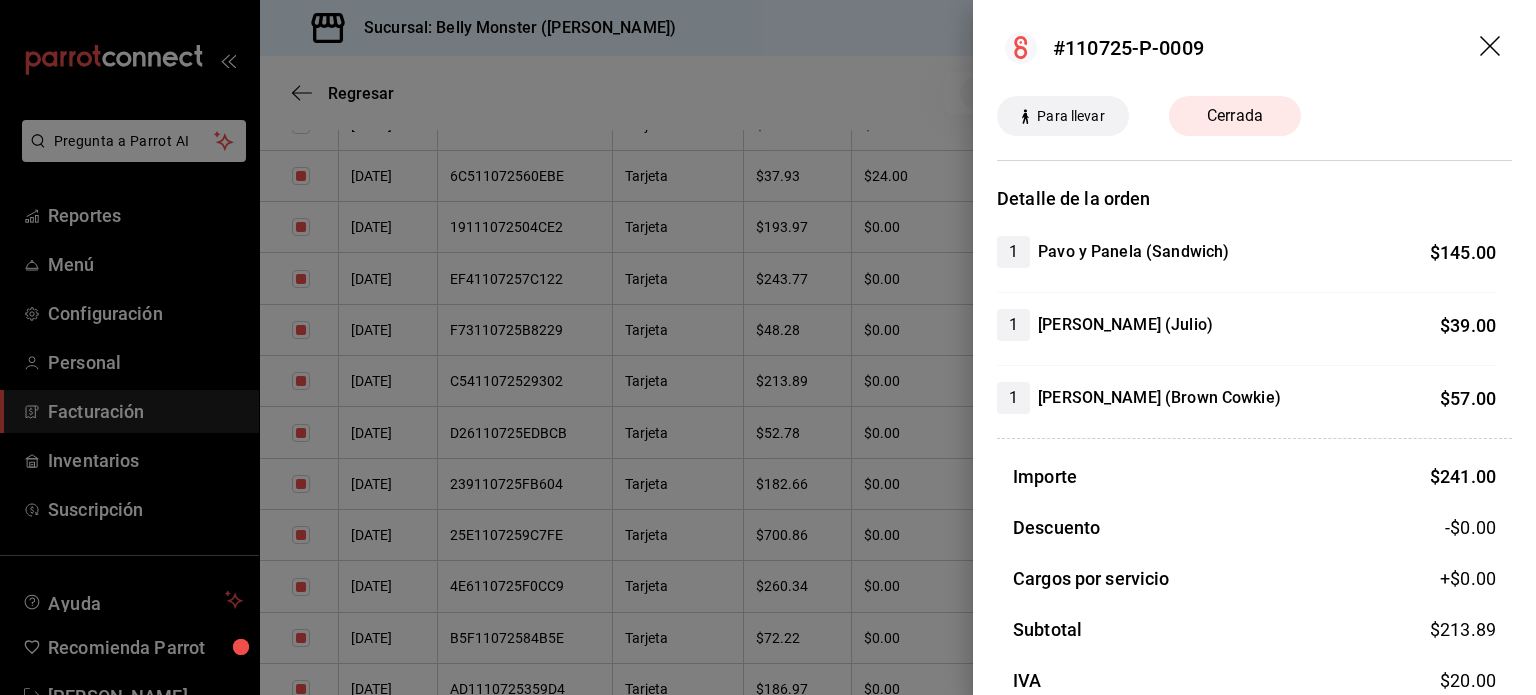 click at bounding box center [768, 347] 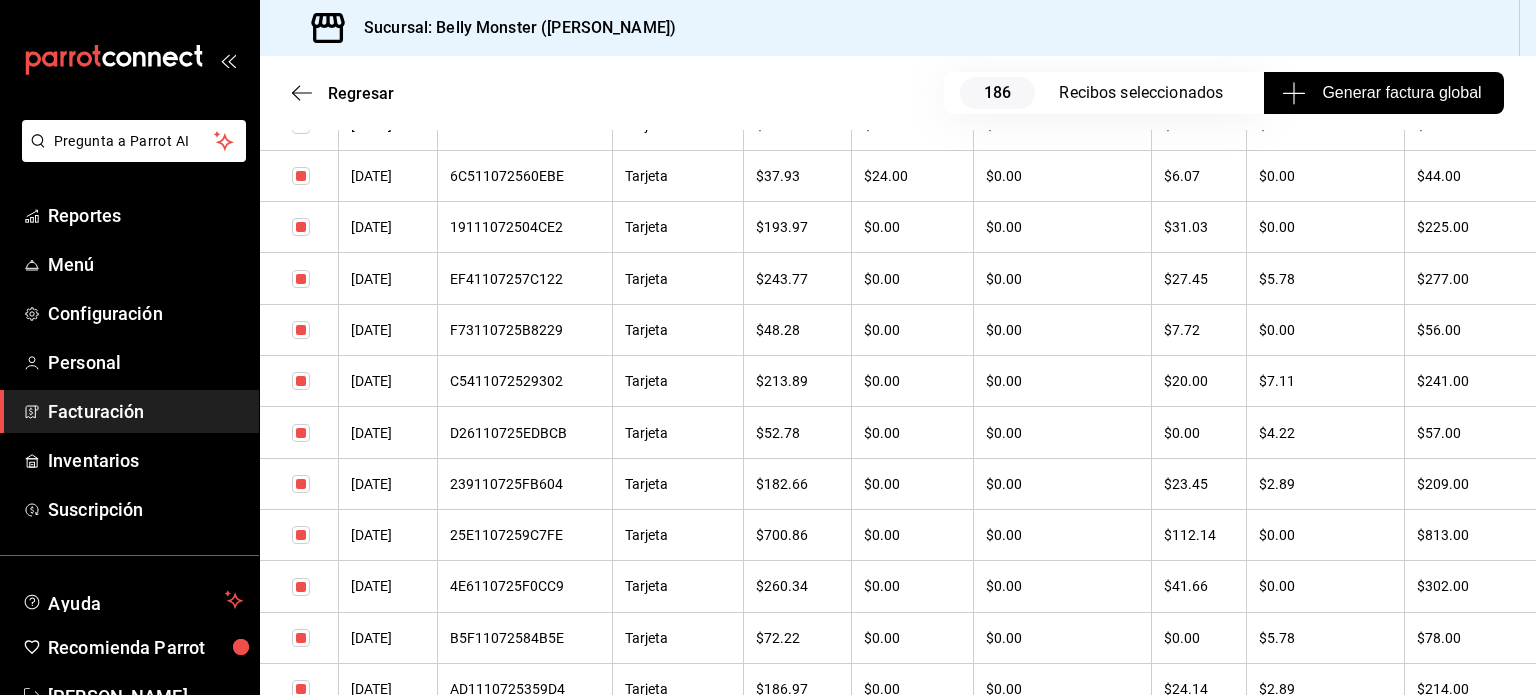 click on "EF41107257C122" at bounding box center [525, 279] 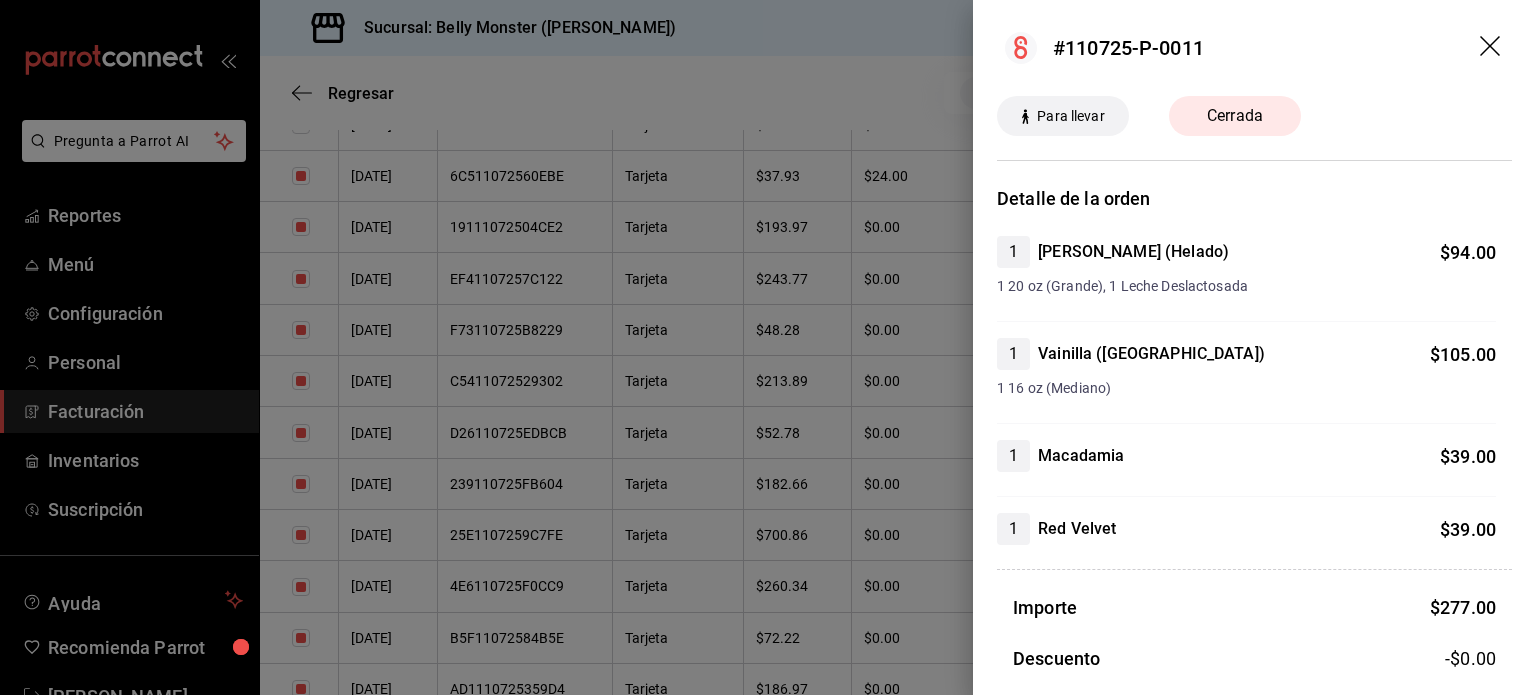click at bounding box center [768, 347] 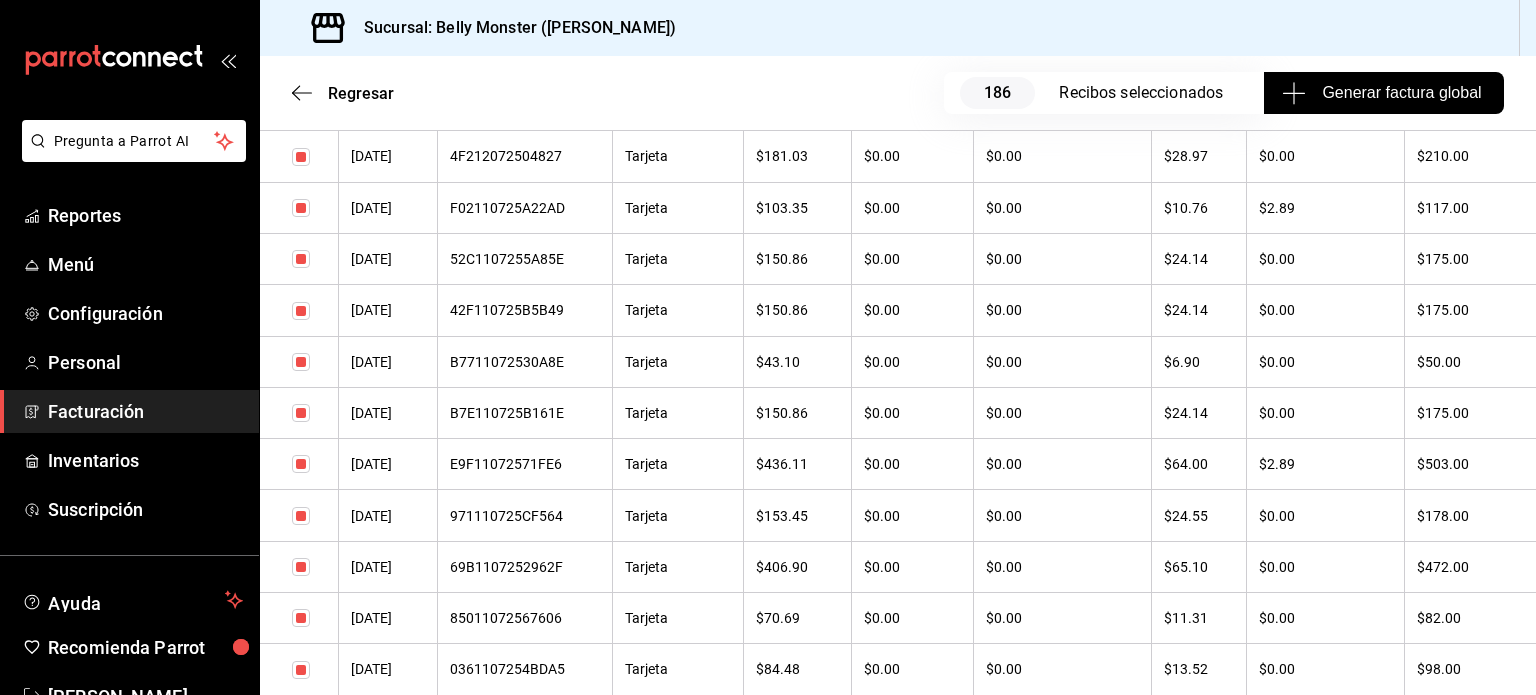 scroll, scrollTop: 5330, scrollLeft: 0, axis: vertical 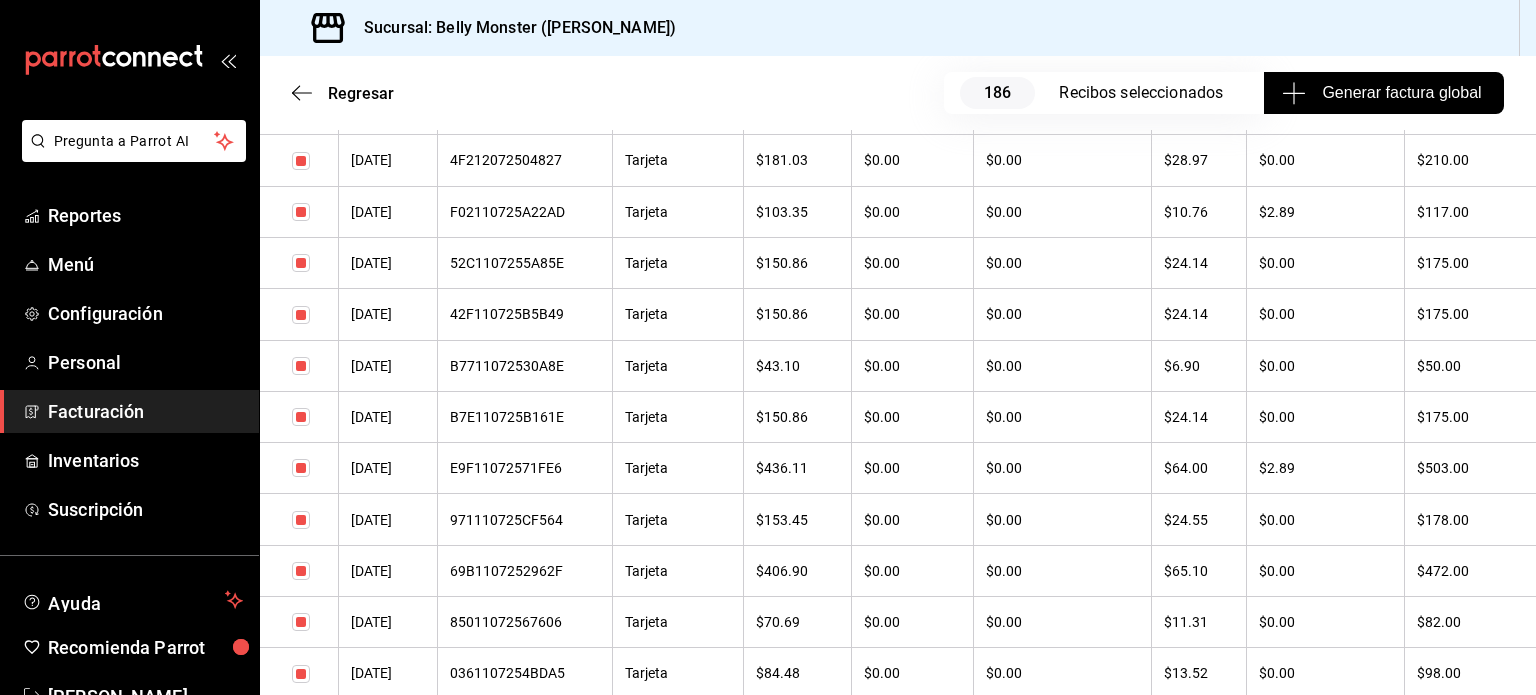 click on "E9F11072571FE6" at bounding box center (525, 468) 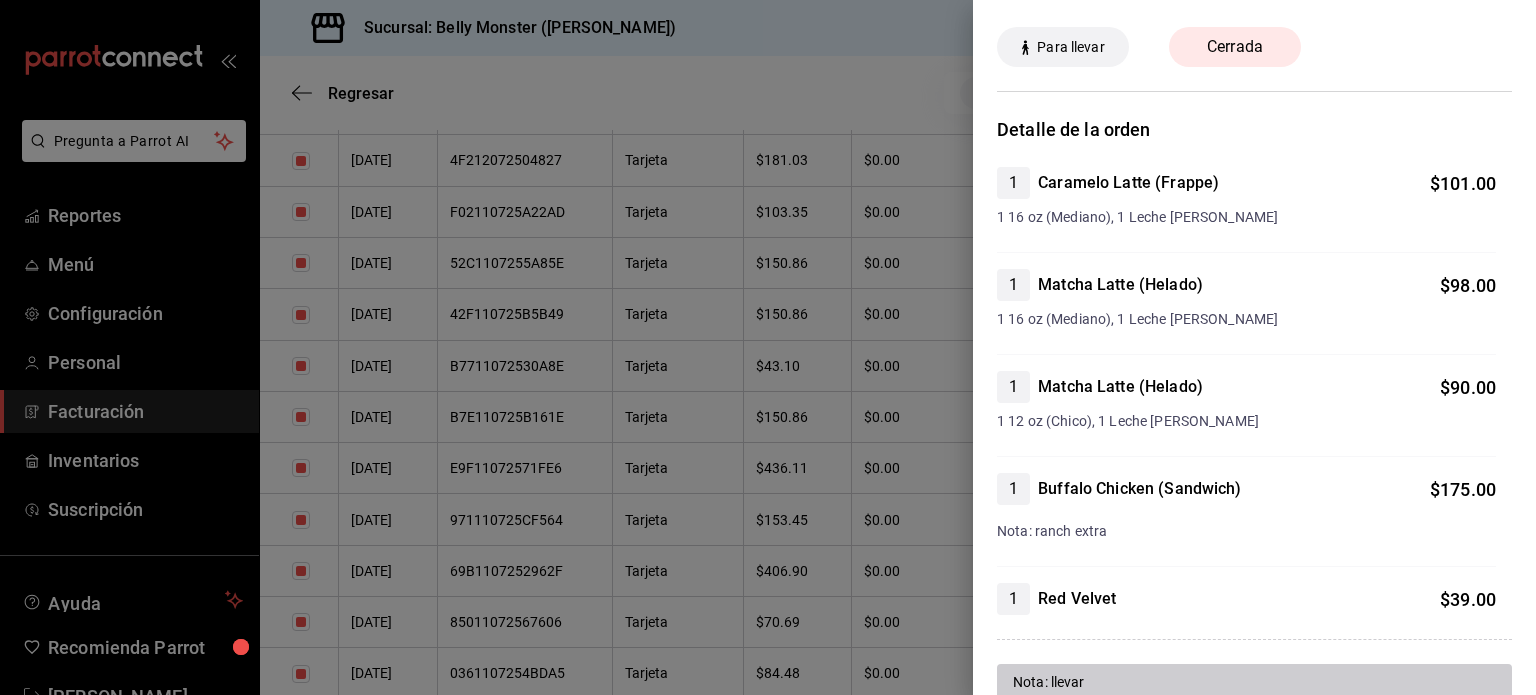 scroll, scrollTop: 100, scrollLeft: 0, axis: vertical 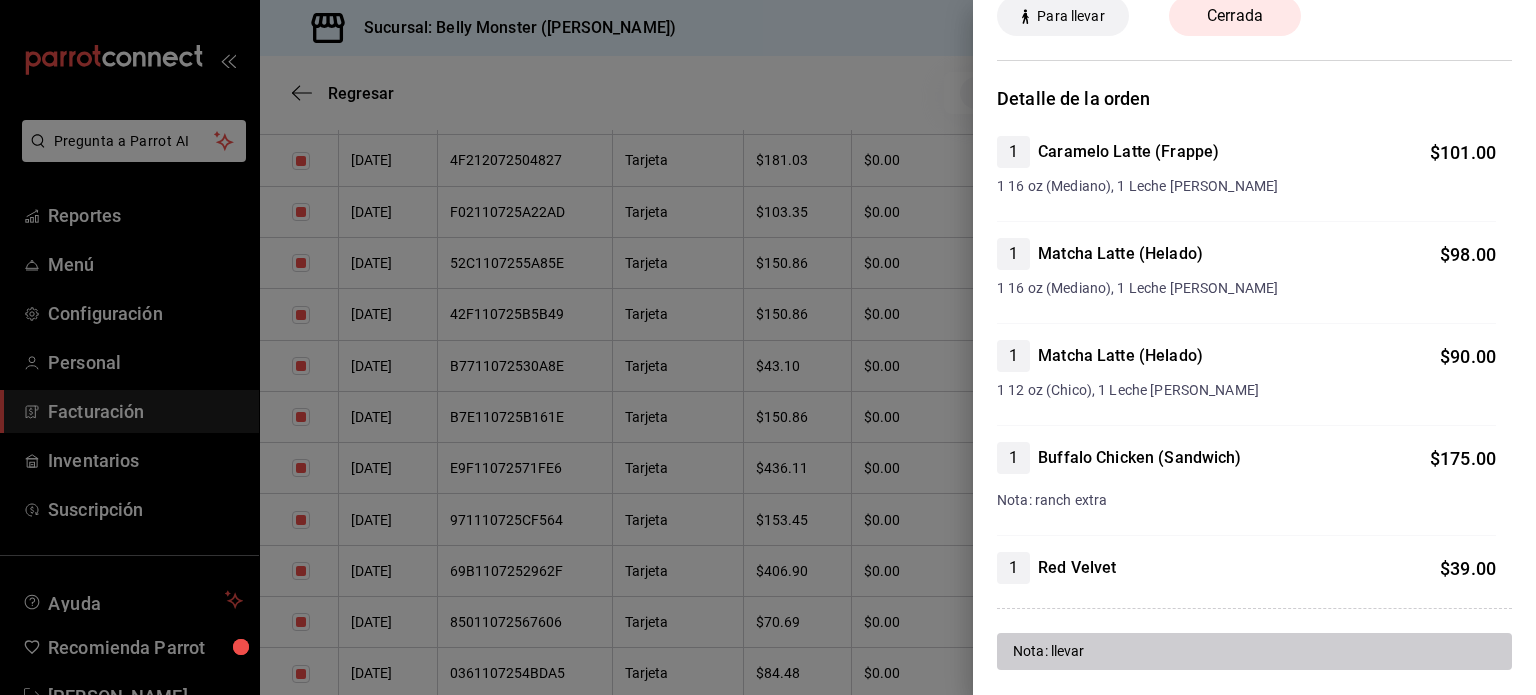 click at bounding box center (768, 347) 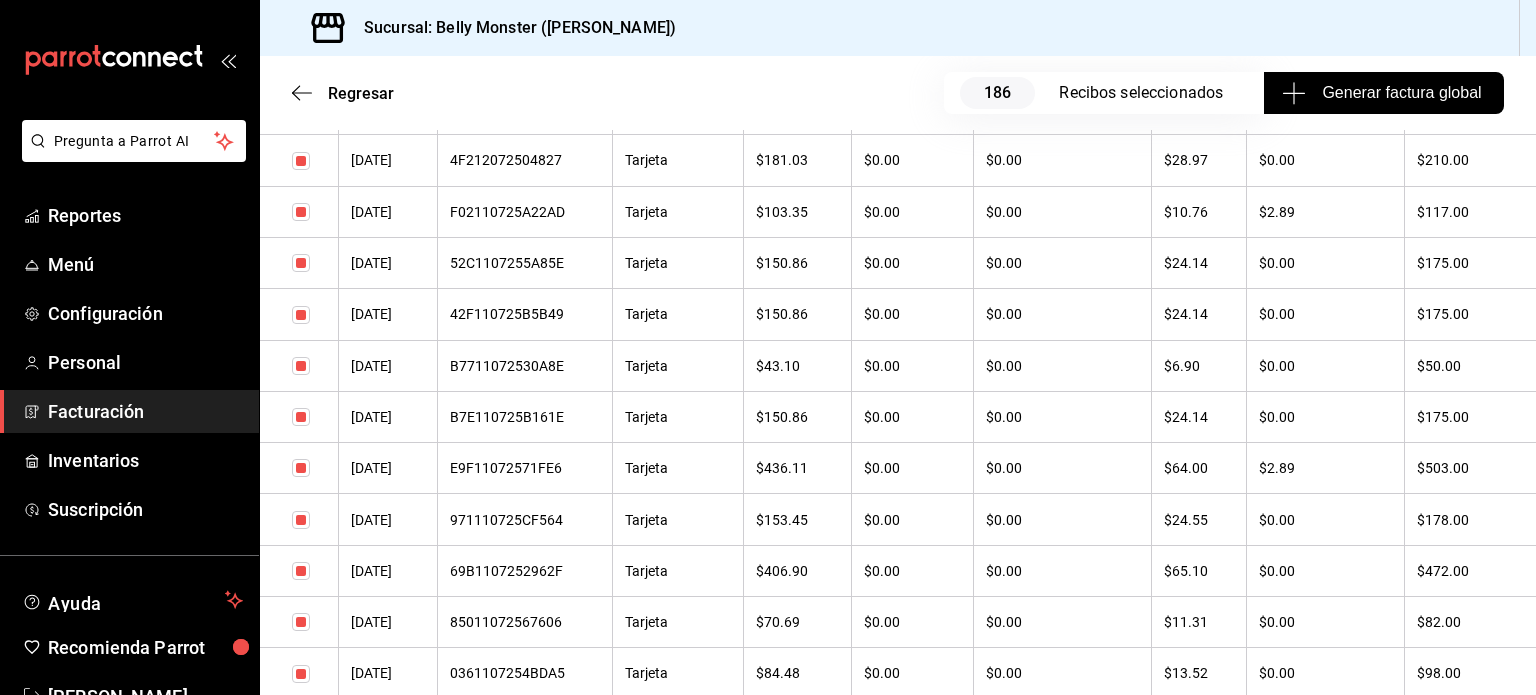 scroll, scrollTop: 5230, scrollLeft: 0, axis: vertical 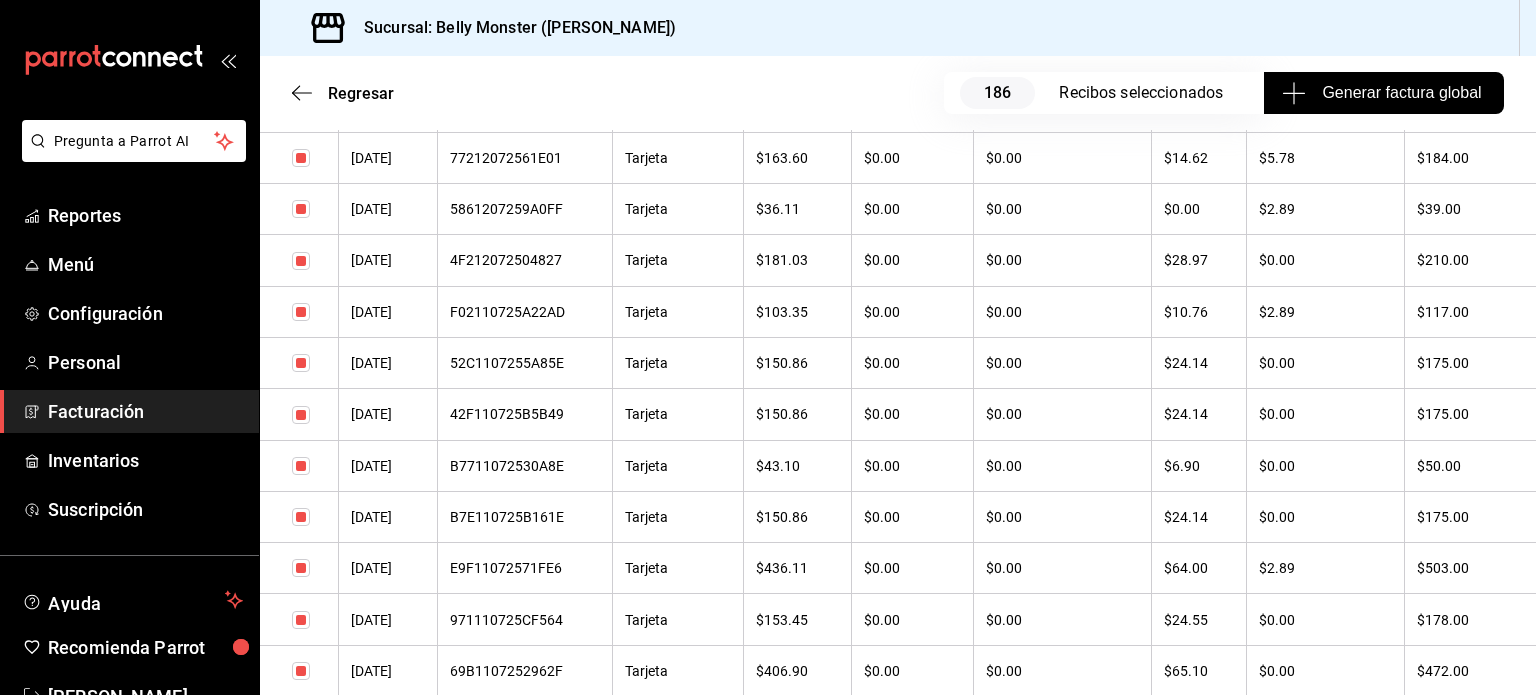 click on "F02110725A22AD" at bounding box center (525, 312) 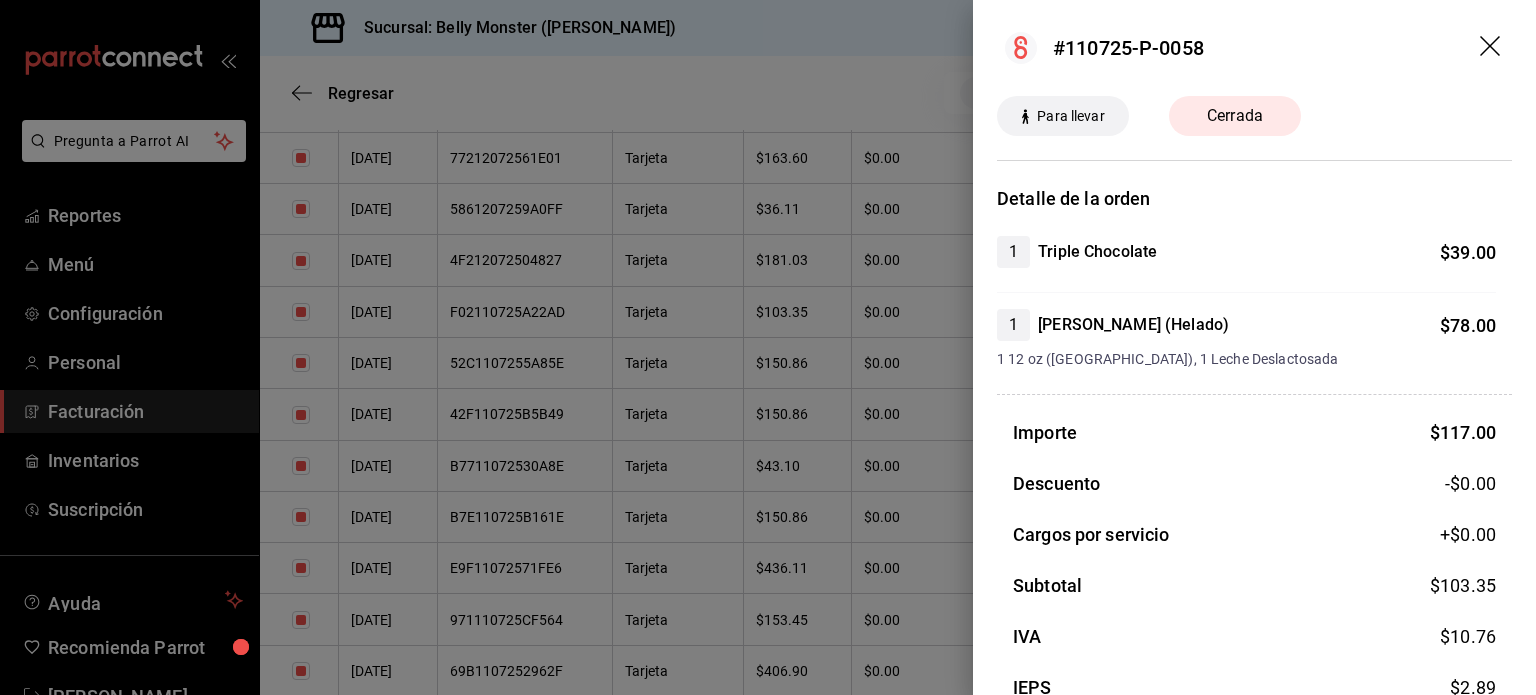 click at bounding box center (768, 347) 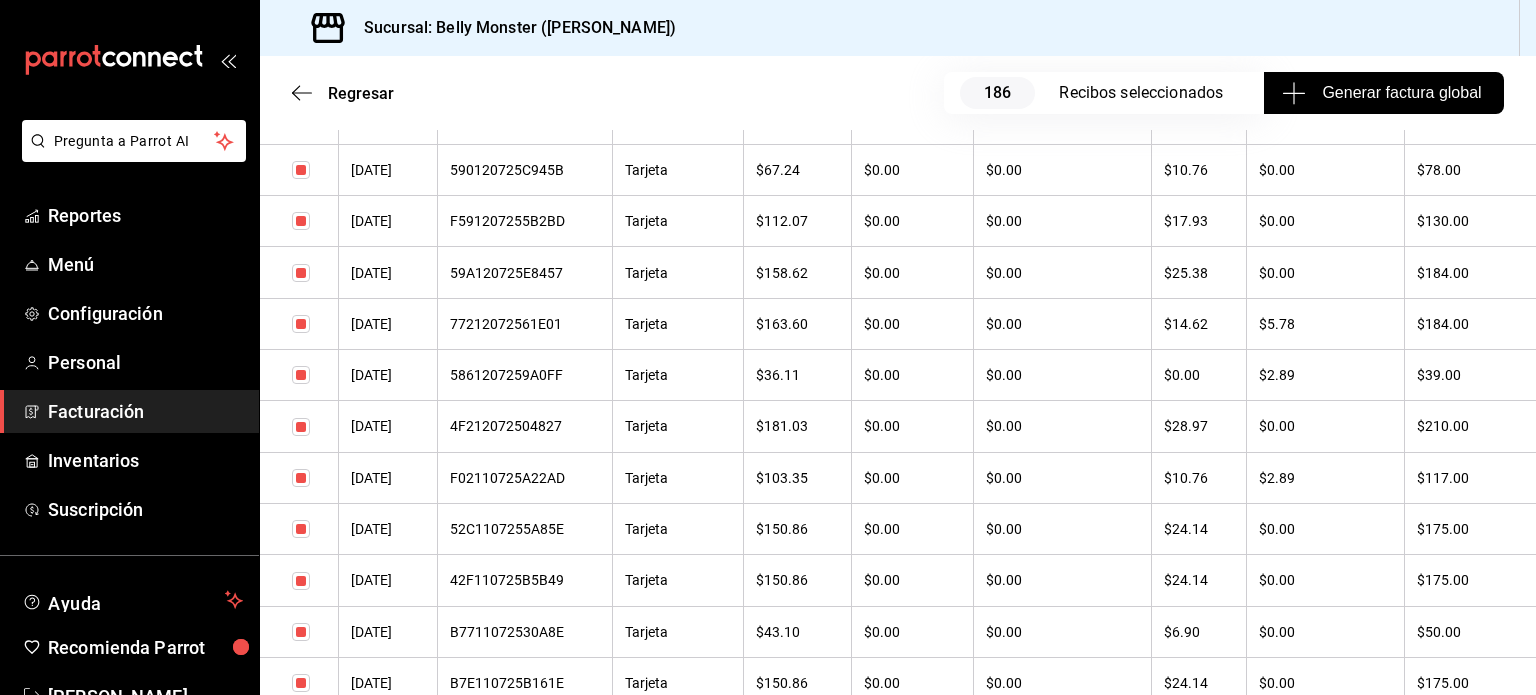 scroll, scrollTop: 5030, scrollLeft: 0, axis: vertical 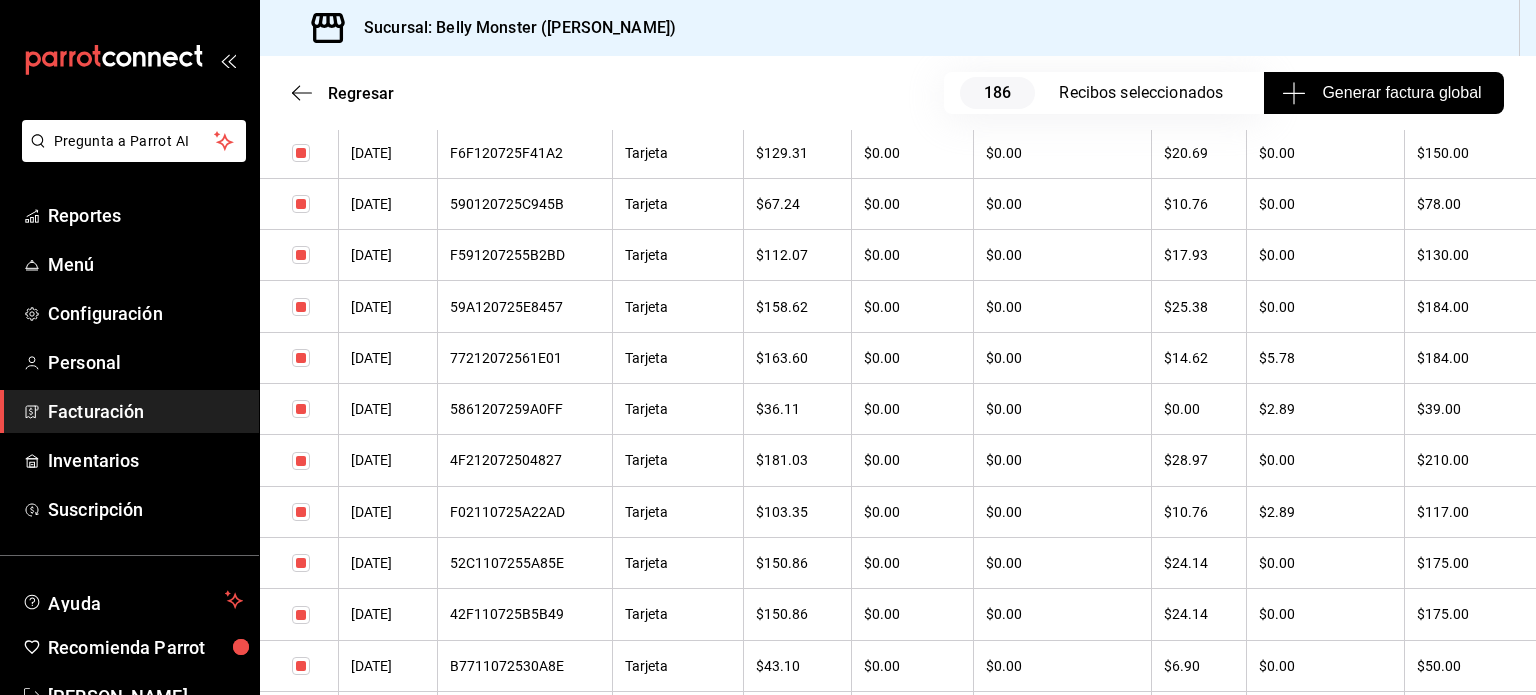 click on "77212072561E01" at bounding box center [525, 358] 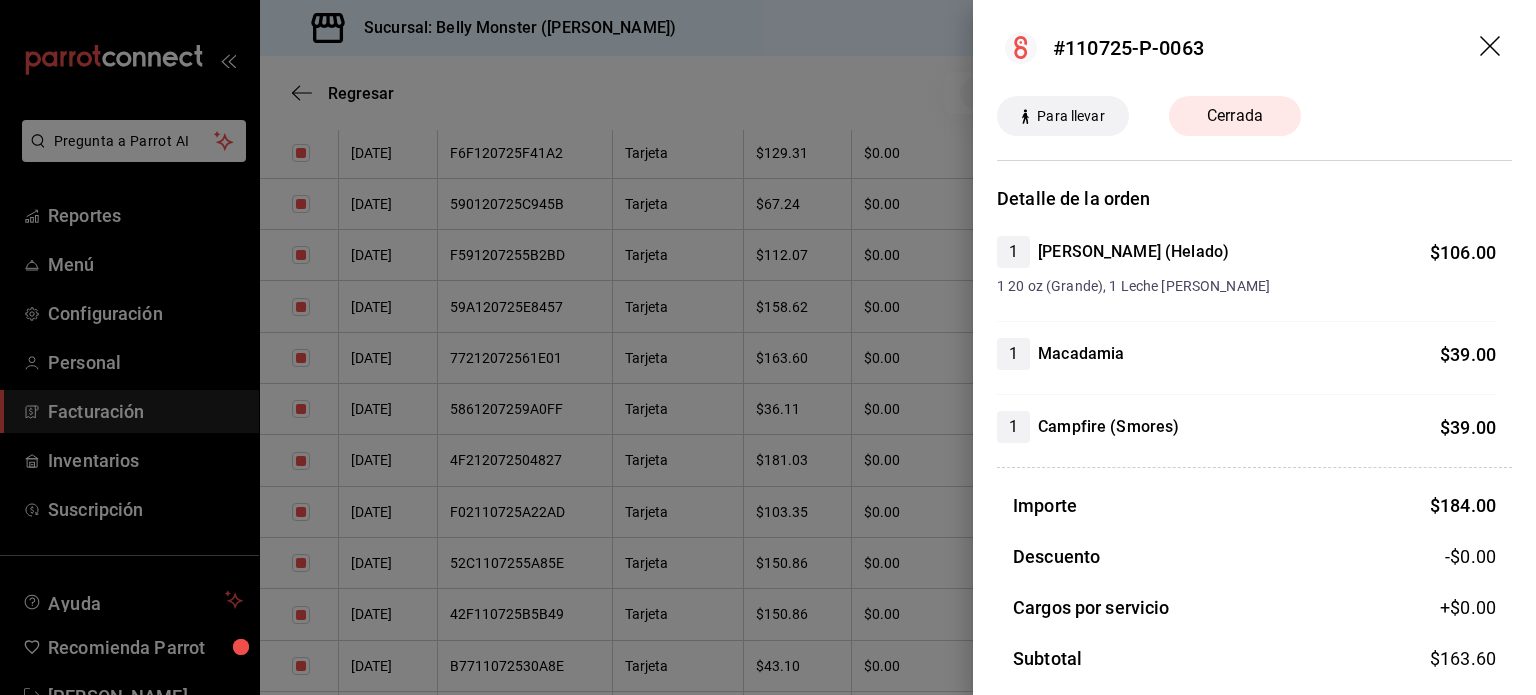 click at bounding box center [768, 347] 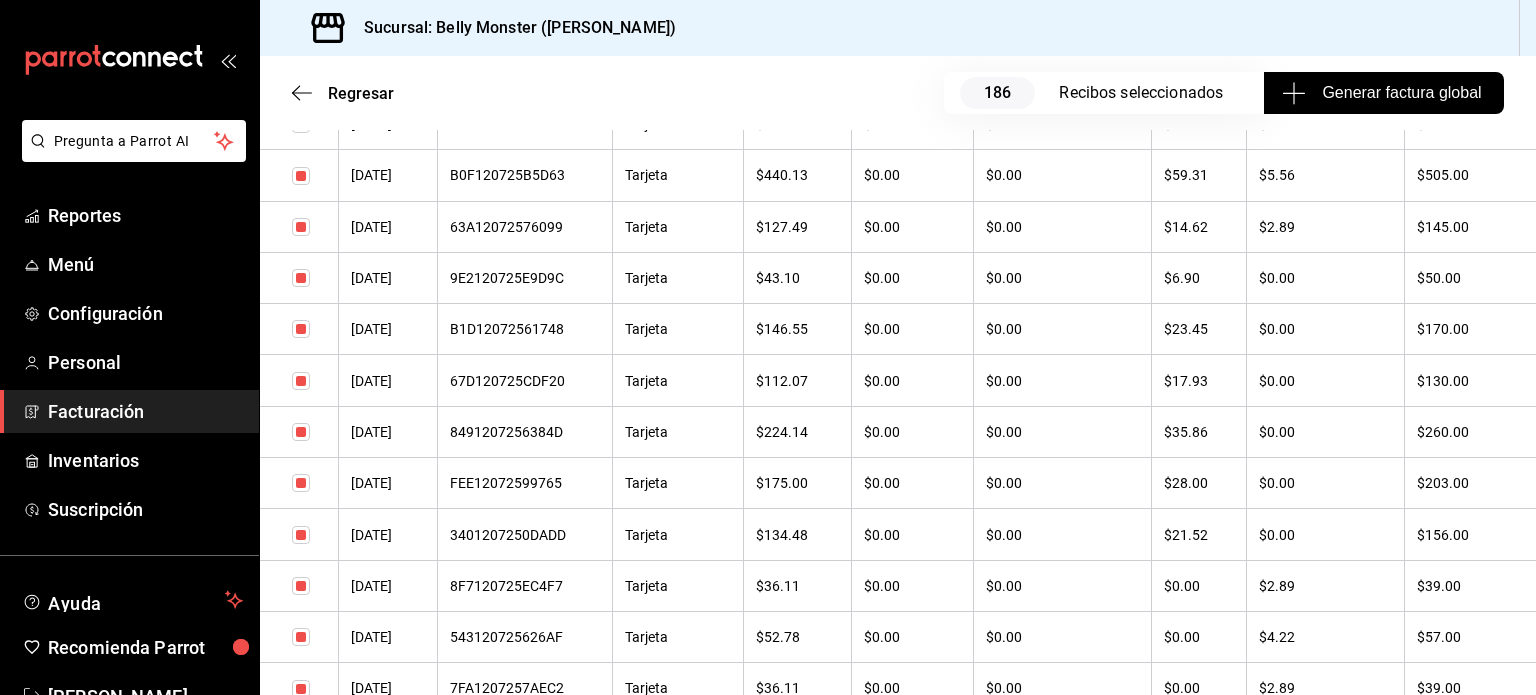 scroll, scrollTop: 3830, scrollLeft: 0, axis: vertical 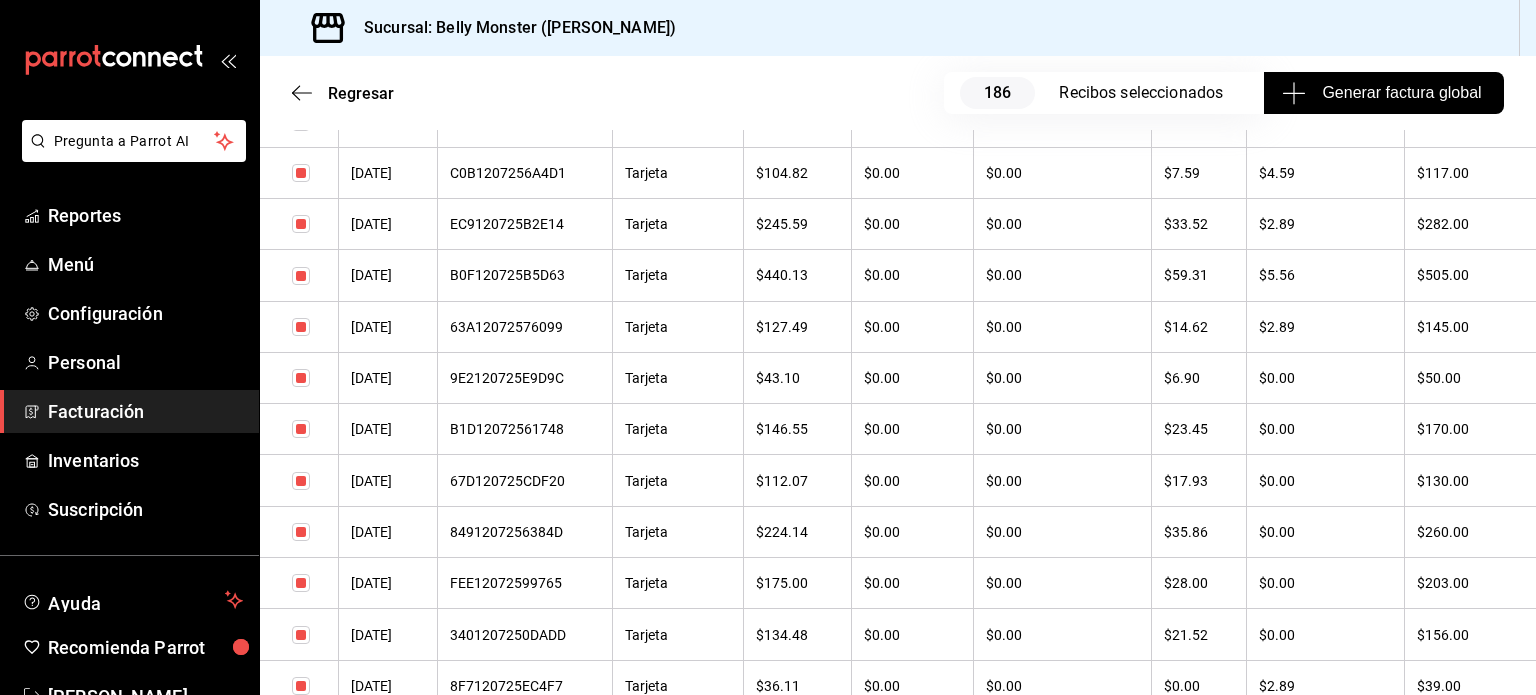 click on "63A12072576099" at bounding box center (525, 327) 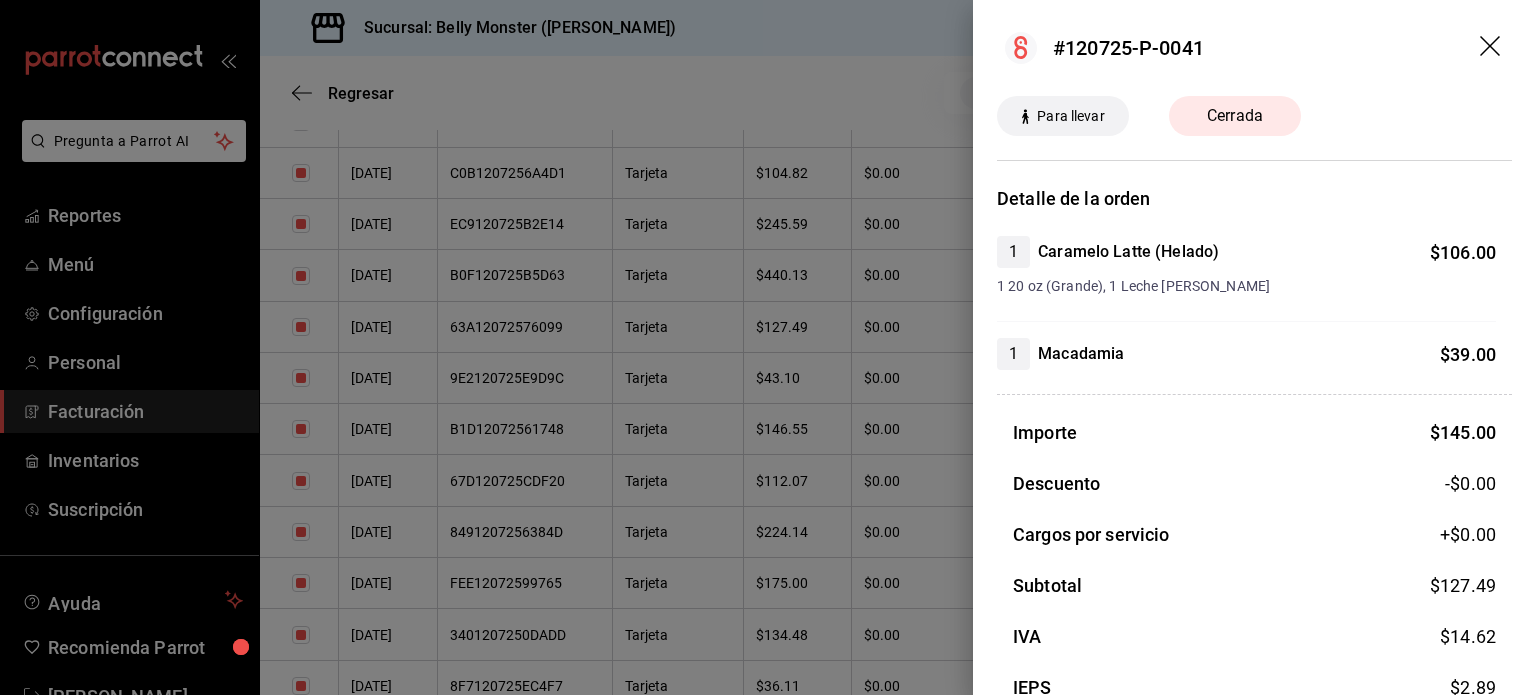 click at bounding box center [768, 347] 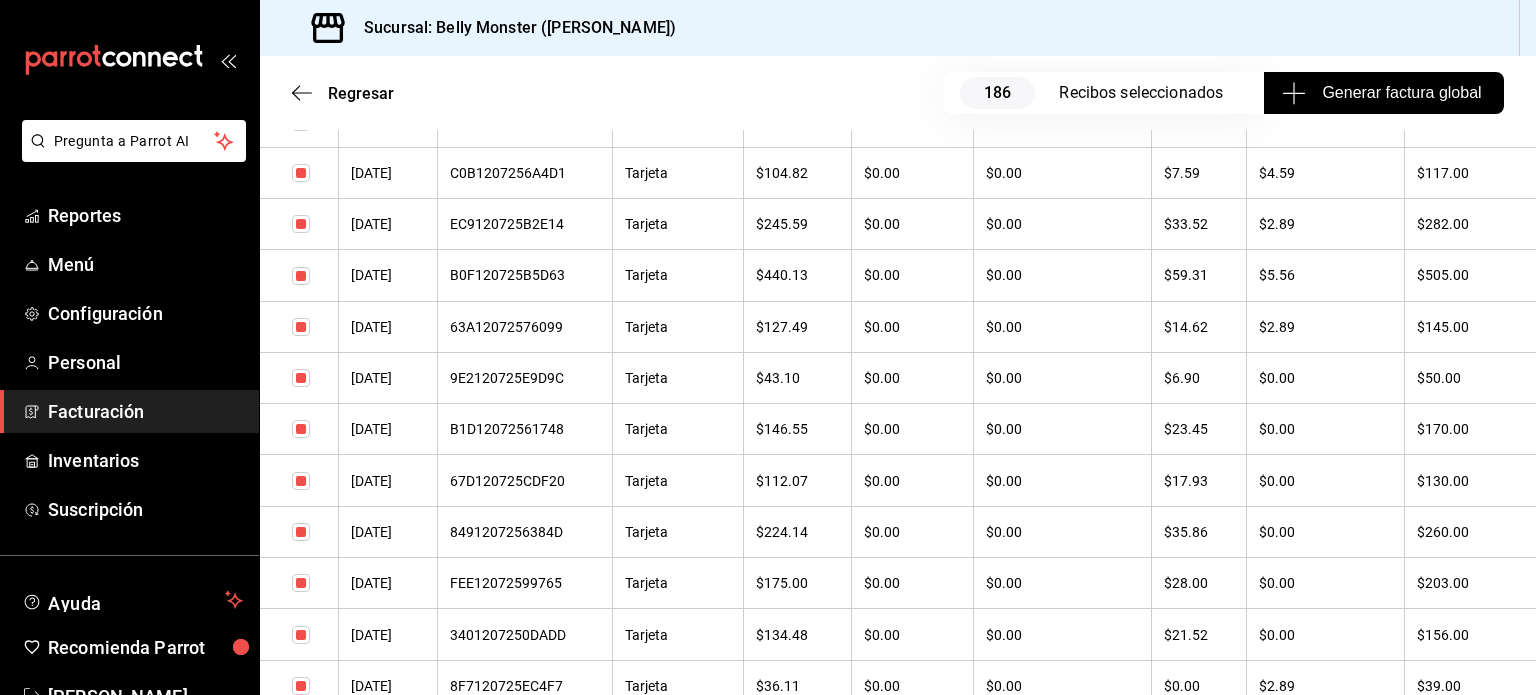 click on "B0F120725B5D63" at bounding box center [525, 275] 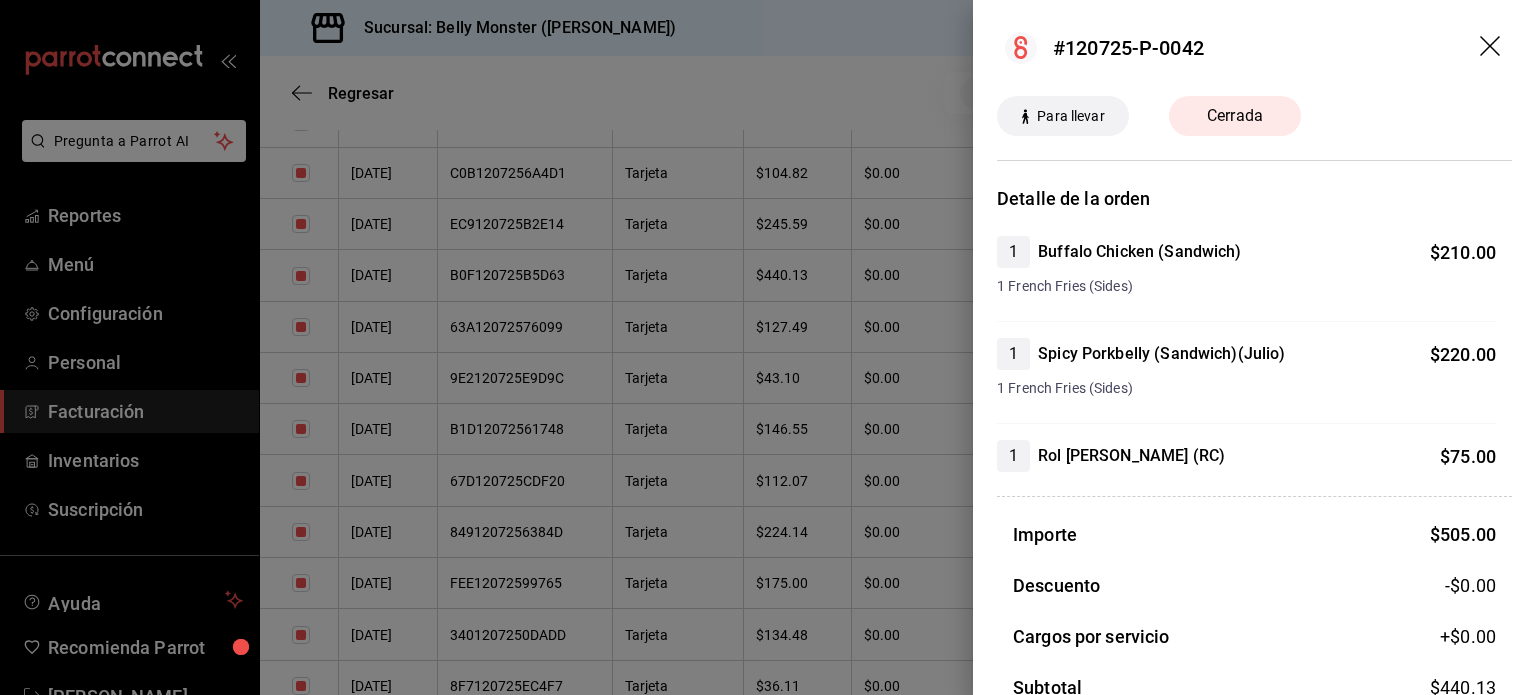 click at bounding box center [768, 347] 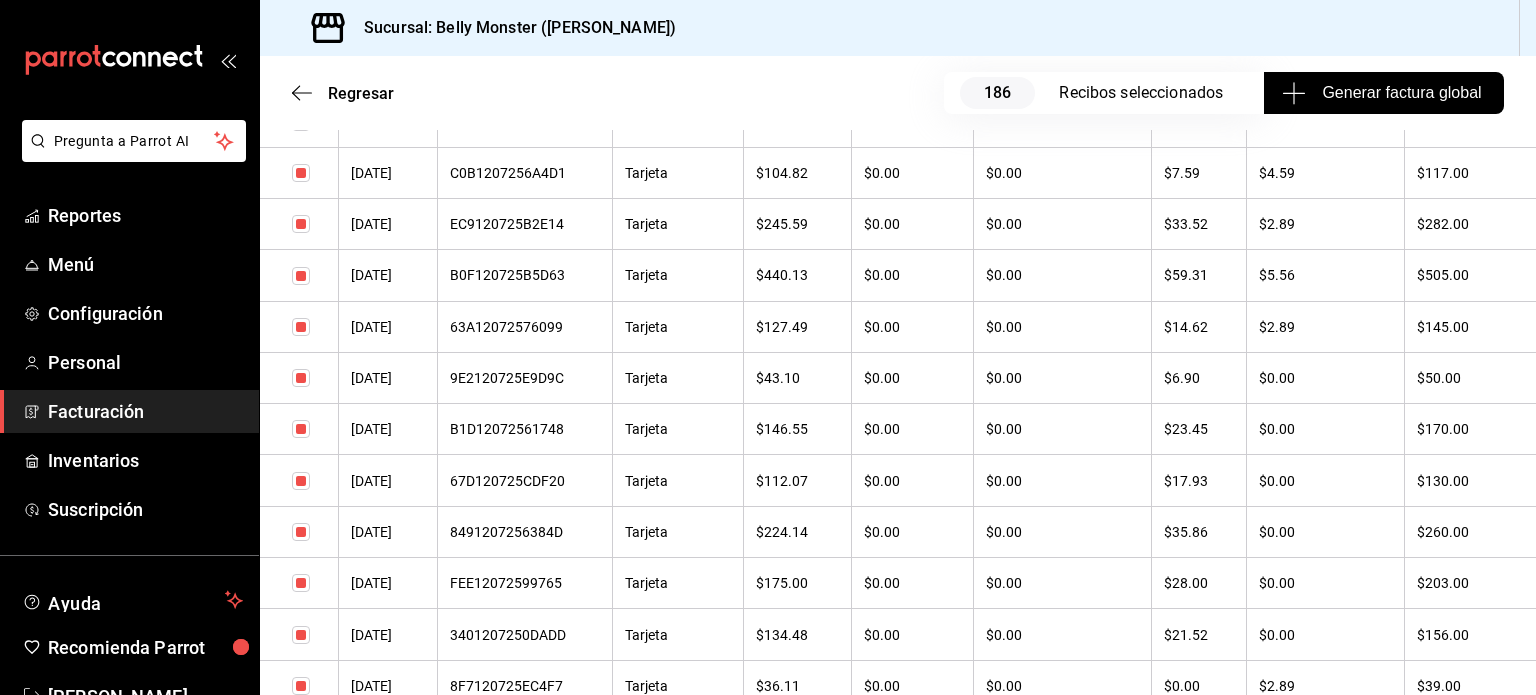 click on "EC9120725B2E14" at bounding box center (525, 224) 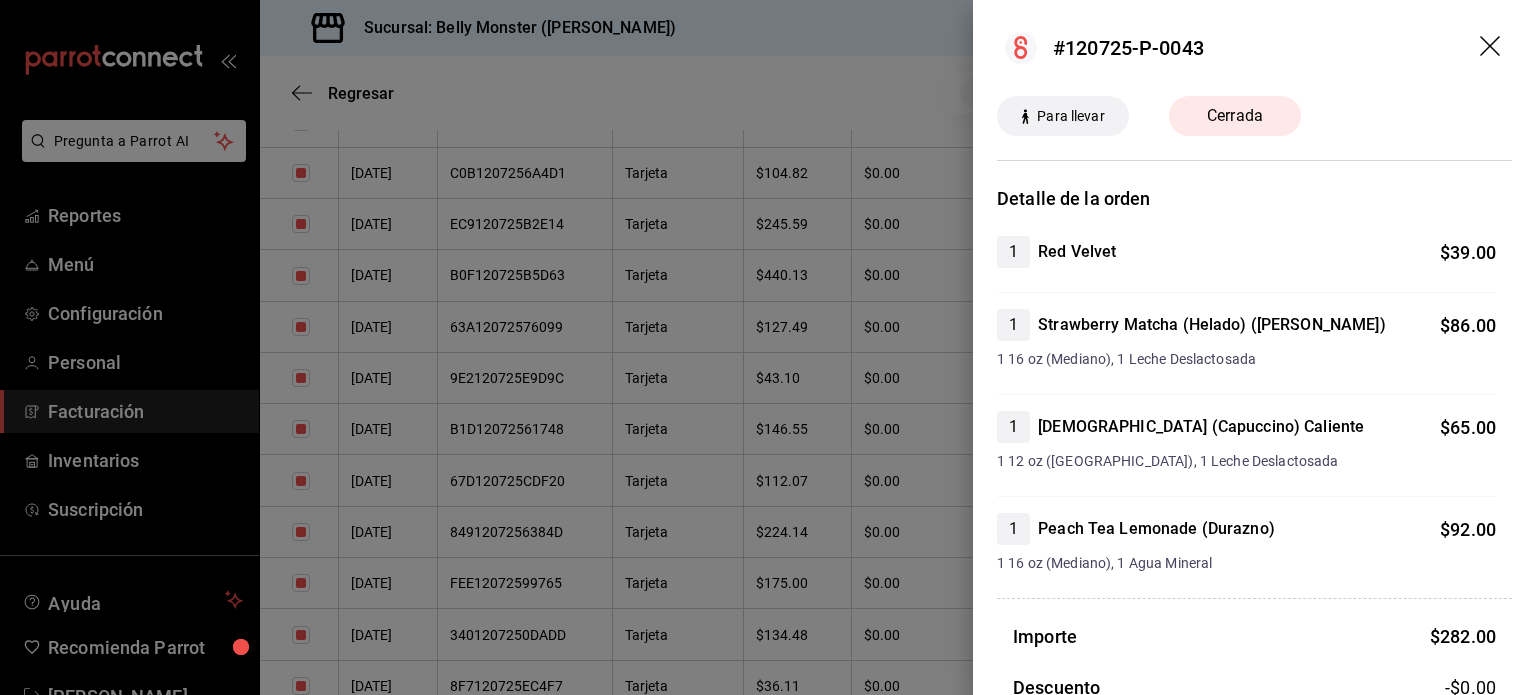click at bounding box center [768, 347] 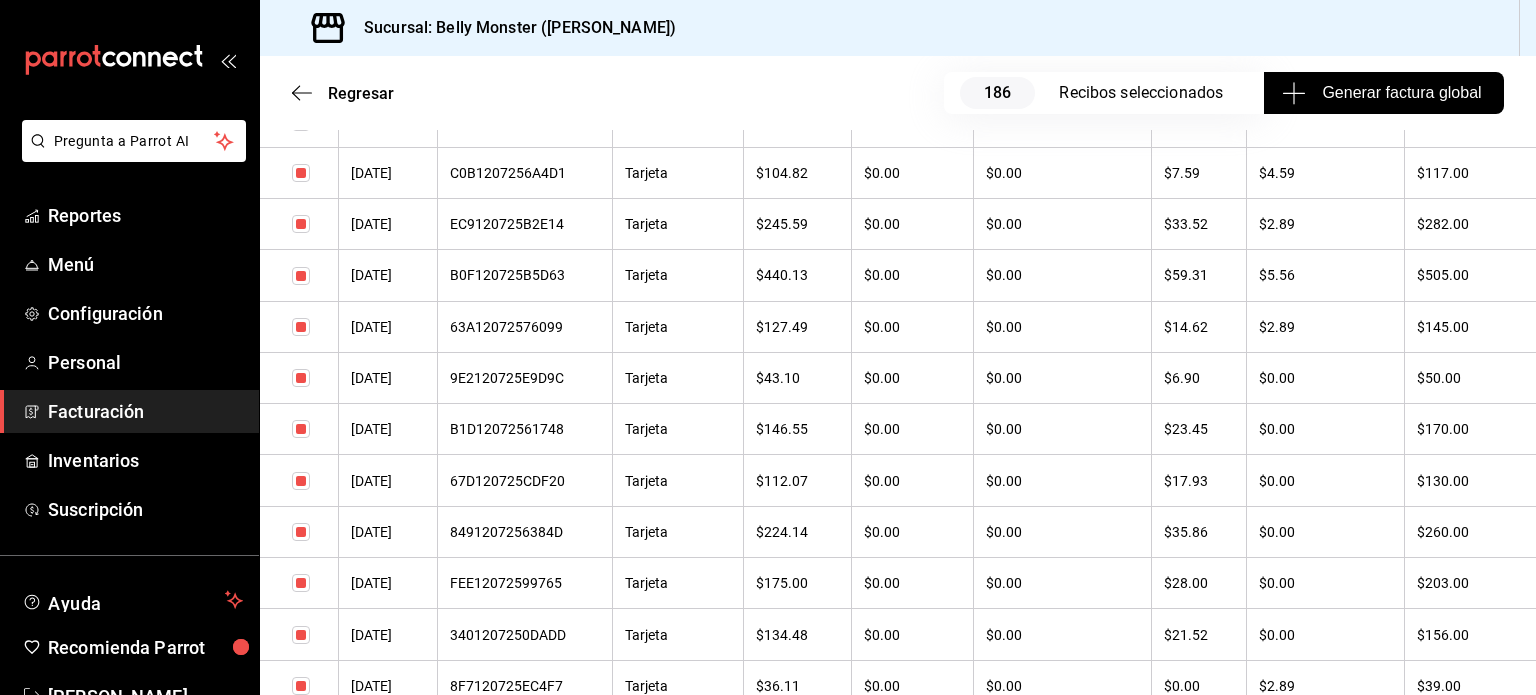click on "C0B1207256A4D1" at bounding box center [525, 173] 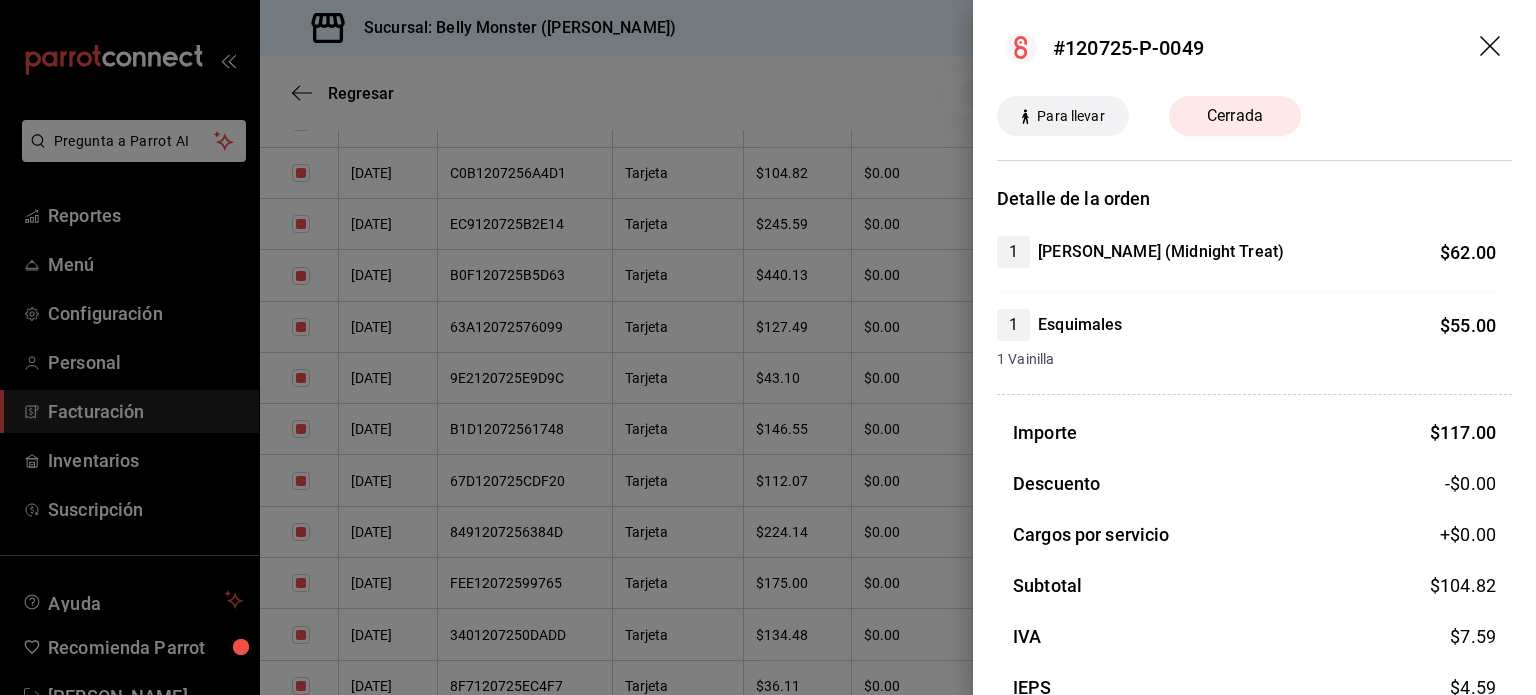 click at bounding box center (768, 347) 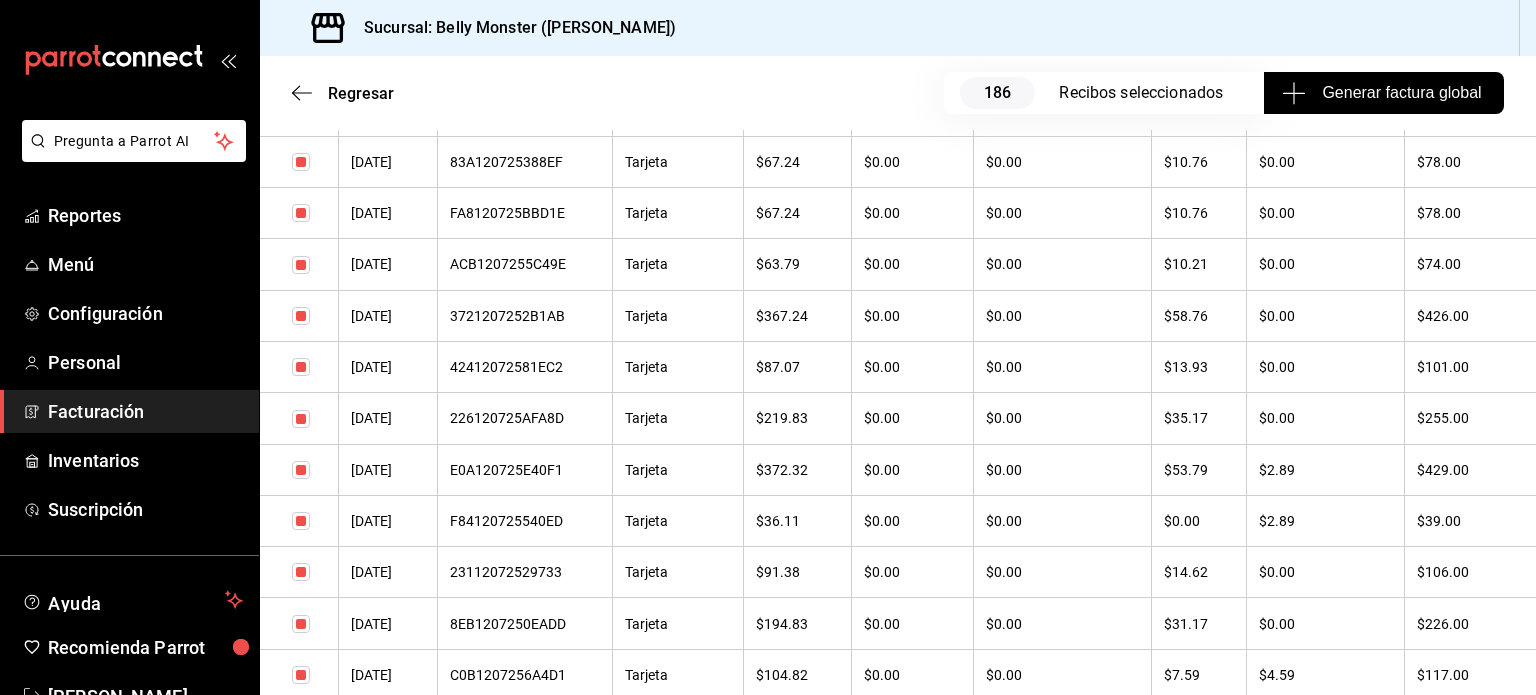 scroll, scrollTop: 3230, scrollLeft: 0, axis: vertical 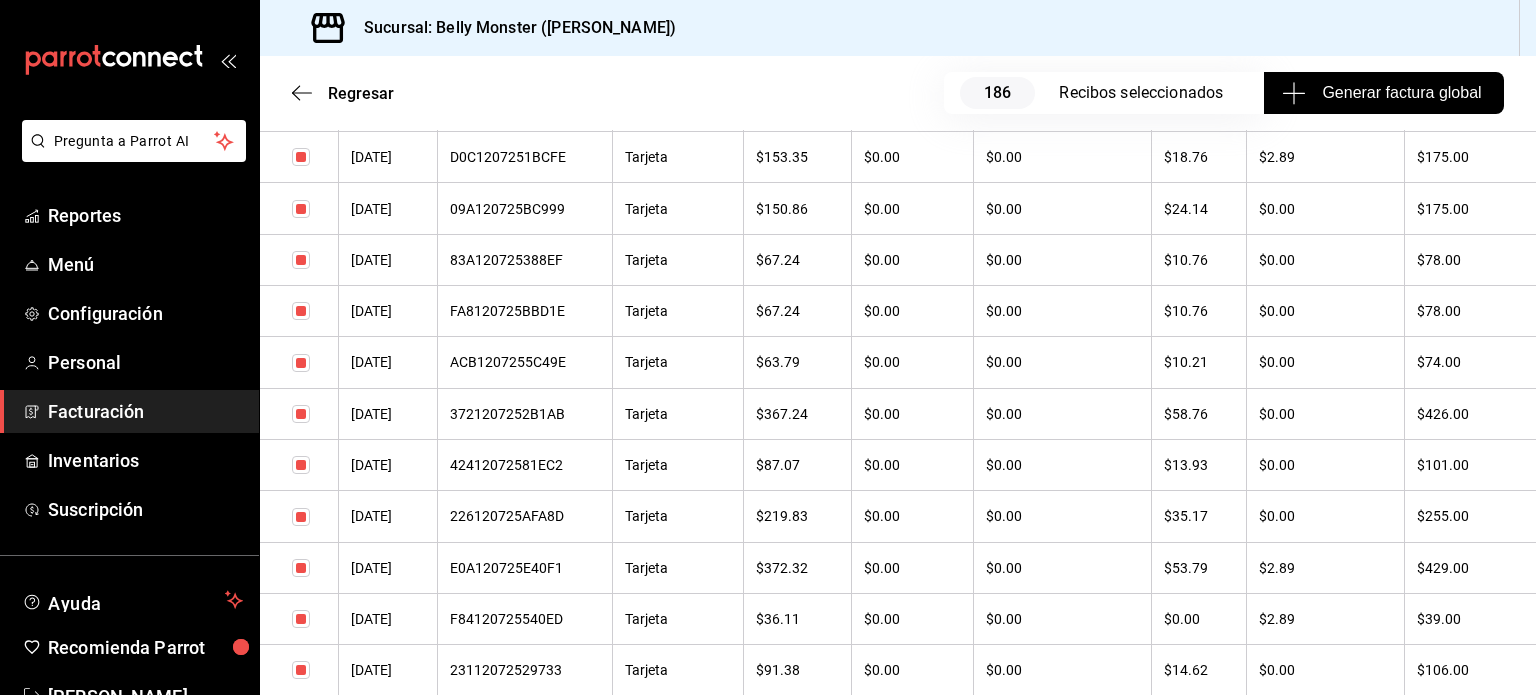 click on "E0A120725E40F1" at bounding box center (525, 568) 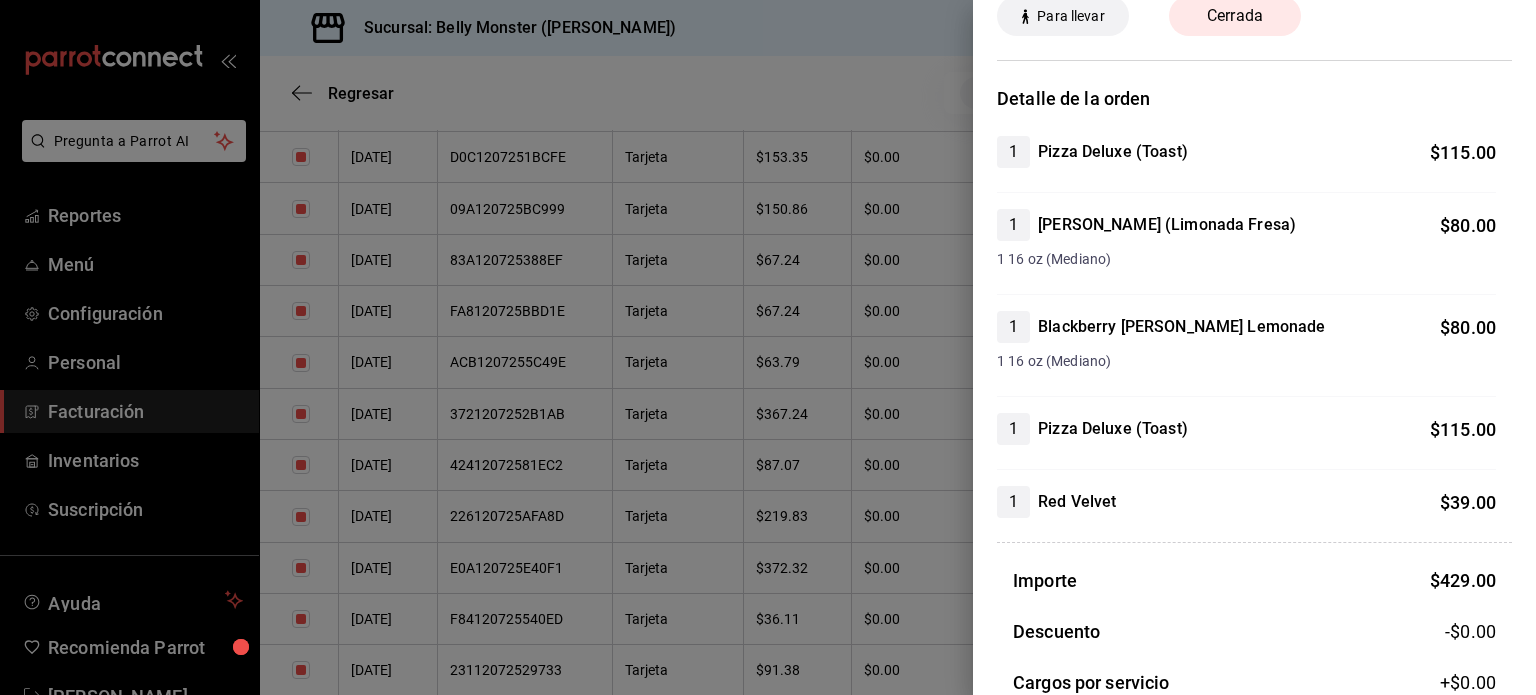 scroll, scrollTop: 200, scrollLeft: 0, axis: vertical 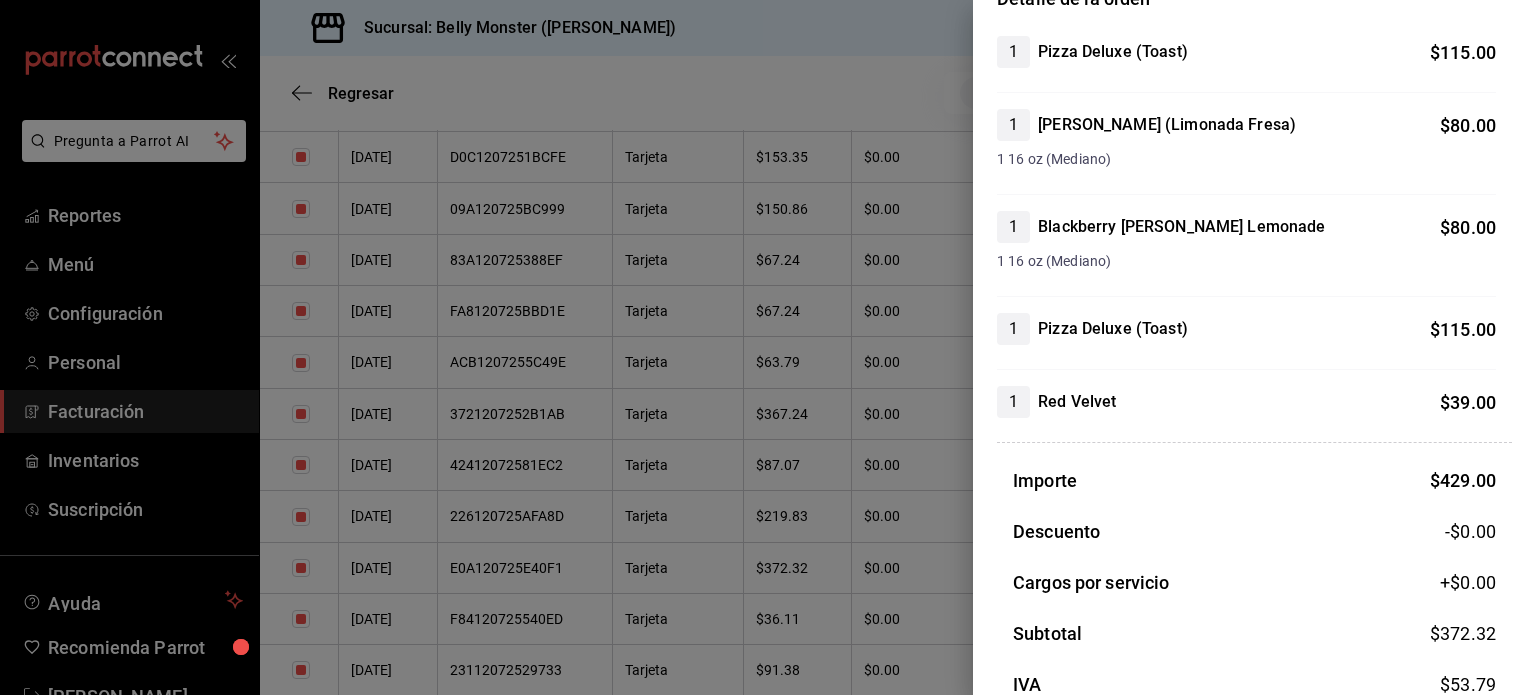 click at bounding box center (768, 347) 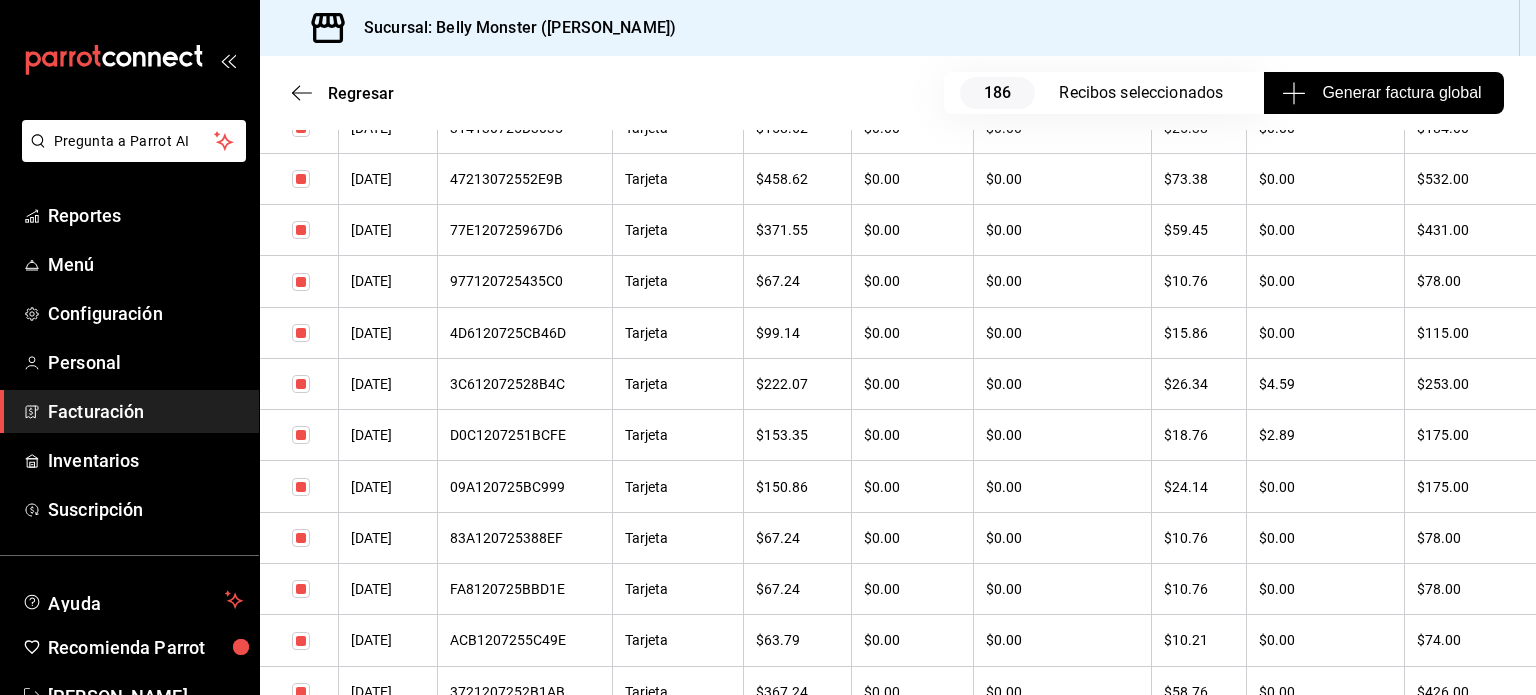 scroll, scrollTop: 2930, scrollLeft: 0, axis: vertical 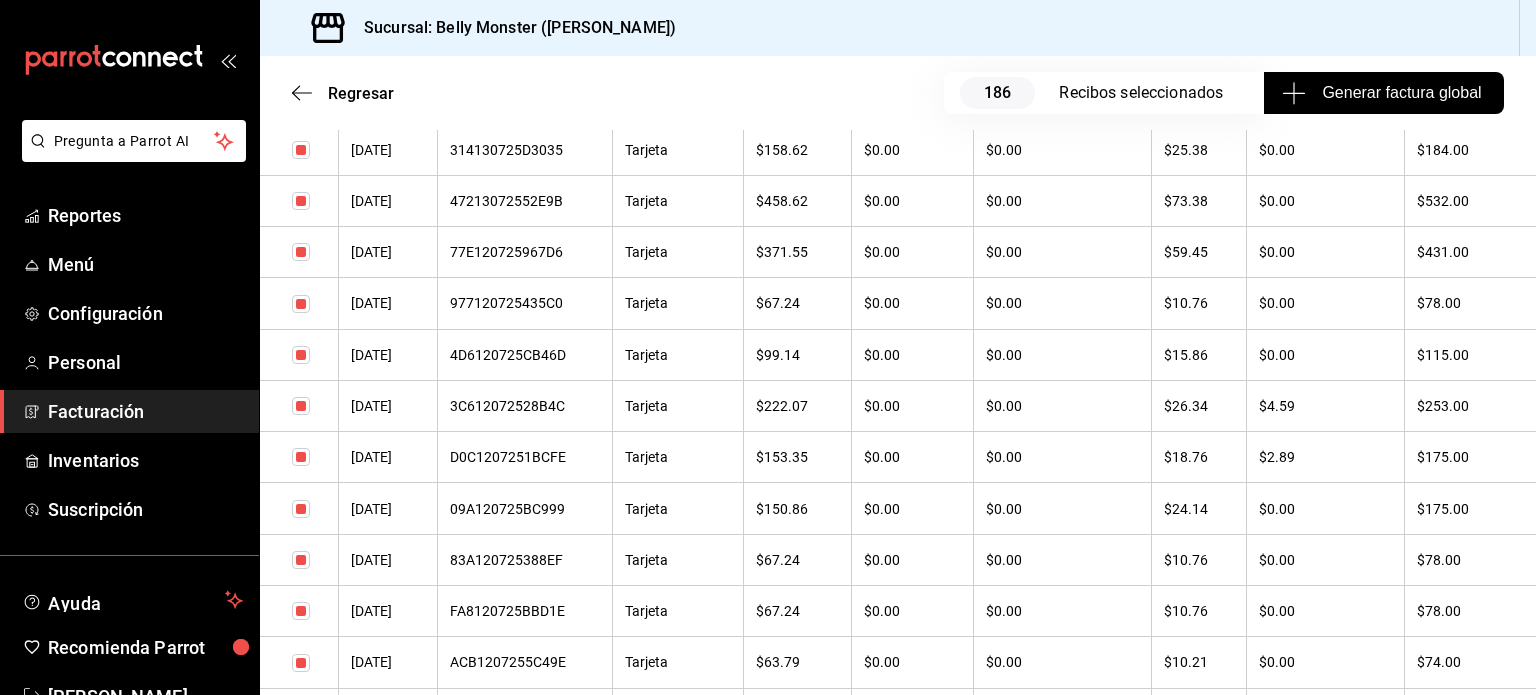 click on "D0C1207251BCFE" at bounding box center (525, 457) 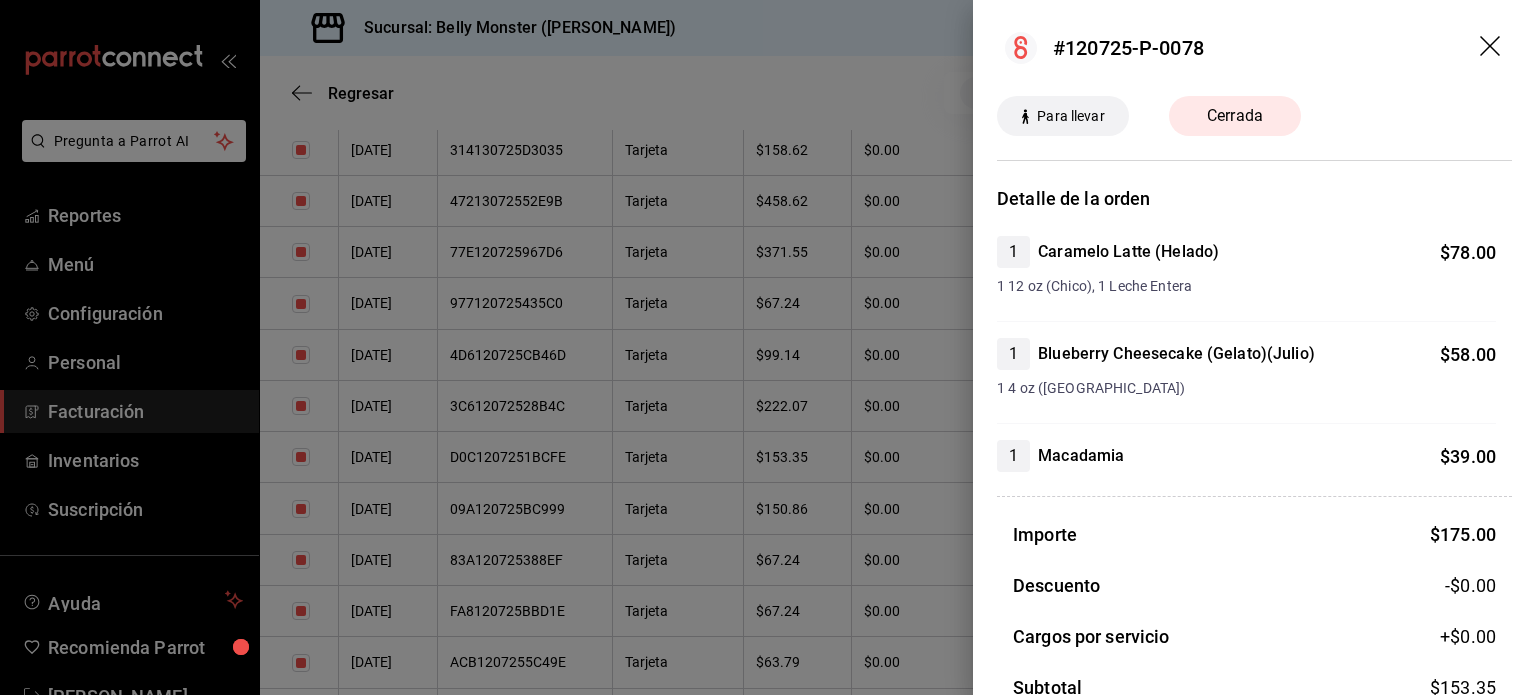 click at bounding box center (768, 347) 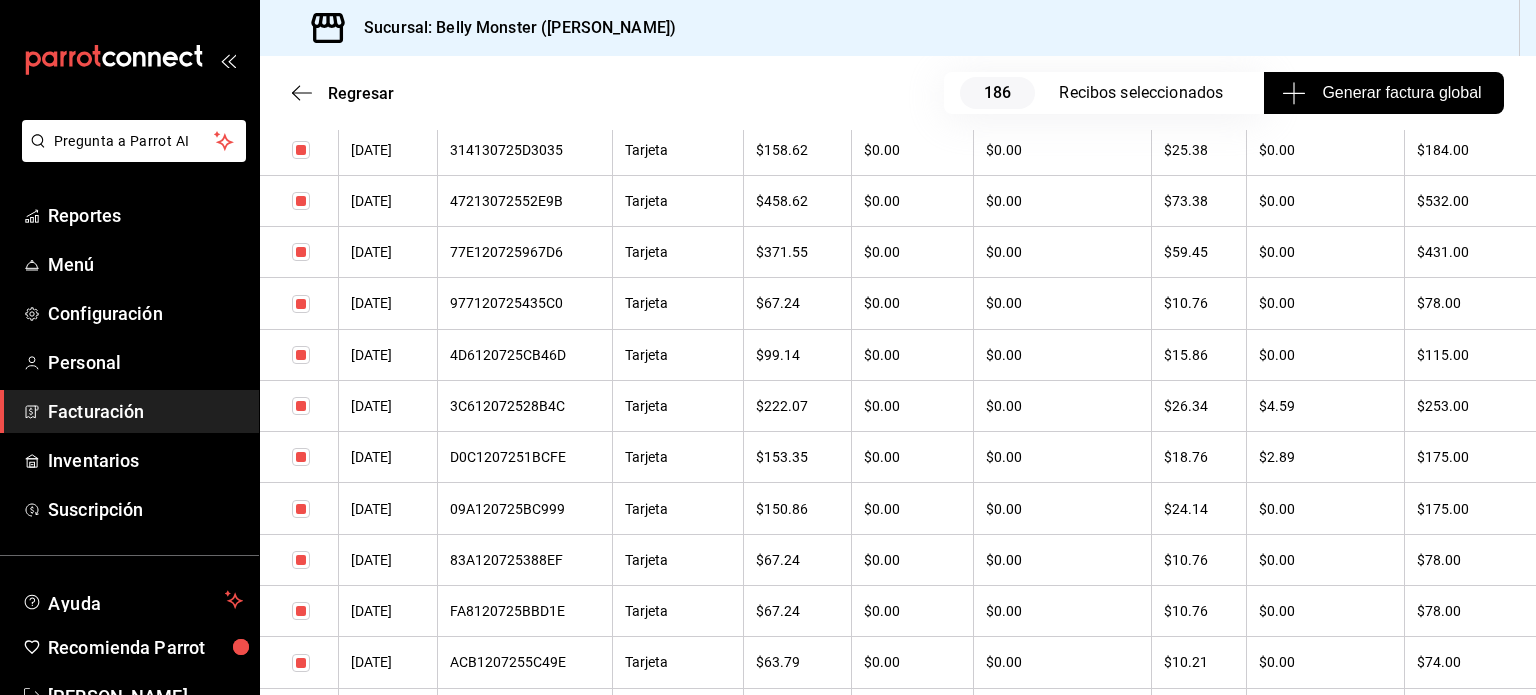 click on "D0C1207251BCFE" at bounding box center [525, 457] 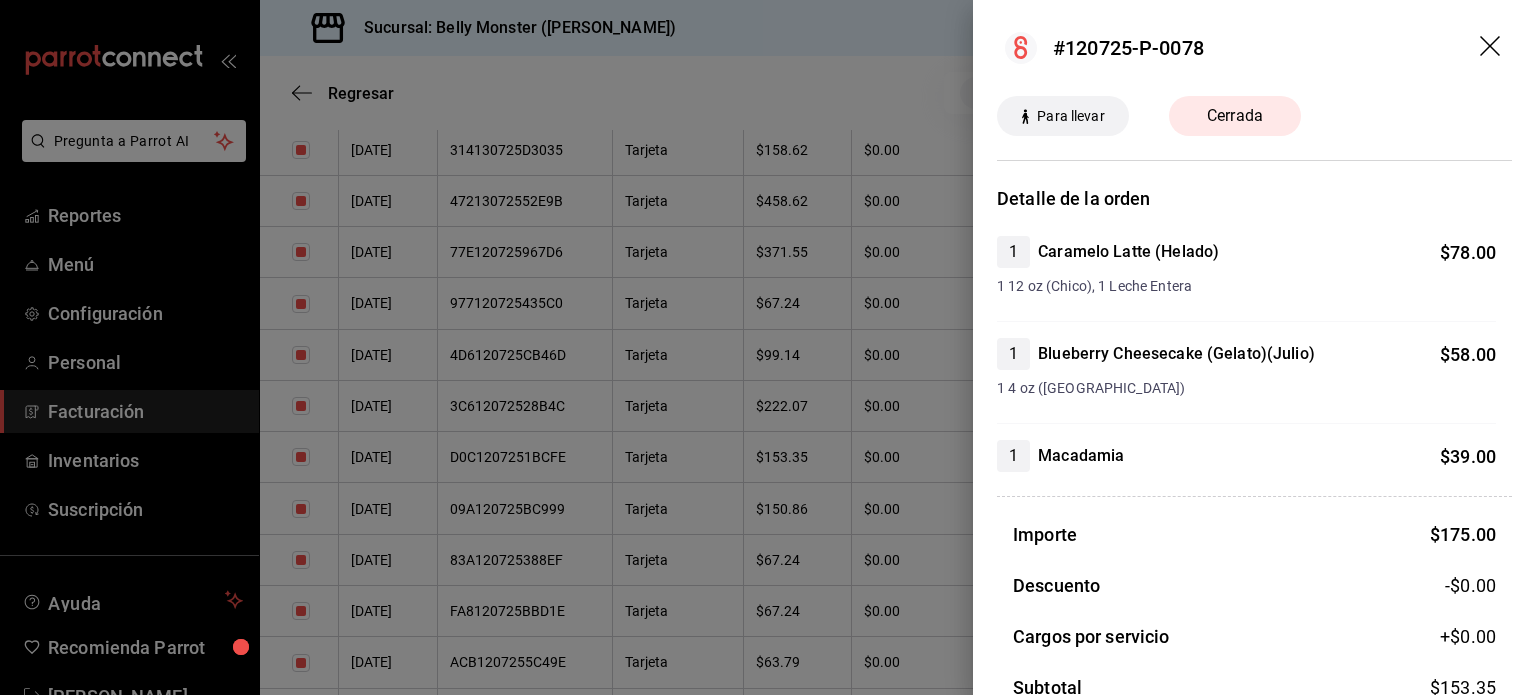 click at bounding box center (768, 347) 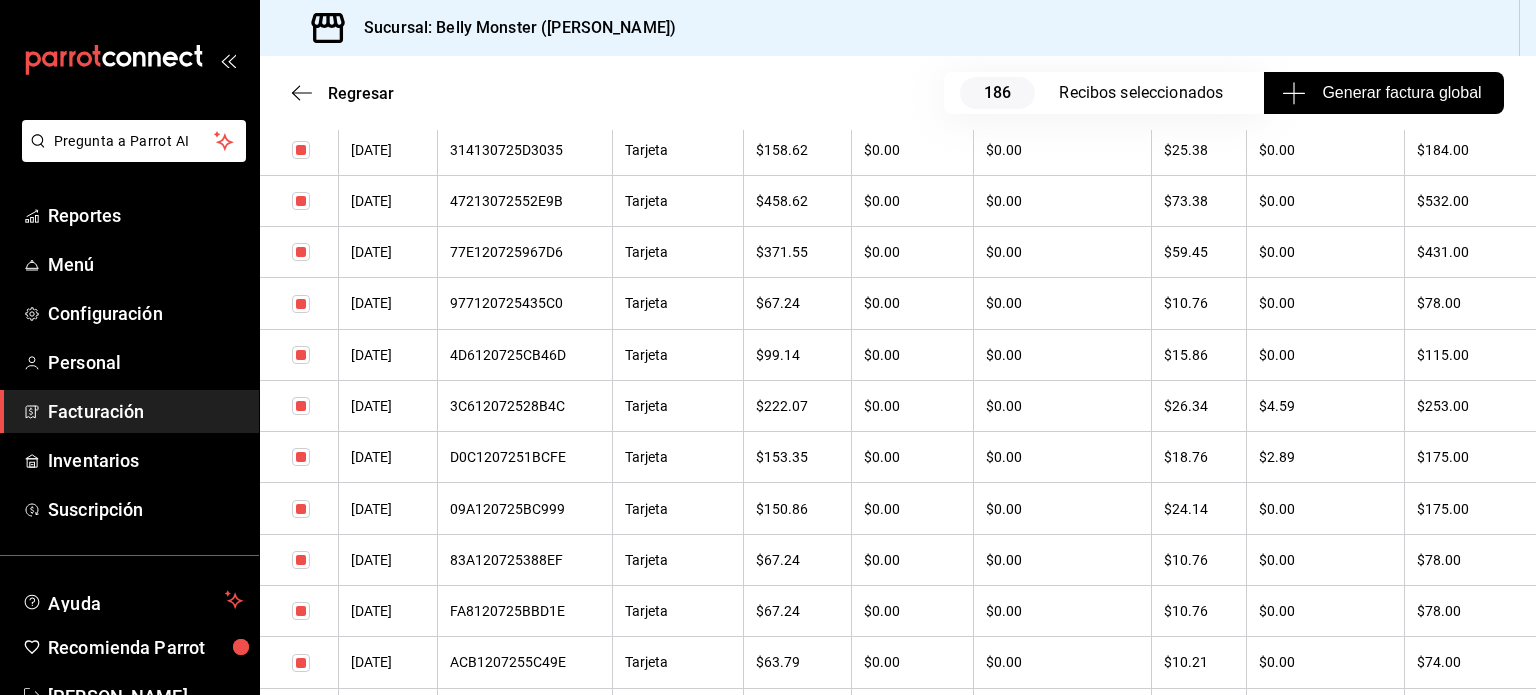 click on "3C612072528B4C" at bounding box center (525, 406) 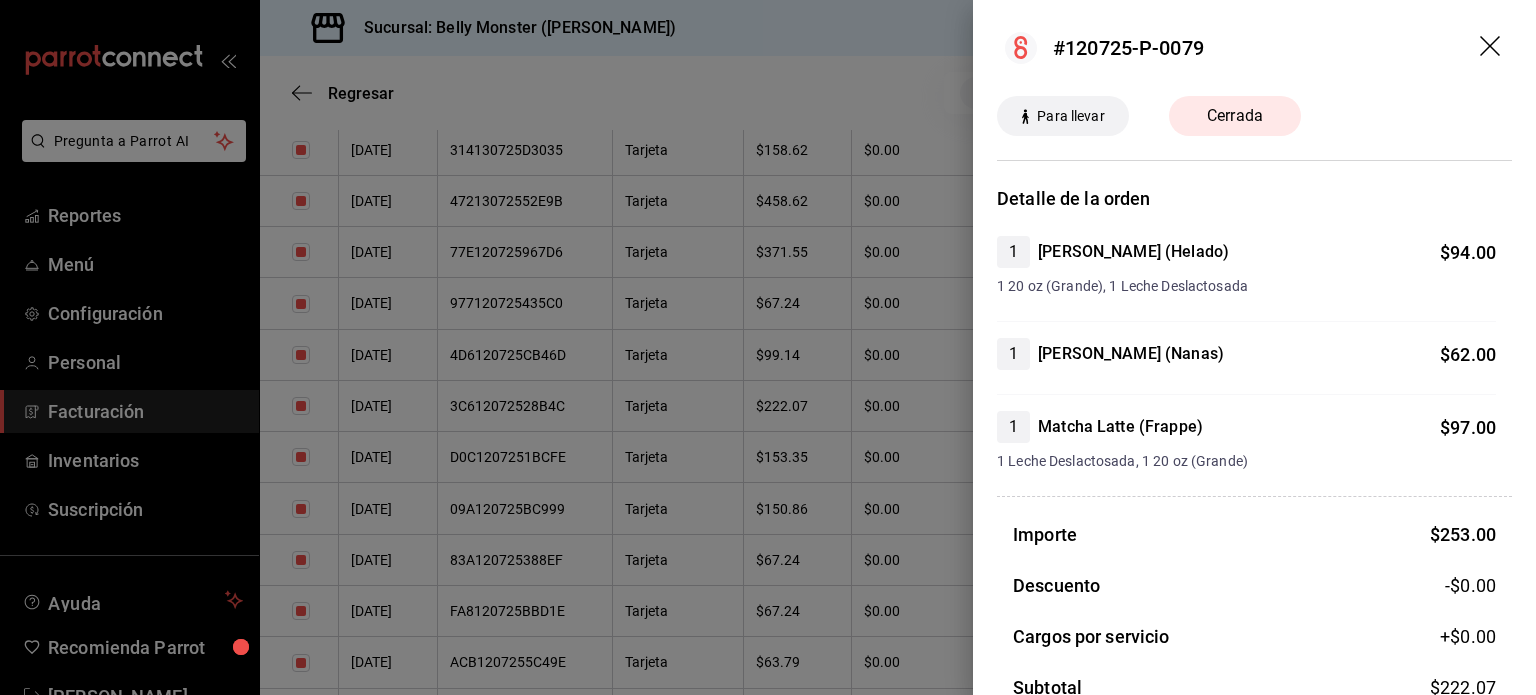 click at bounding box center (768, 347) 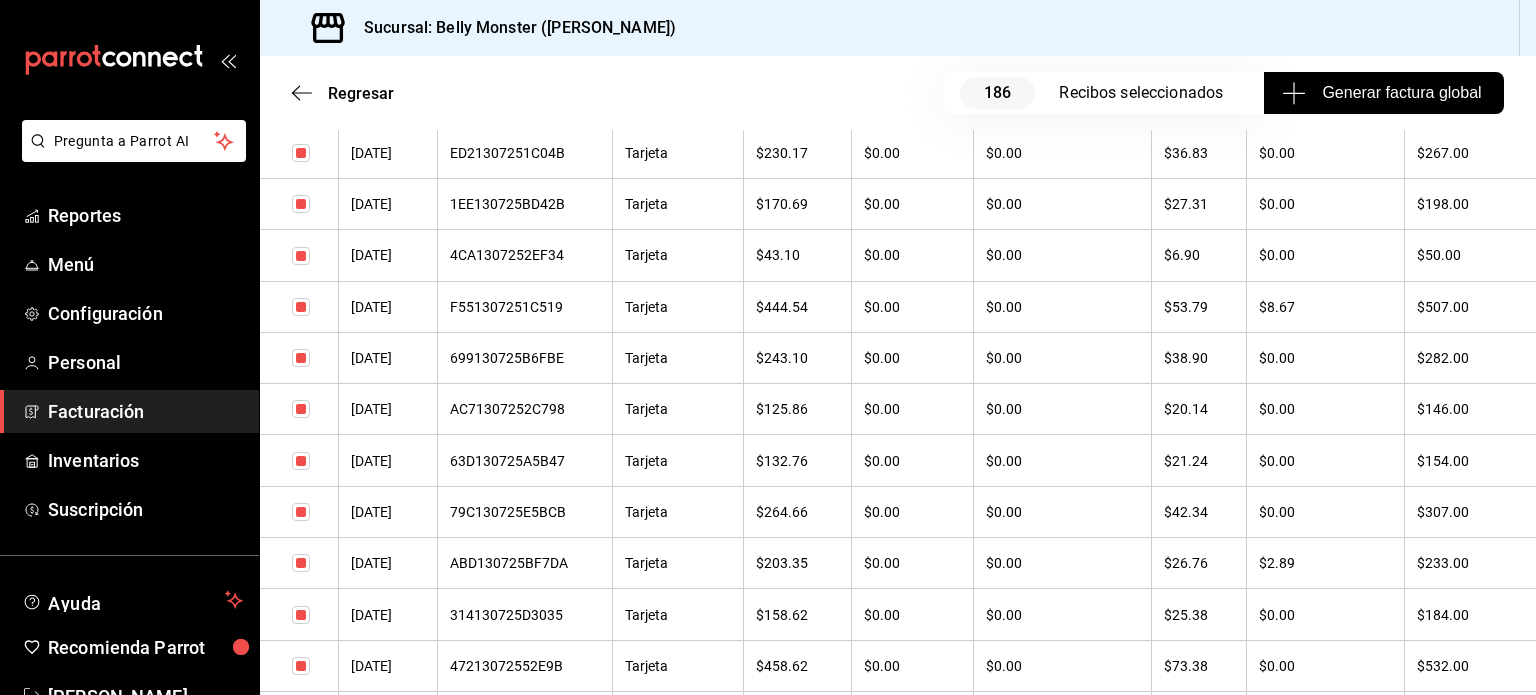 scroll, scrollTop: 2430, scrollLeft: 0, axis: vertical 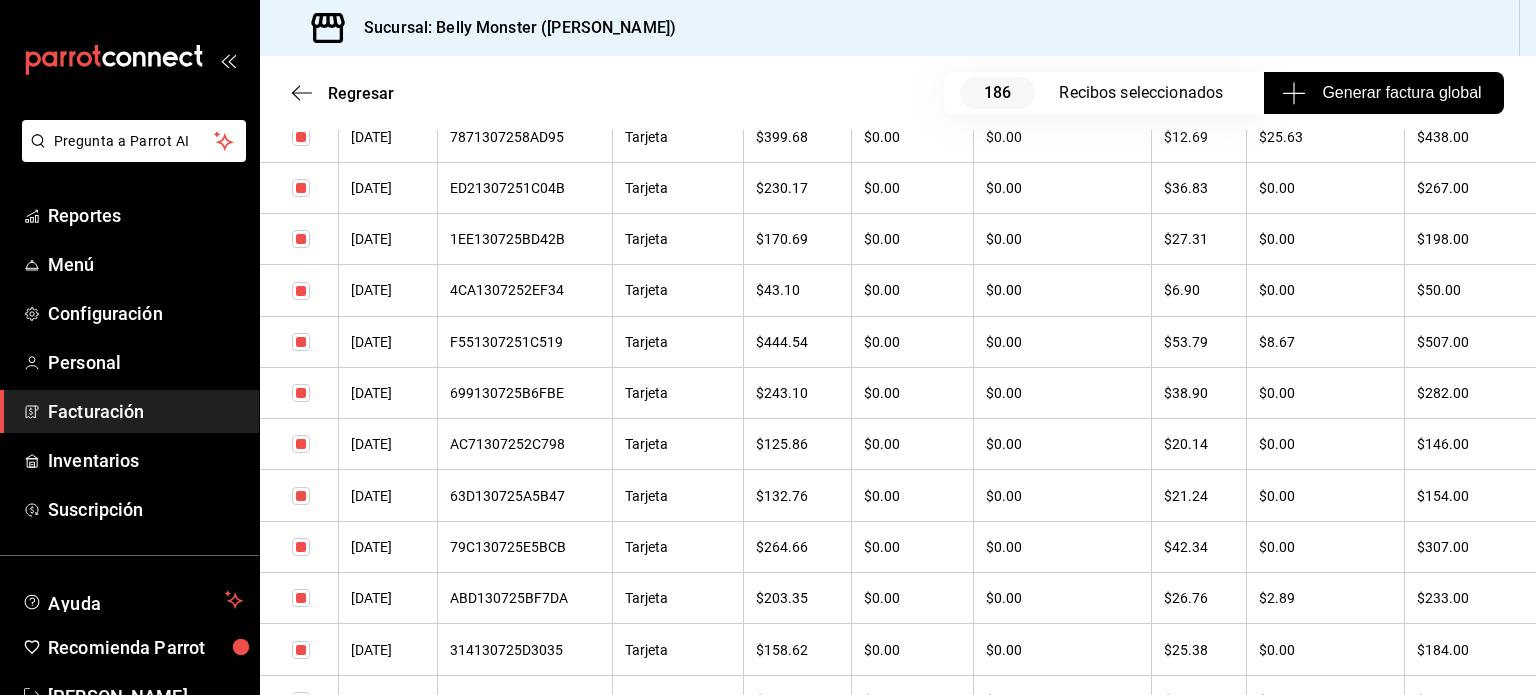 click on "ABD130725BF7DA" at bounding box center (525, 598) 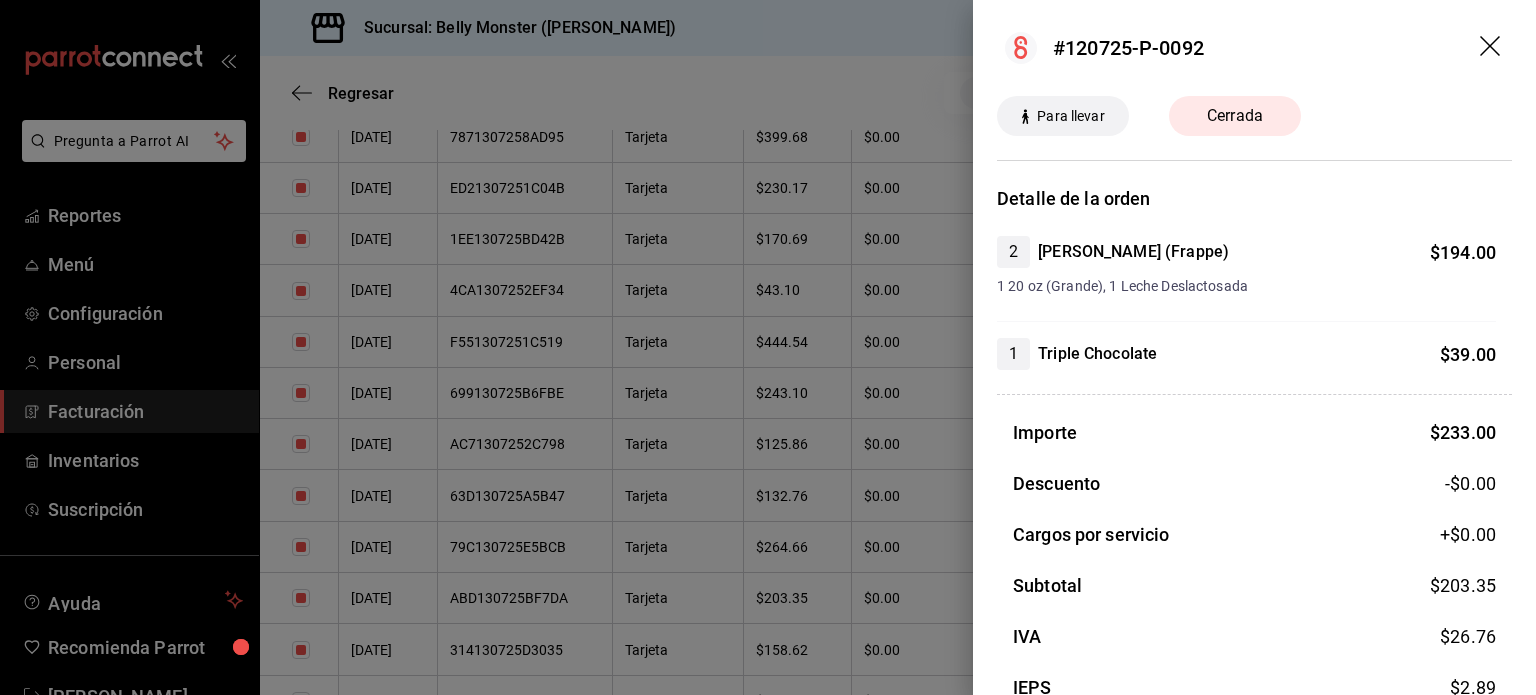 click at bounding box center (768, 347) 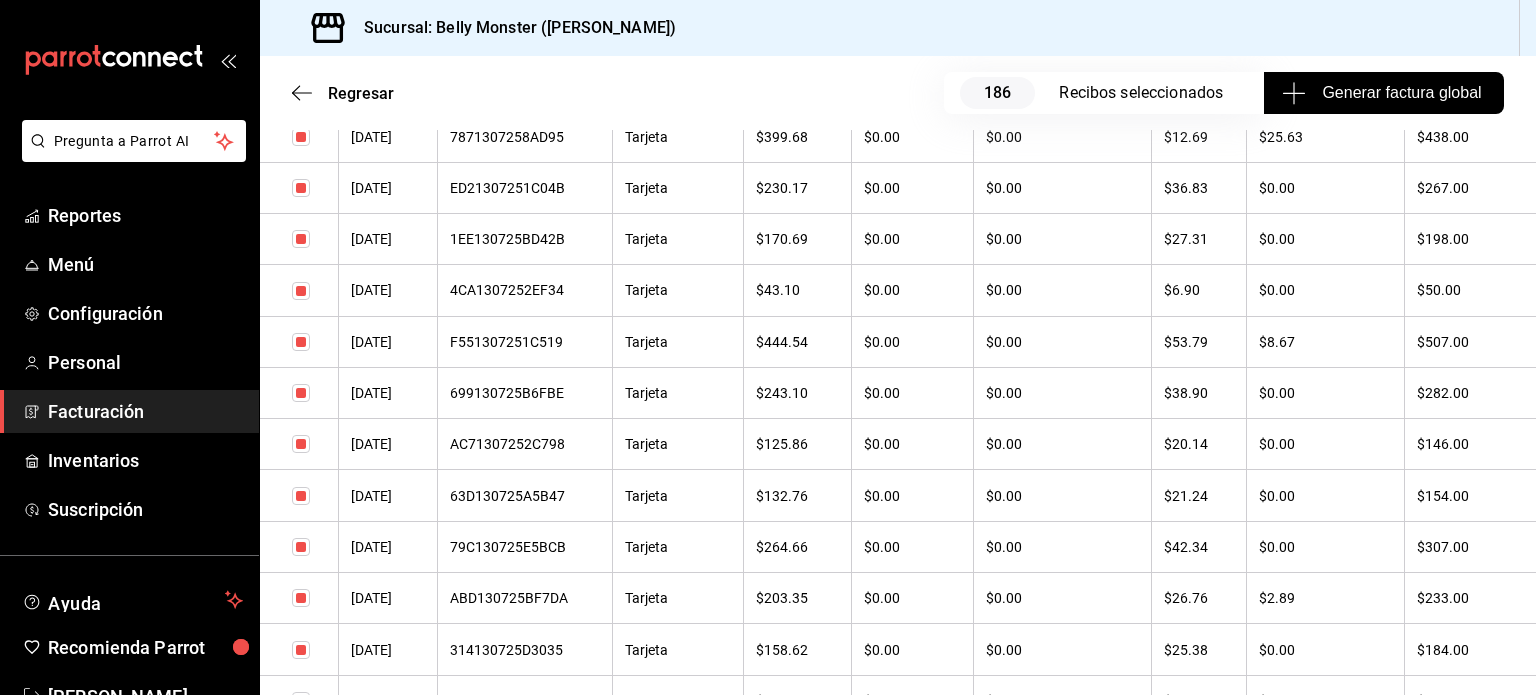 click on "F551307251C519" at bounding box center [525, 342] 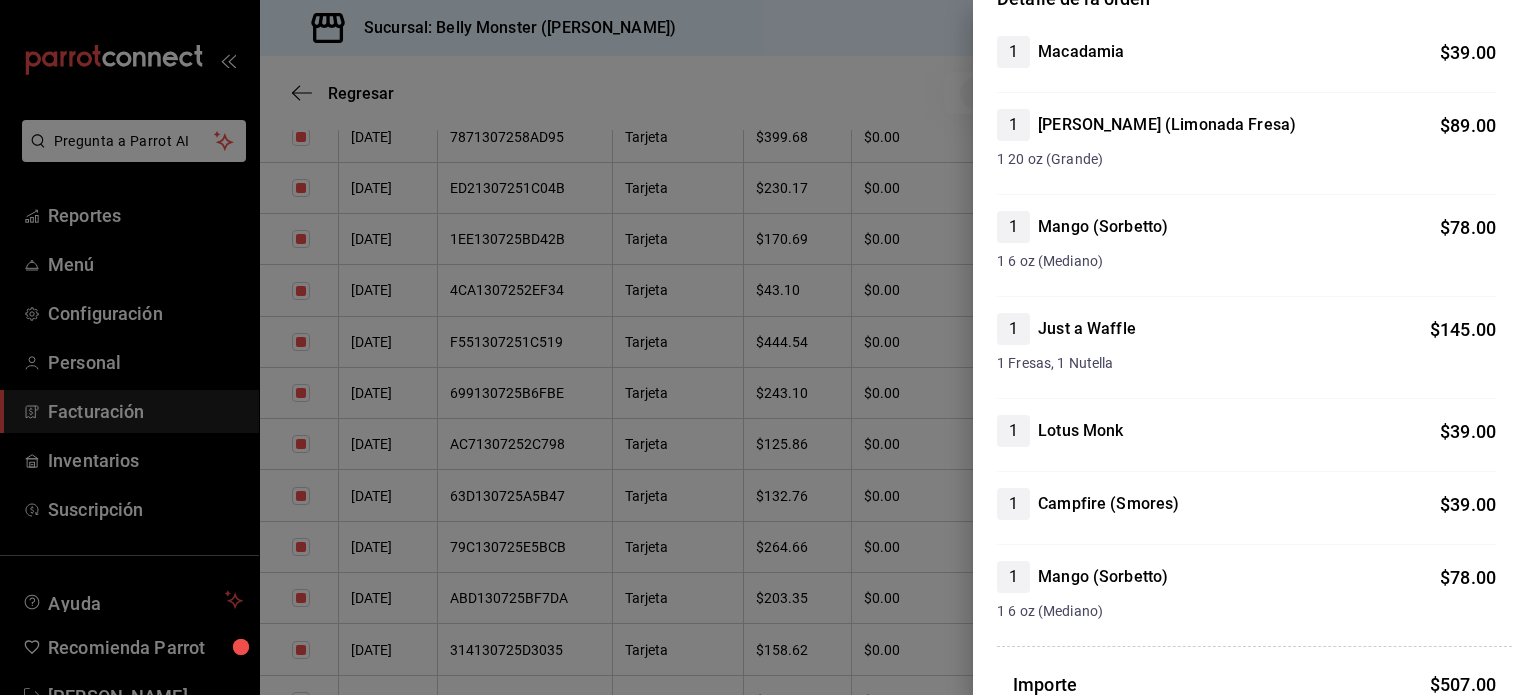 scroll, scrollTop: 300, scrollLeft: 0, axis: vertical 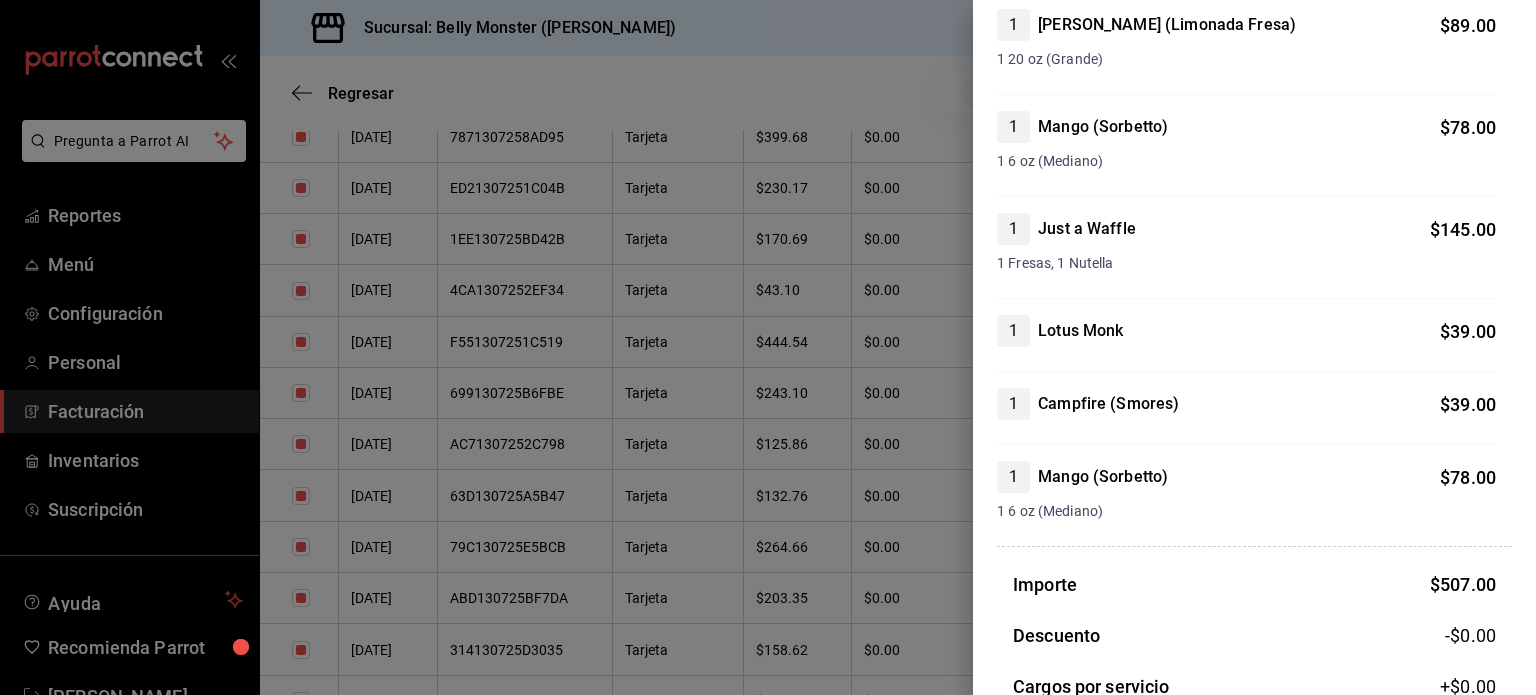 click at bounding box center (768, 347) 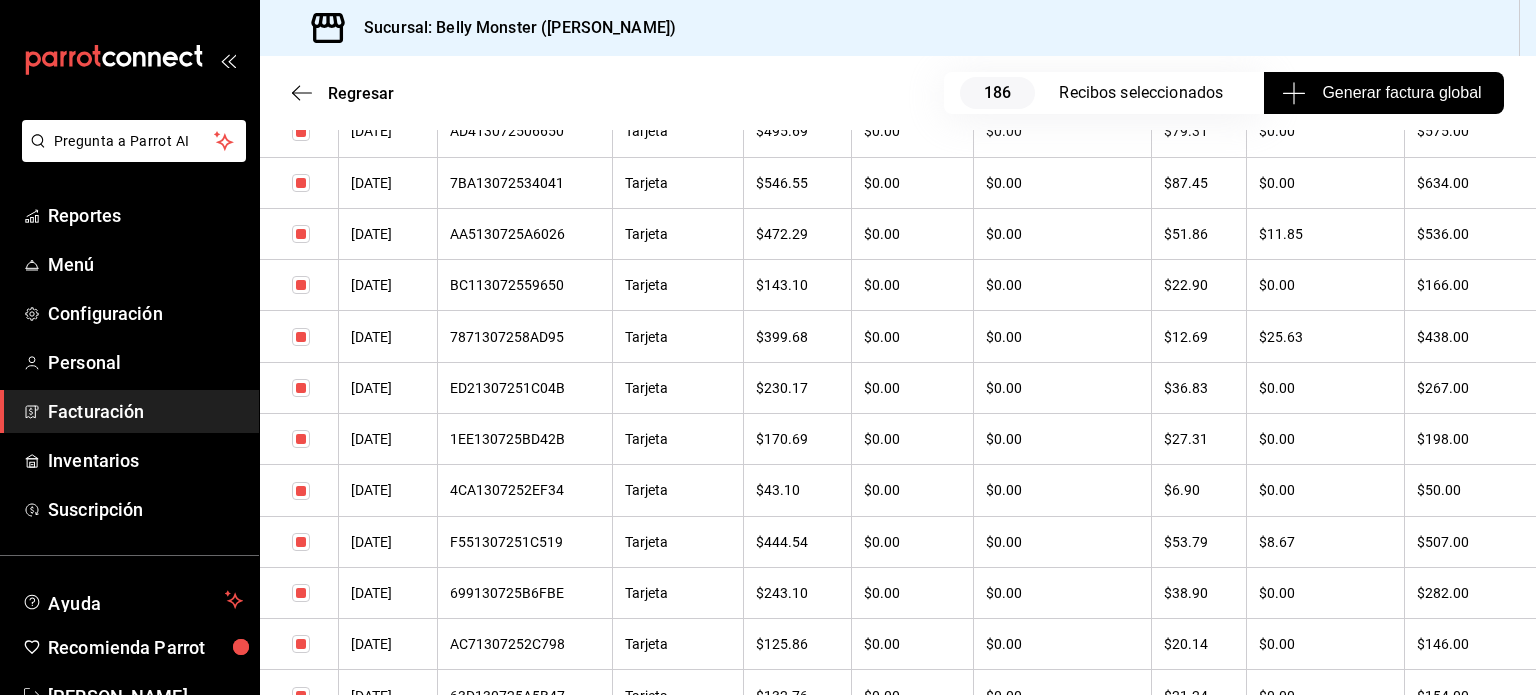 scroll, scrollTop: 2130, scrollLeft: 0, axis: vertical 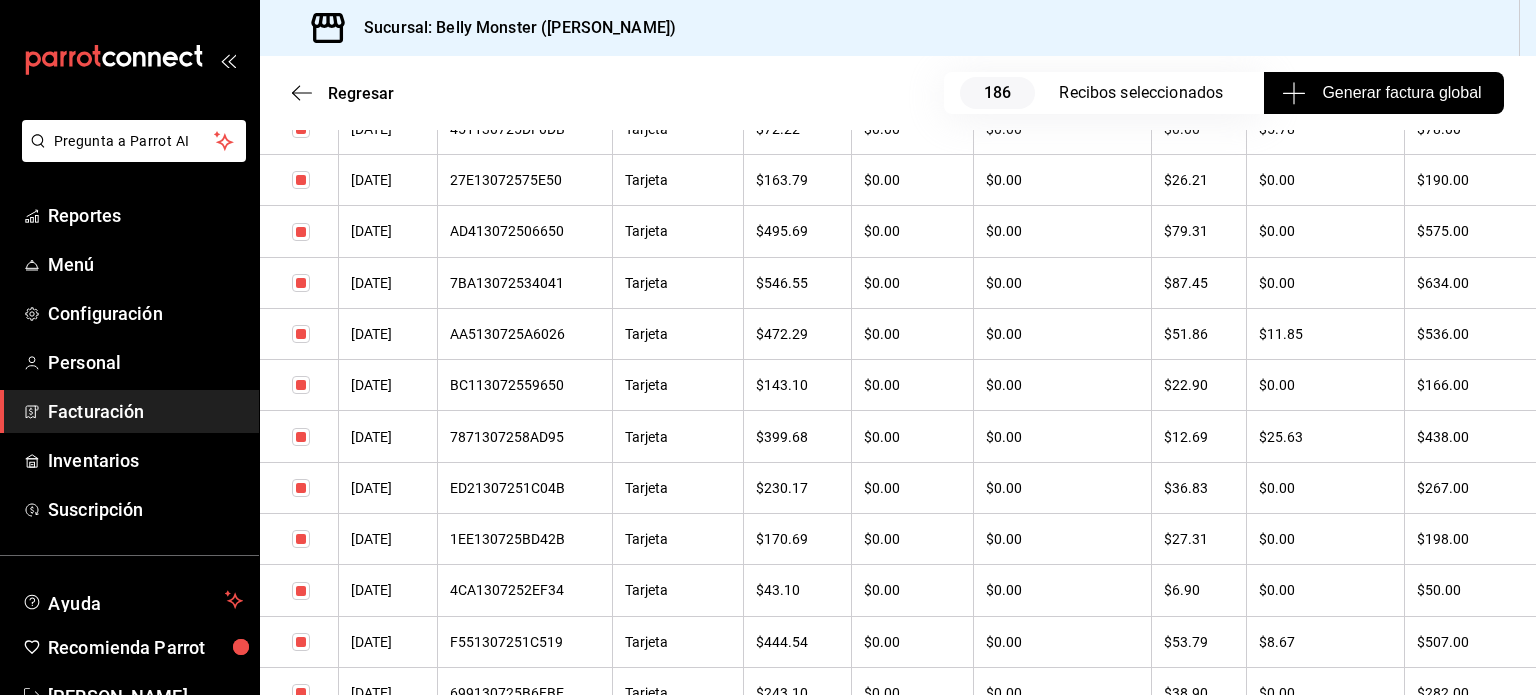 click on "7871307258AD95" at bounding box center [525, 437] 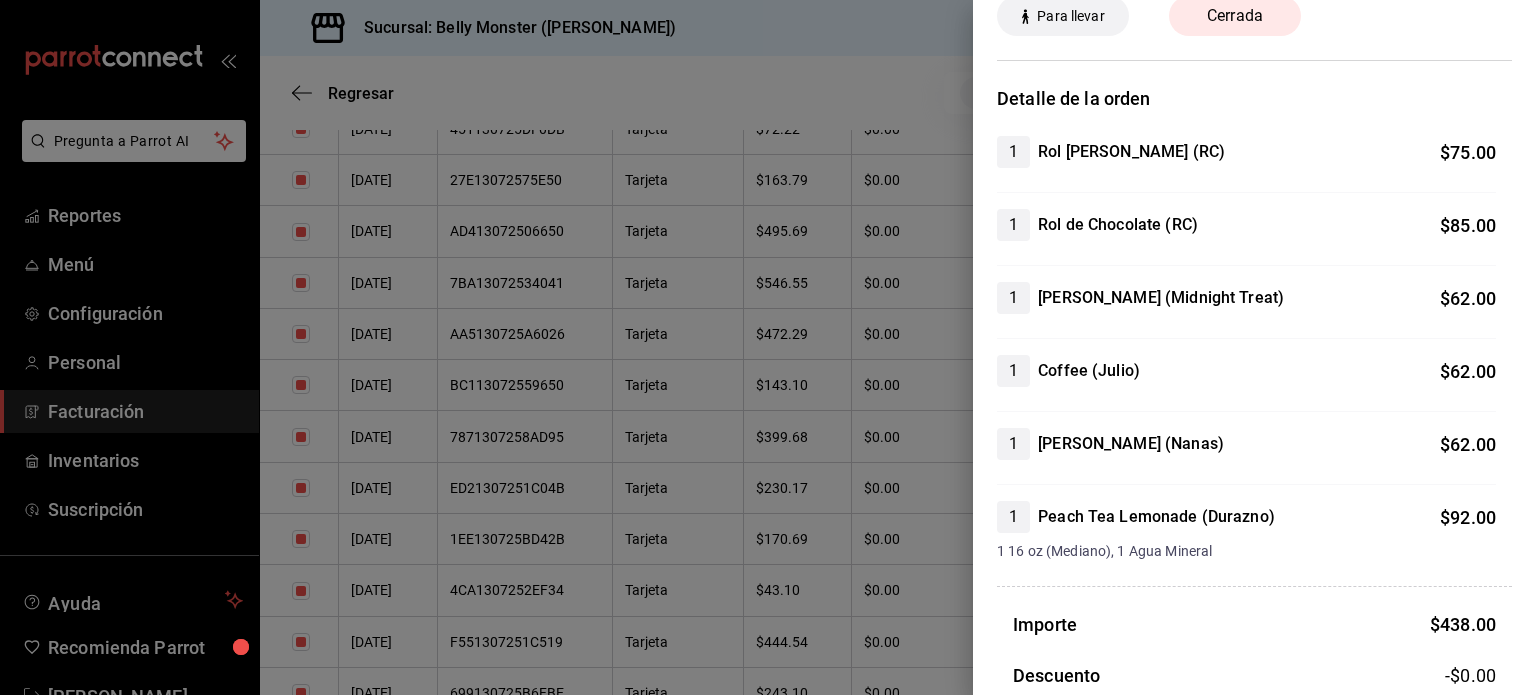 scroll, scrollTop: 200, scrollLeft: 0, axis: vertical 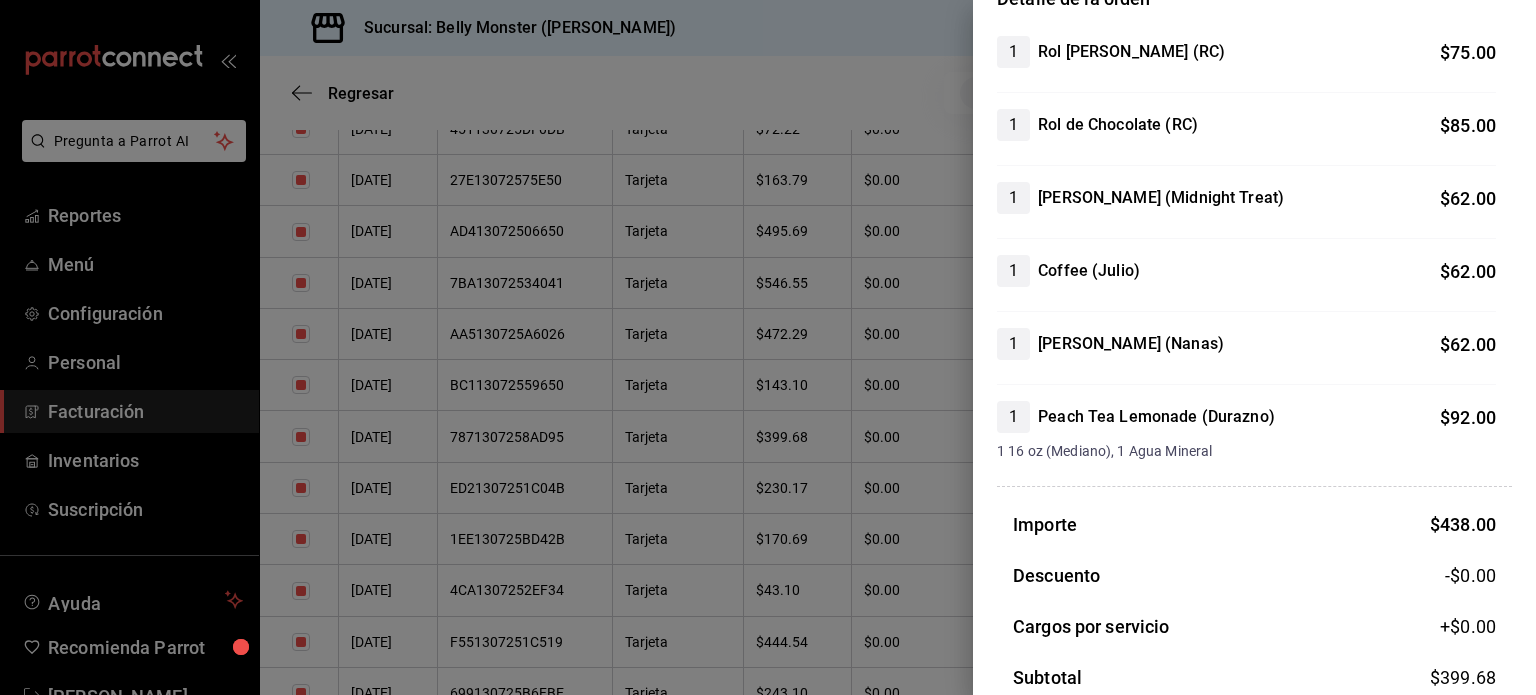 click at bounding box center [768, 347] 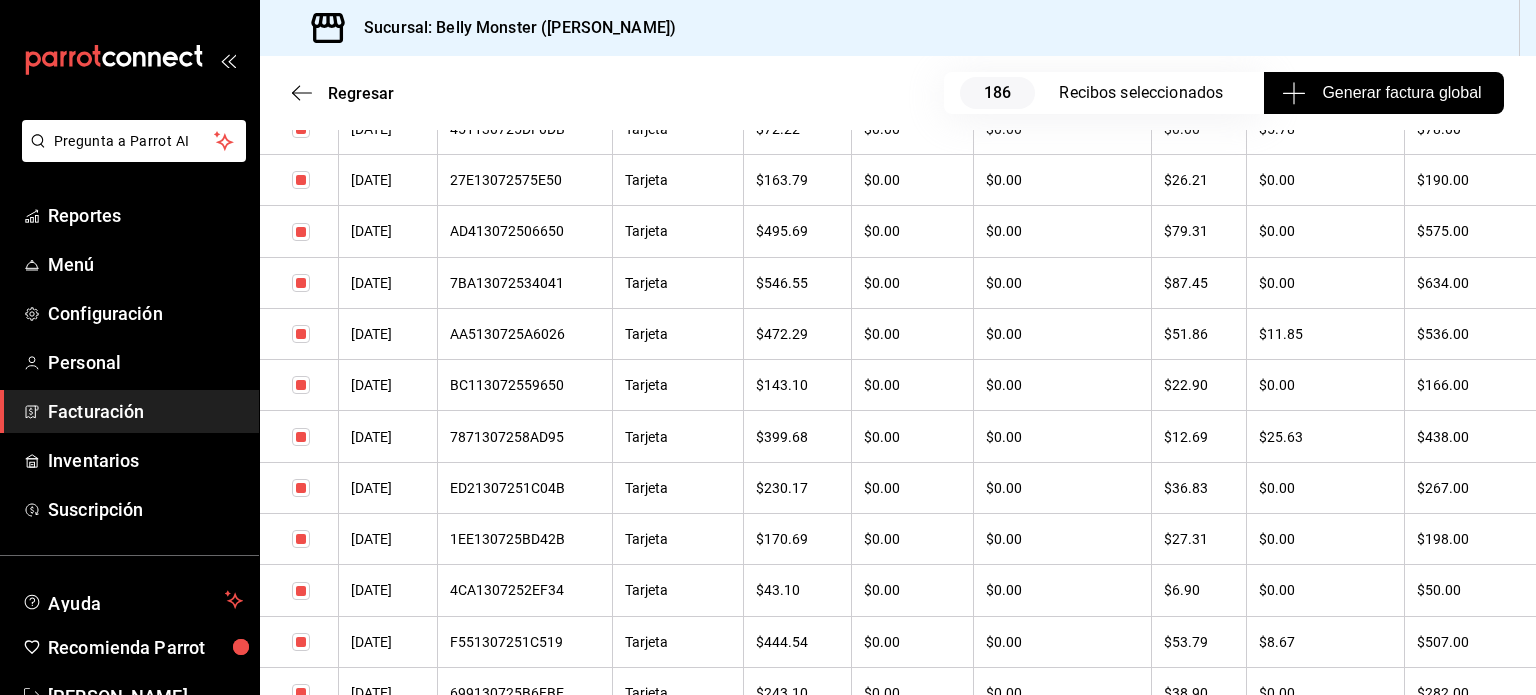 click on "AA5130725A6026" at bounding box center [525, 334] 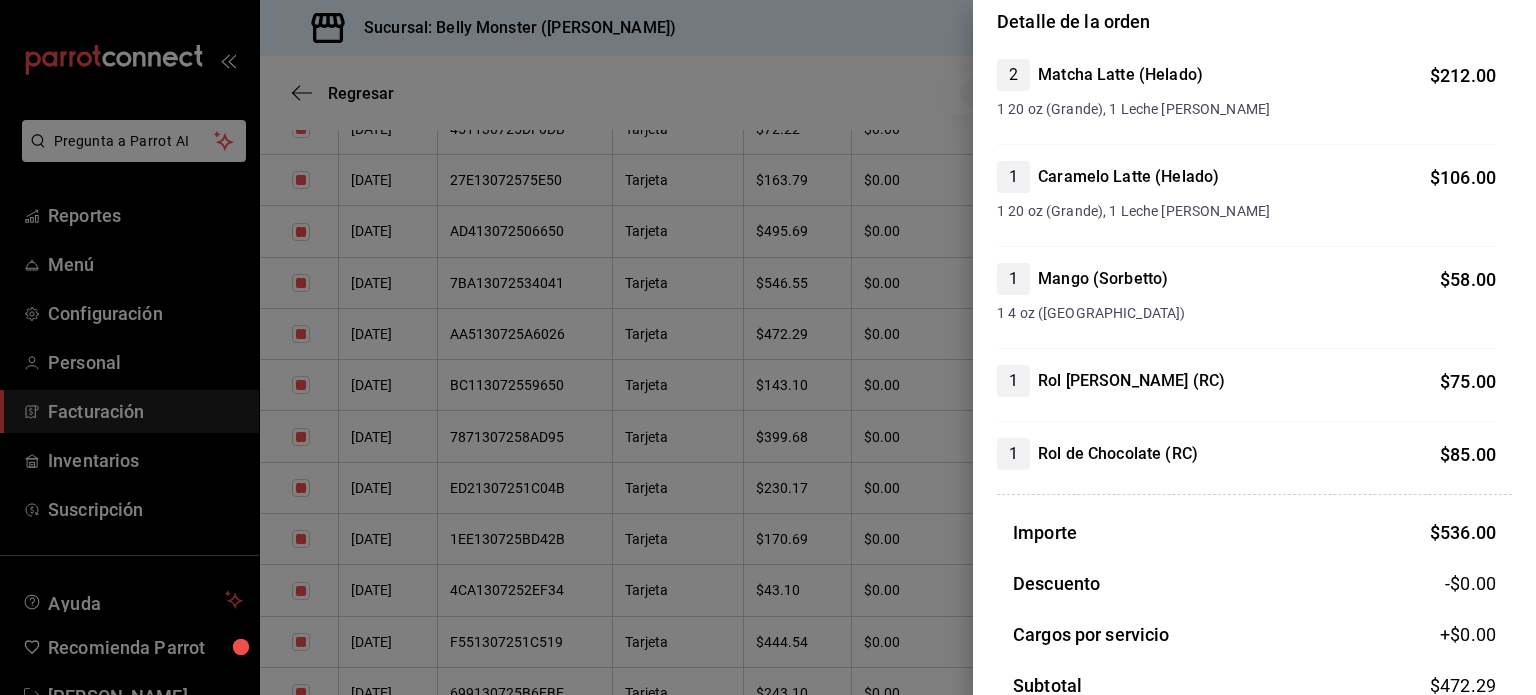 scroll, scrollTop: 200, scrollLeft: 0, axis: vertical 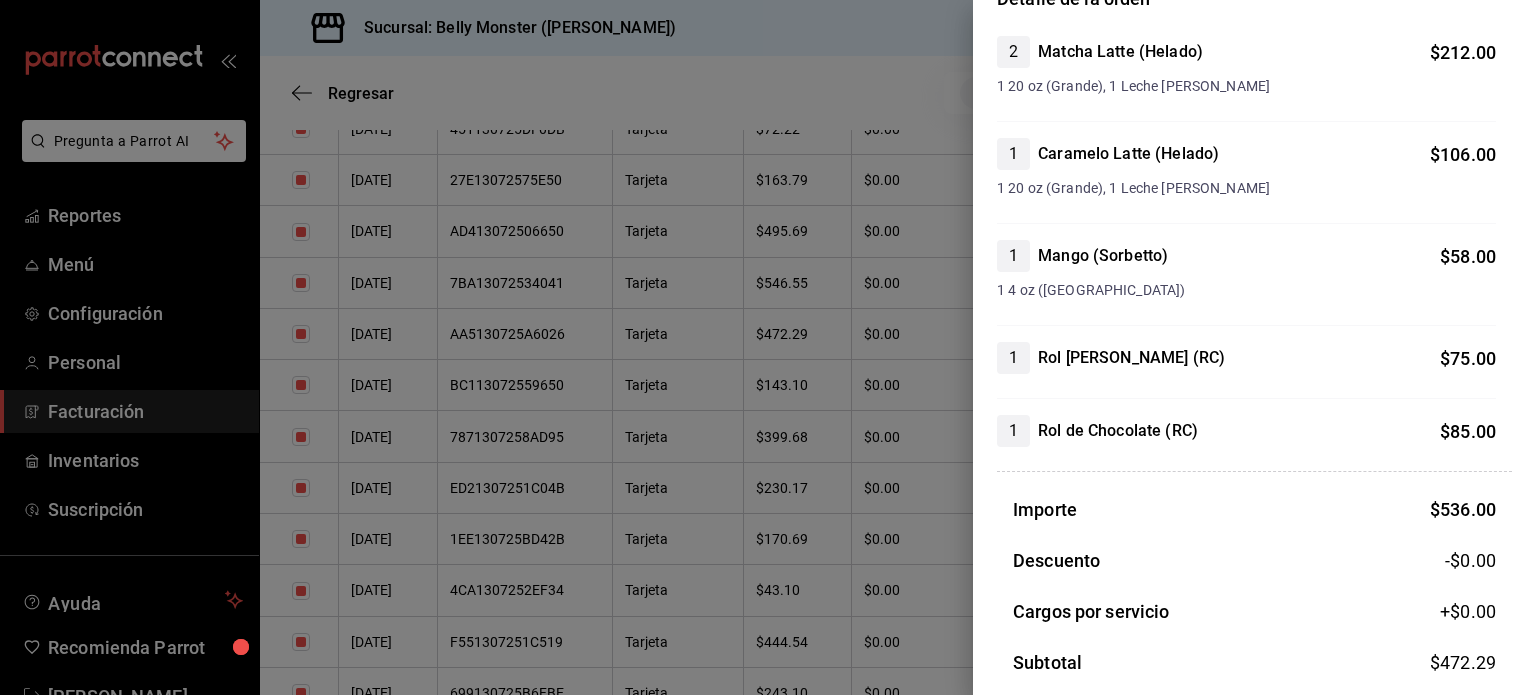 click at bounding box center [768, 347] 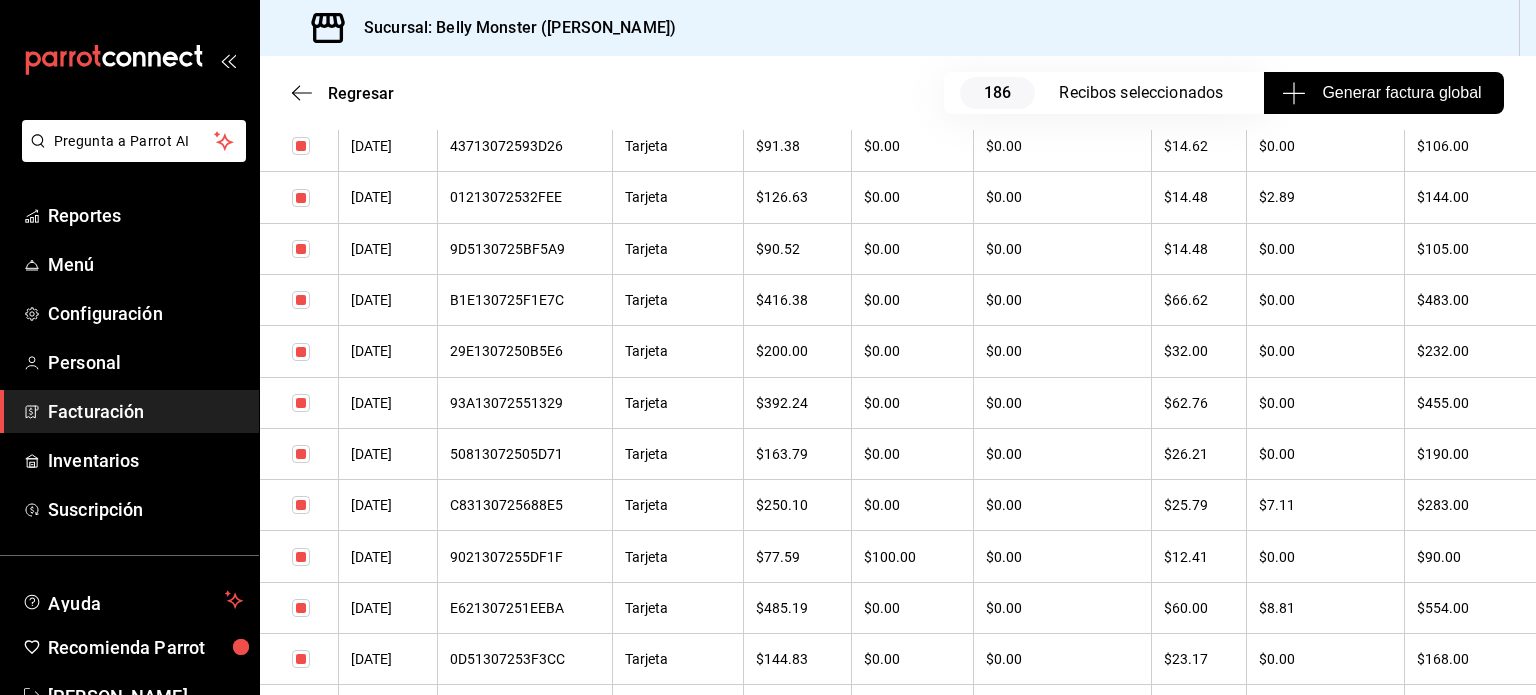 scroll, scrollTop: 1530, scrollLeft: 0, axis: vertical 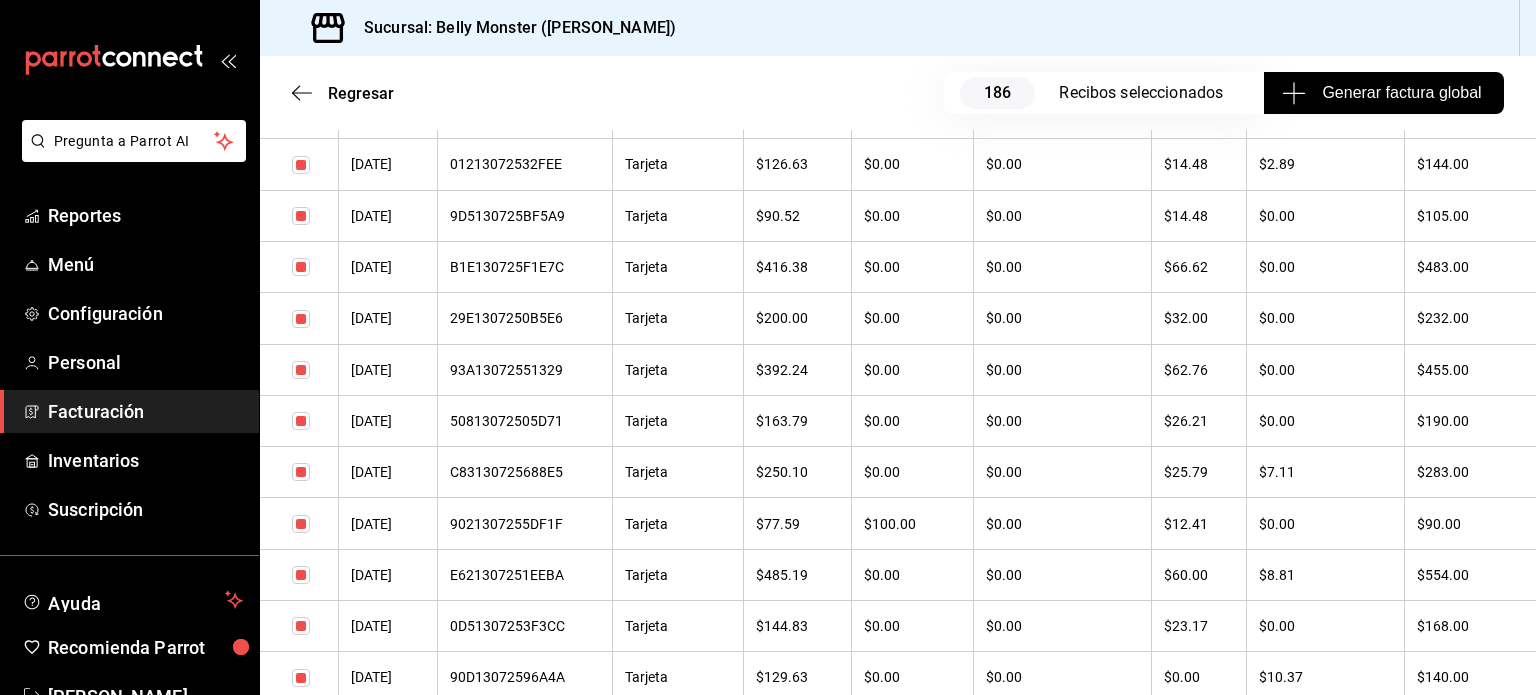 click on "E621307251EEBA" at bounding box center [525, 575] 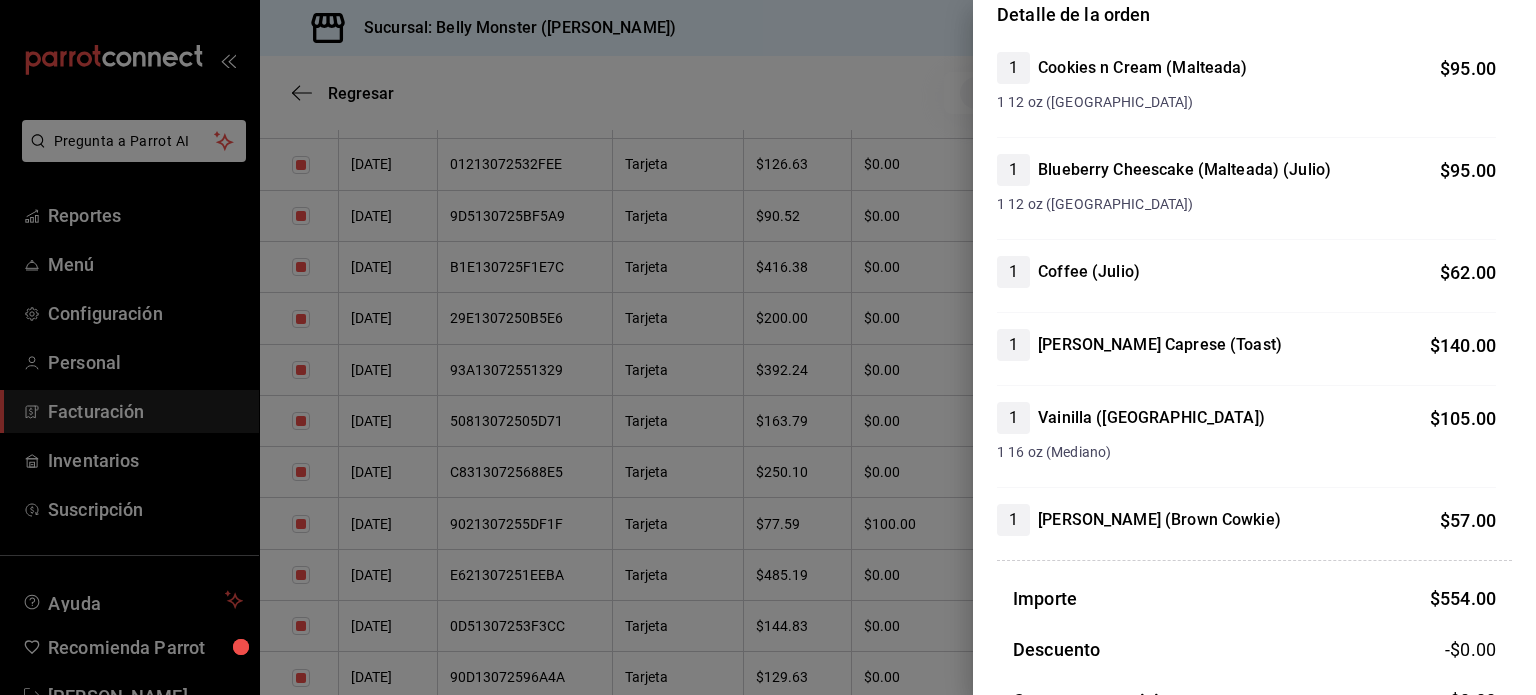 scroll, scrollTop: 200, scrollLeft: 0, axis: vertical 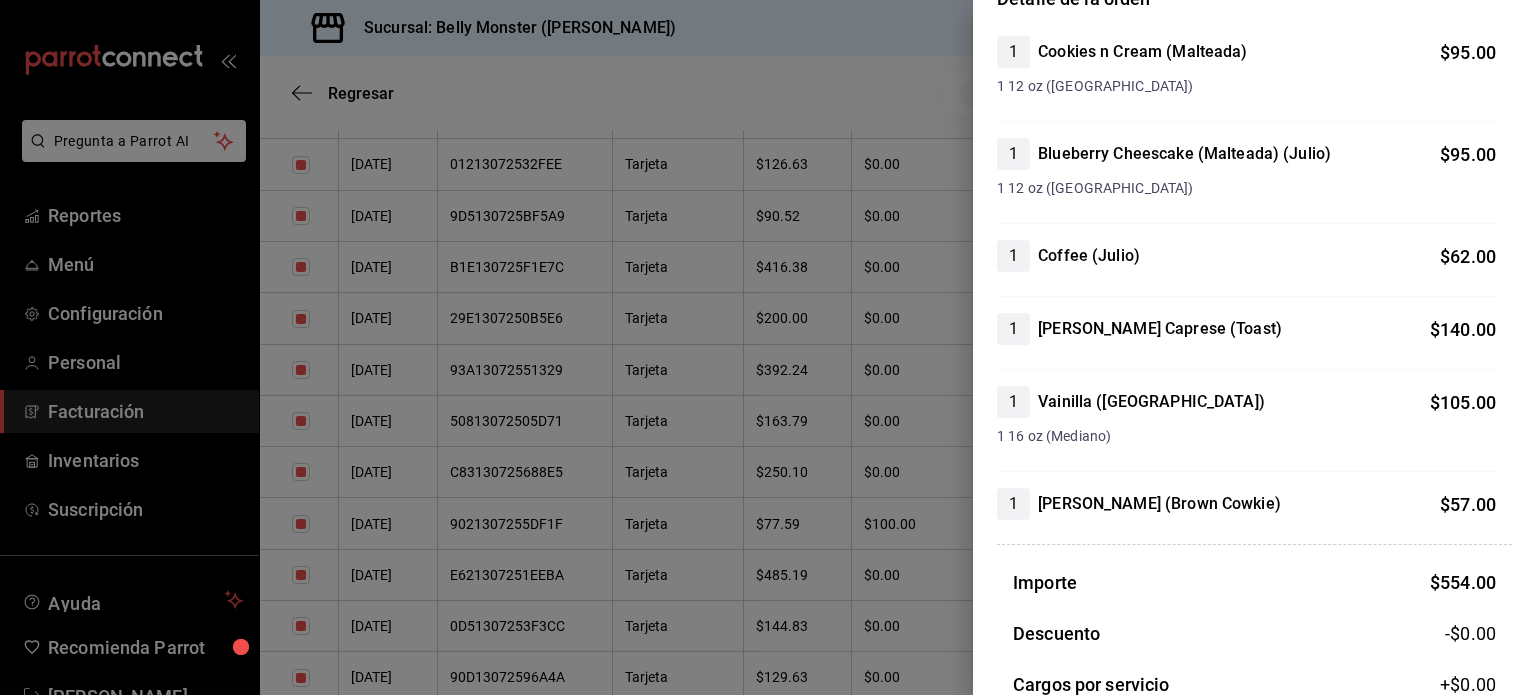click at bounding box center (768, 347) 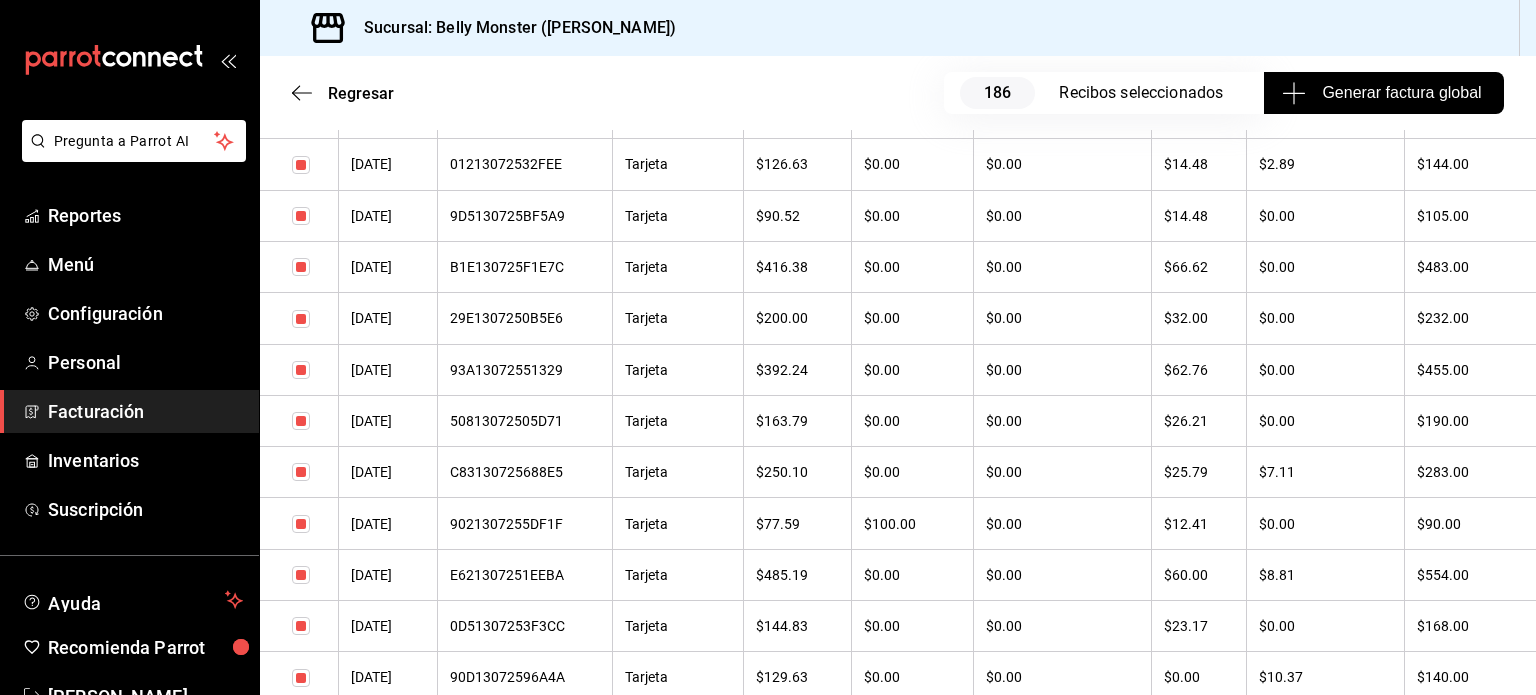 click on "C83130725688E5" at bounding box center [525, 472] 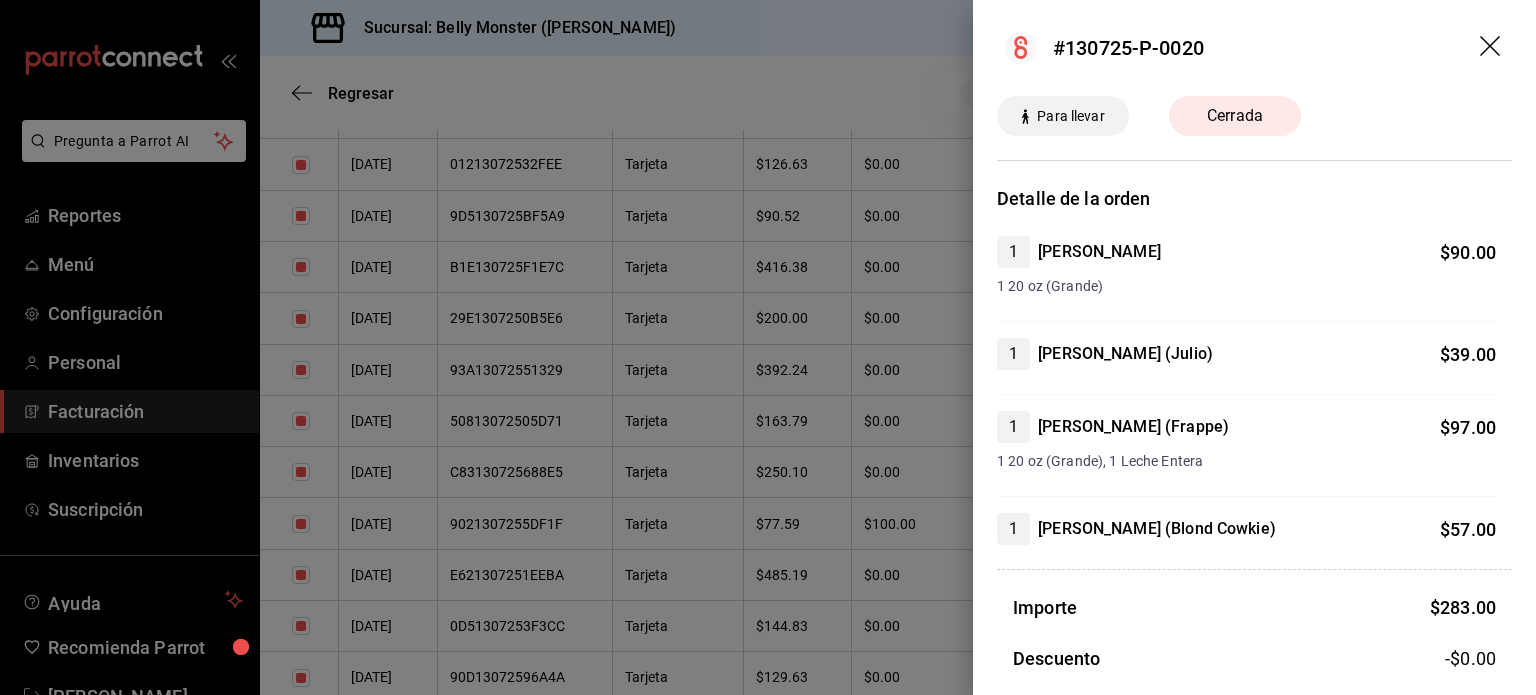 click at bounding box center [768, 347] 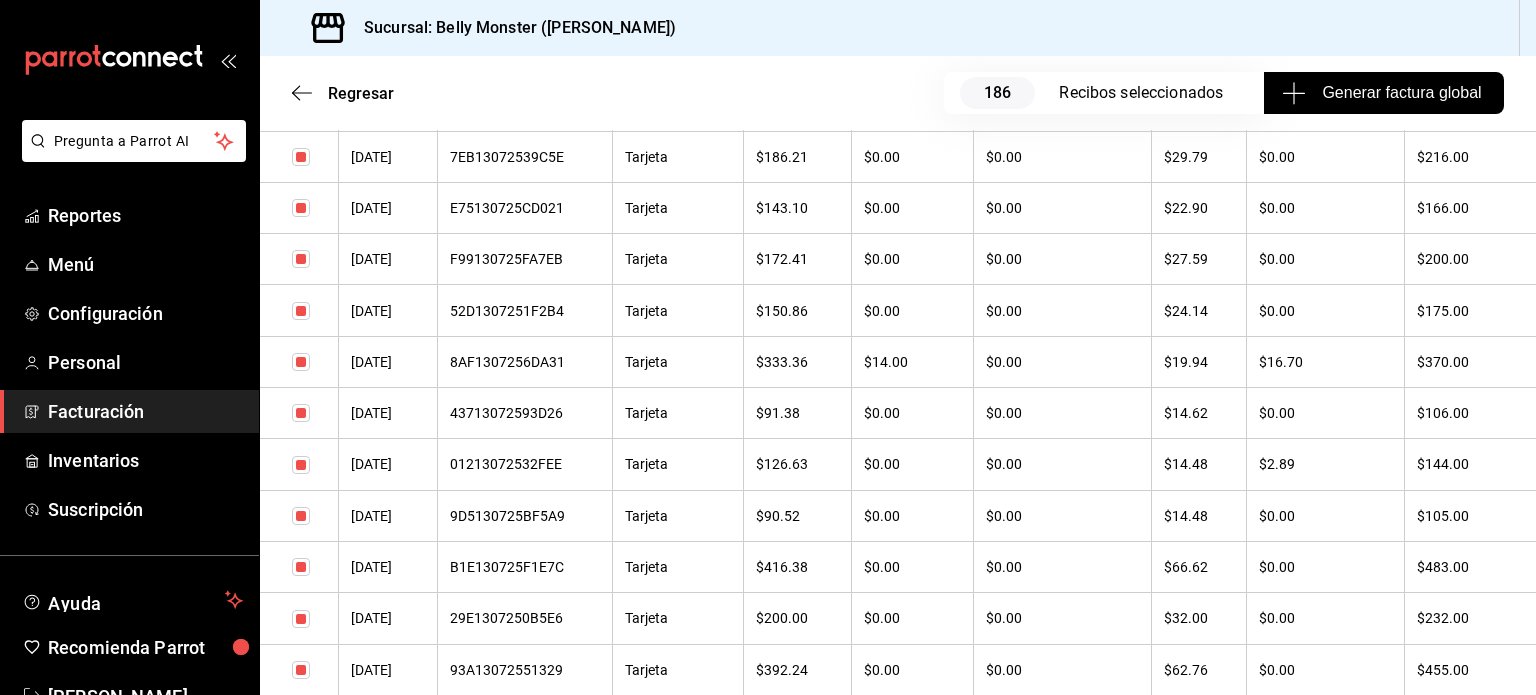 scroll, scrollTop: 1130, scrollLeft: 0, axis: vertical 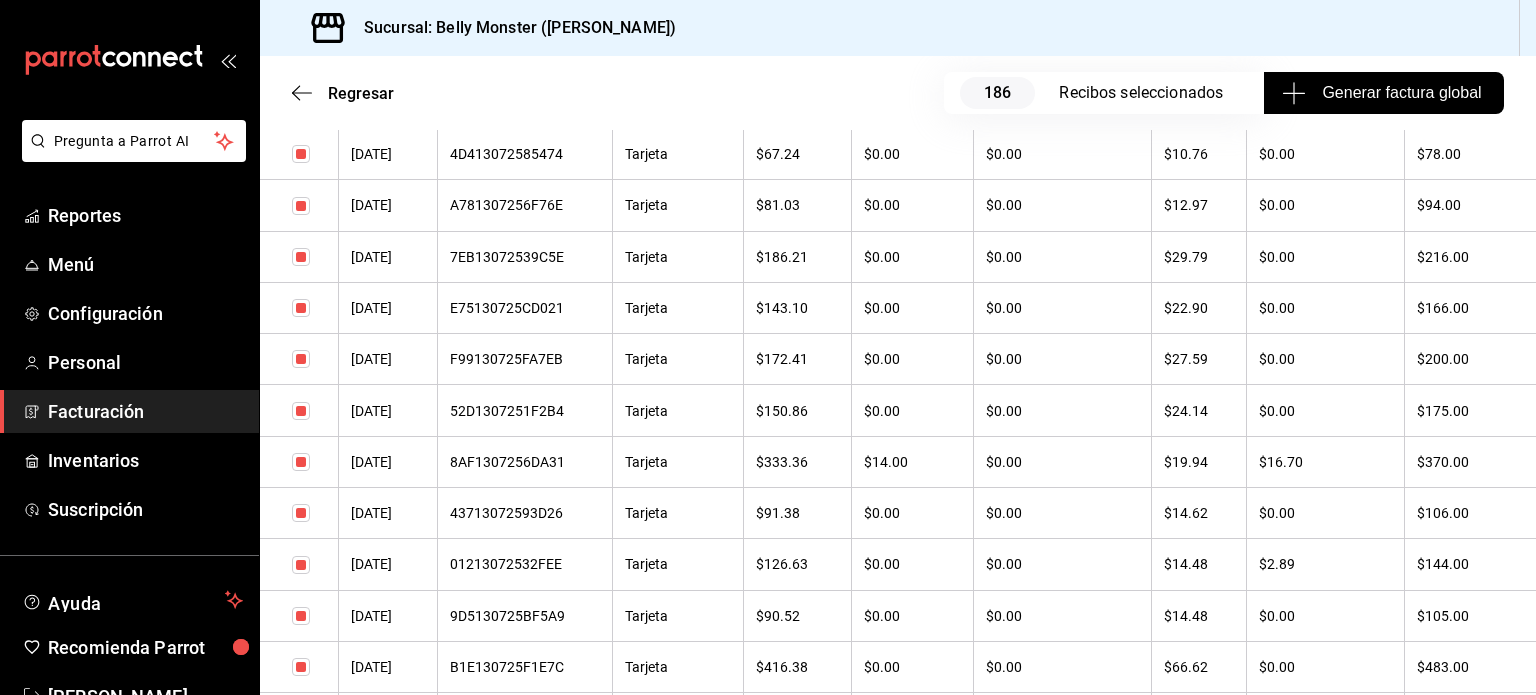 click on "01213072532FEE" at bounding box center (525, 564) 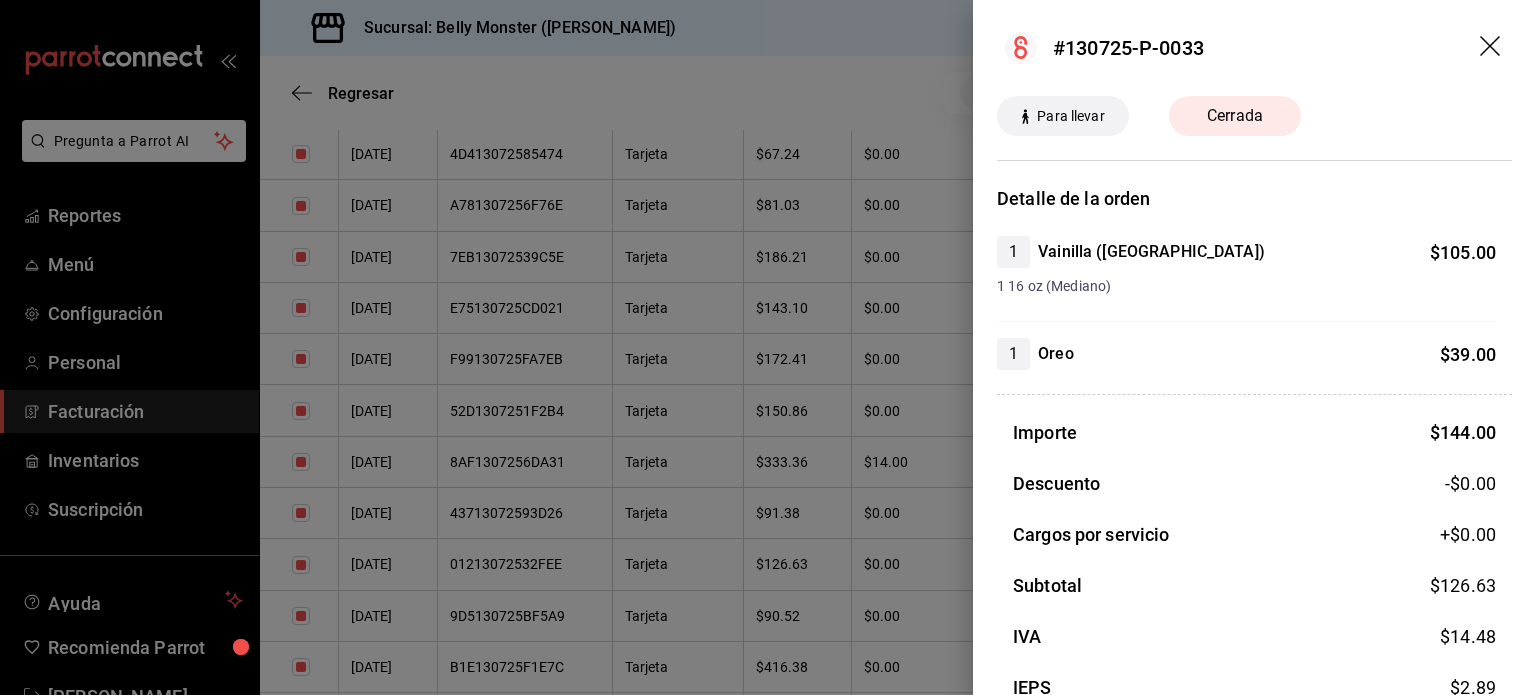 click at bounding box center [768, 347] 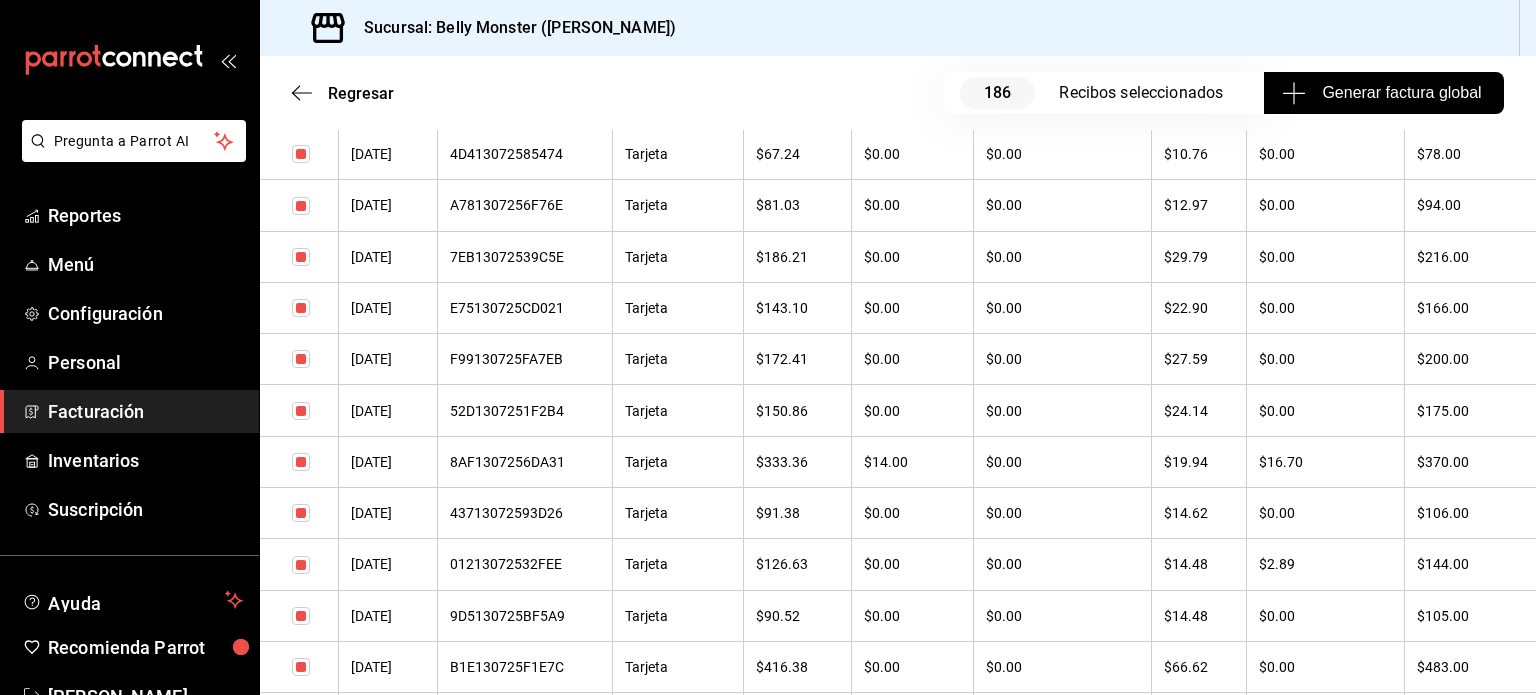 click on "8AF1307256DA31" at bounding box center [525, 462] 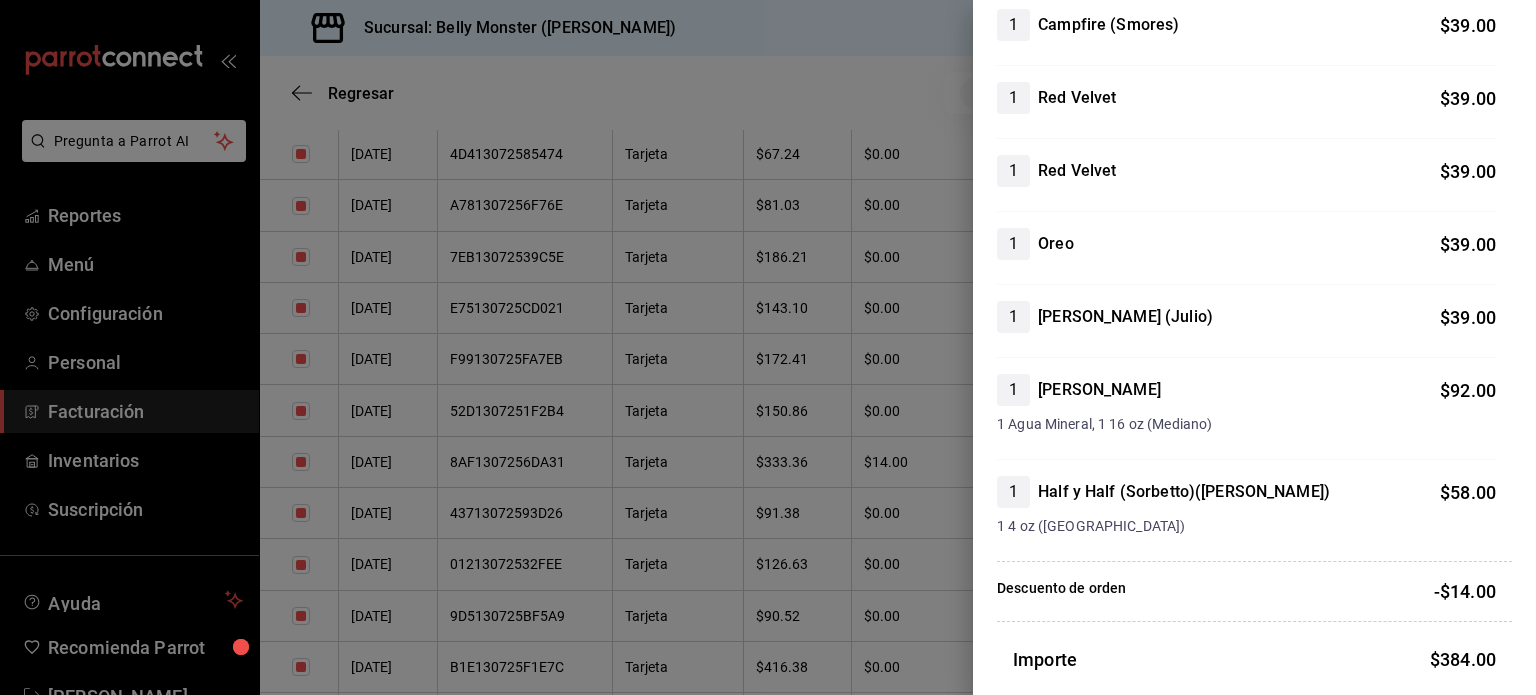 scroll, scrollTop: 400, scrollLeft: 0, axis: vertical 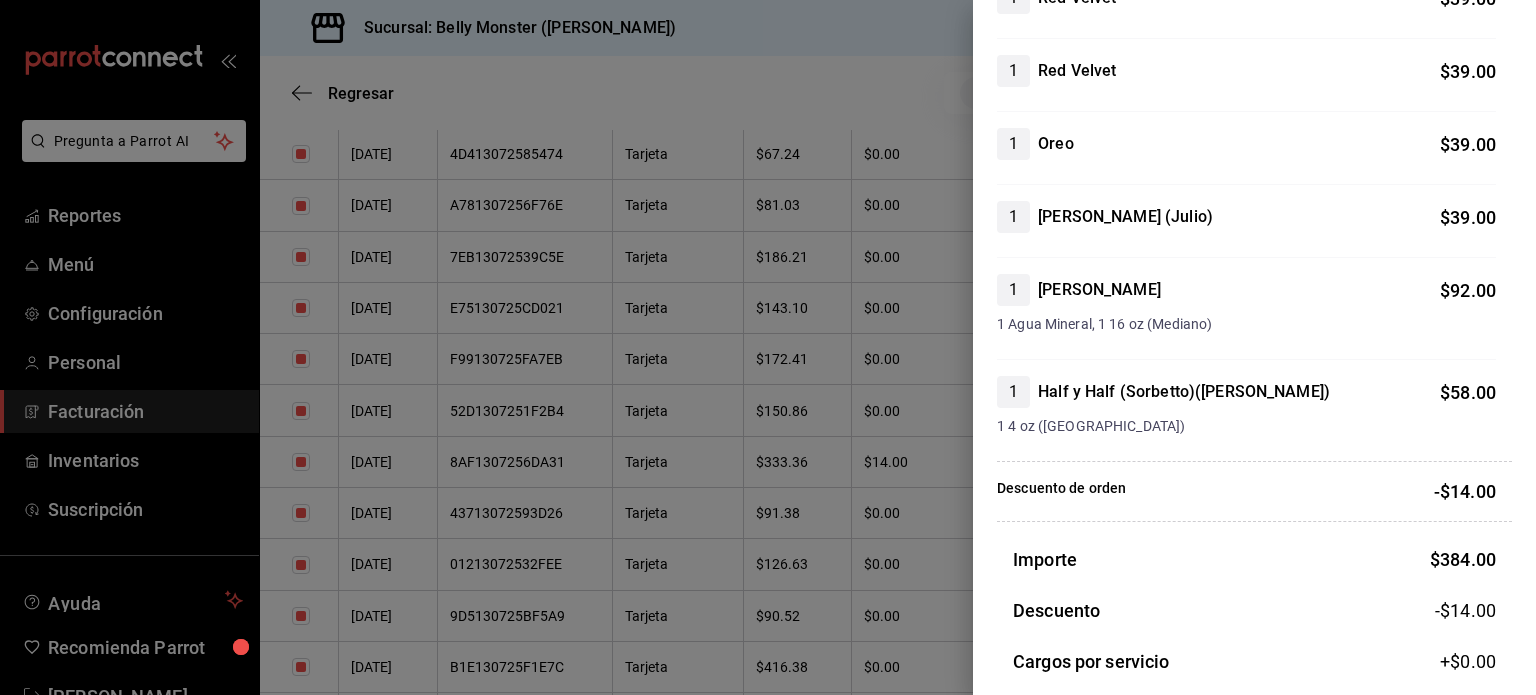 click at bounding box center (768, 347) 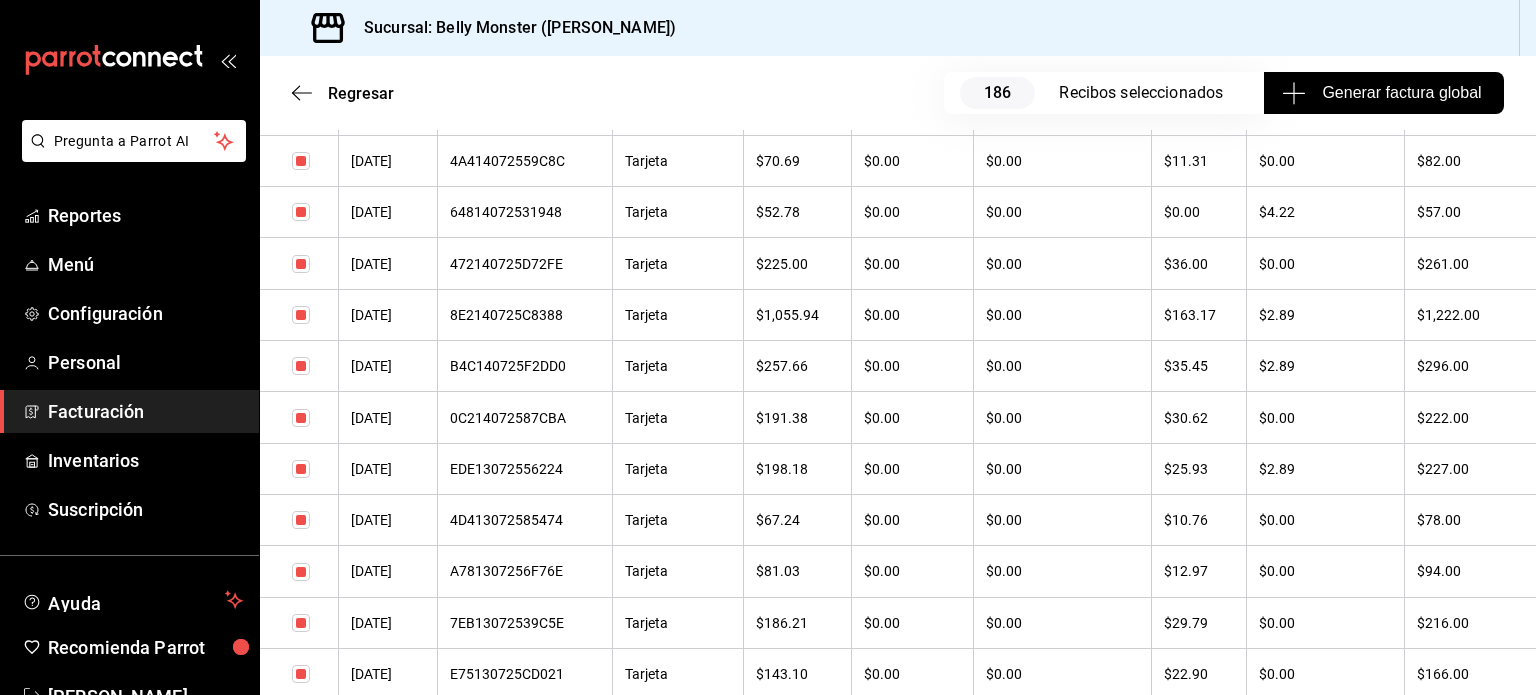 scroll, scrollTop: 730, scrollLeft: 0, axis: vertical 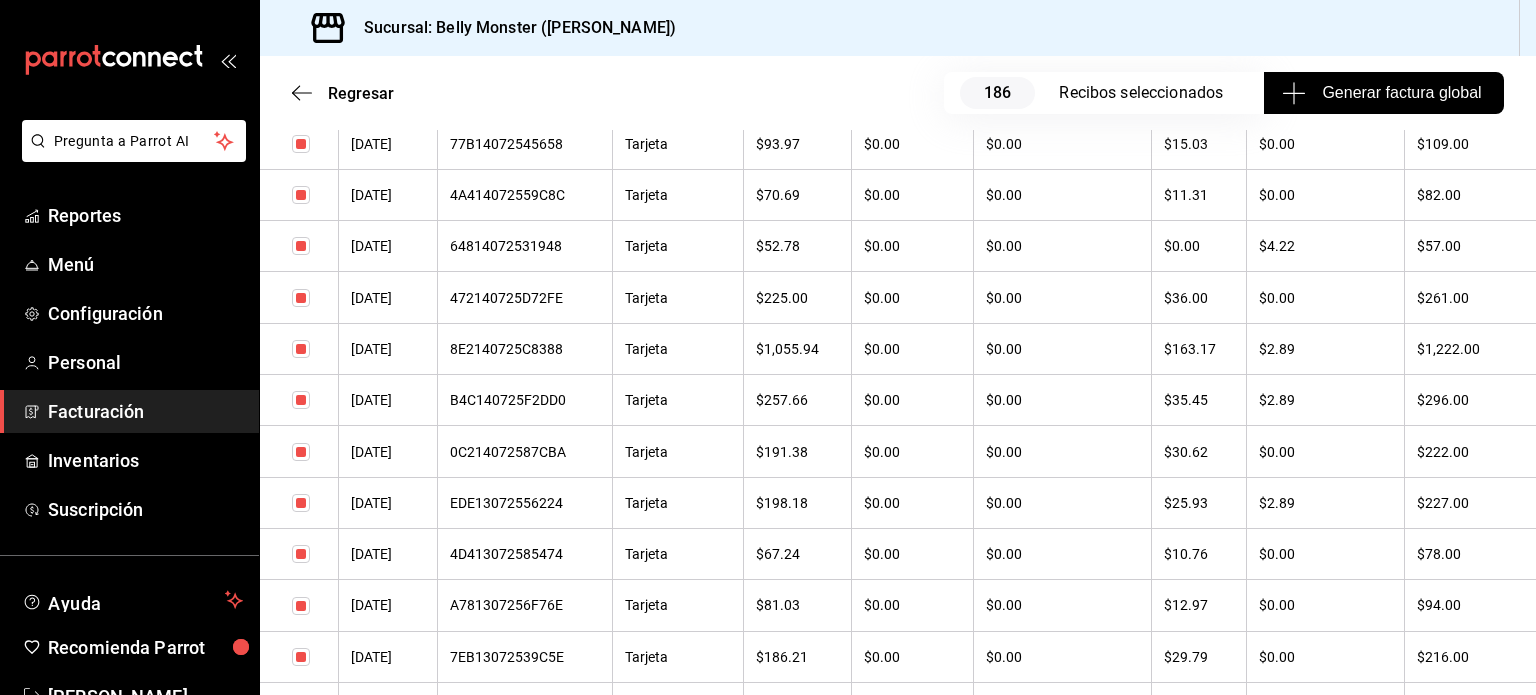 click on "EDE13072556224" at bounding box center [525, 503] 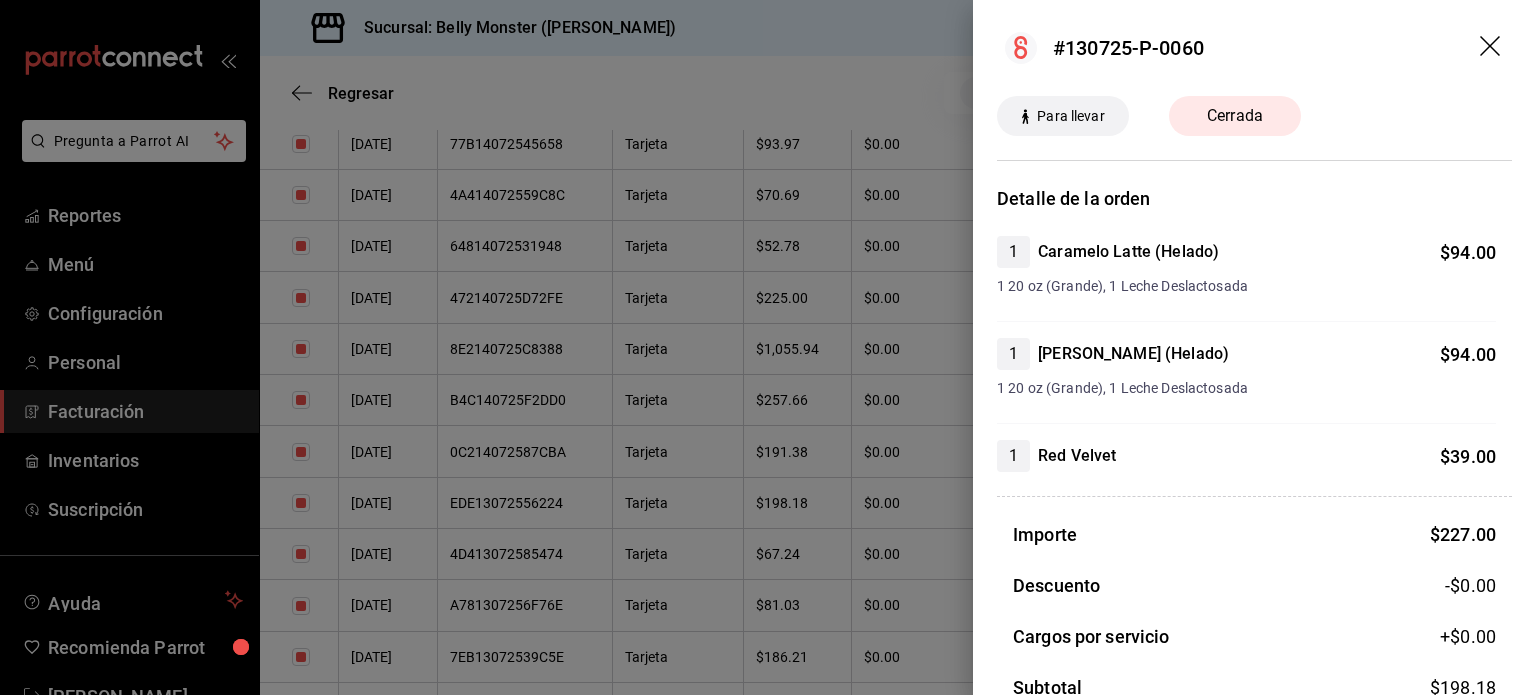 click at bounding box center (768, 347) 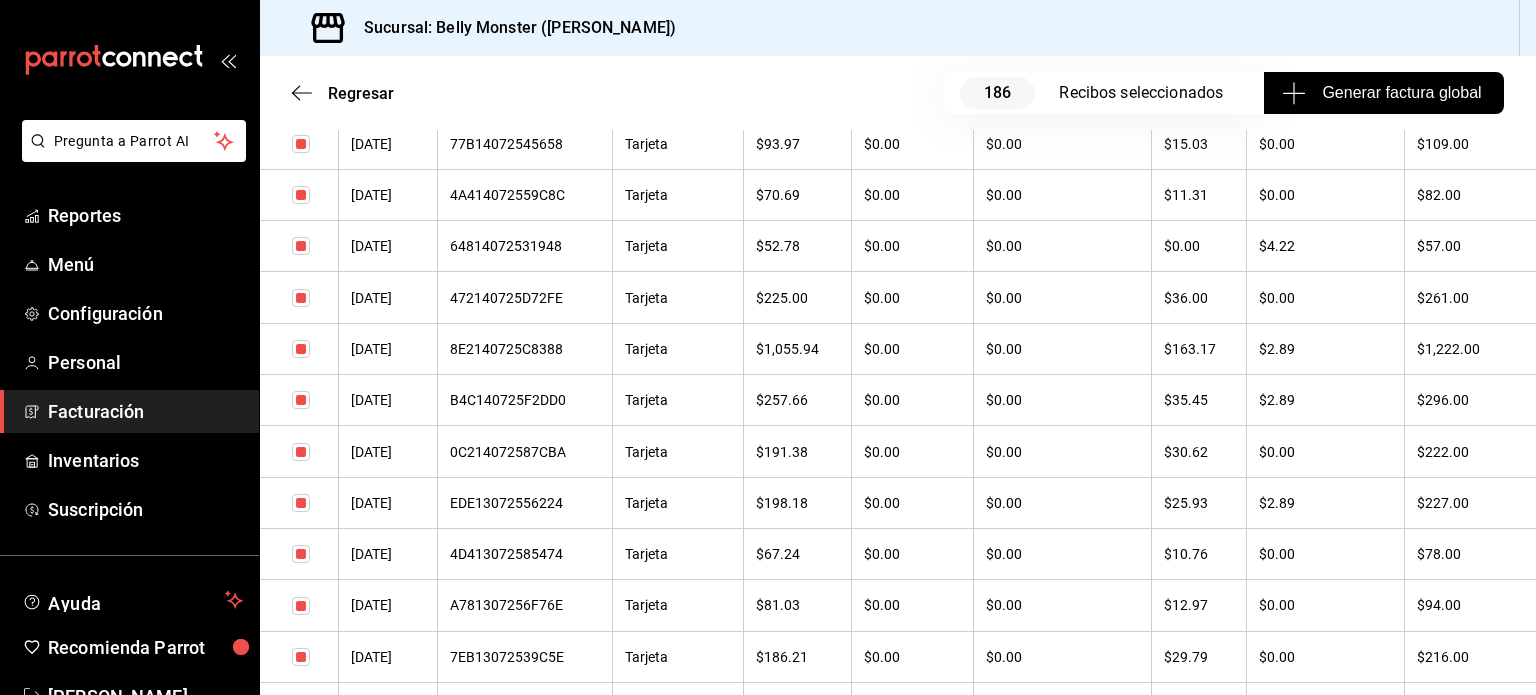 click on "B4C140725F2DD0" at bounding box center (525, 400) 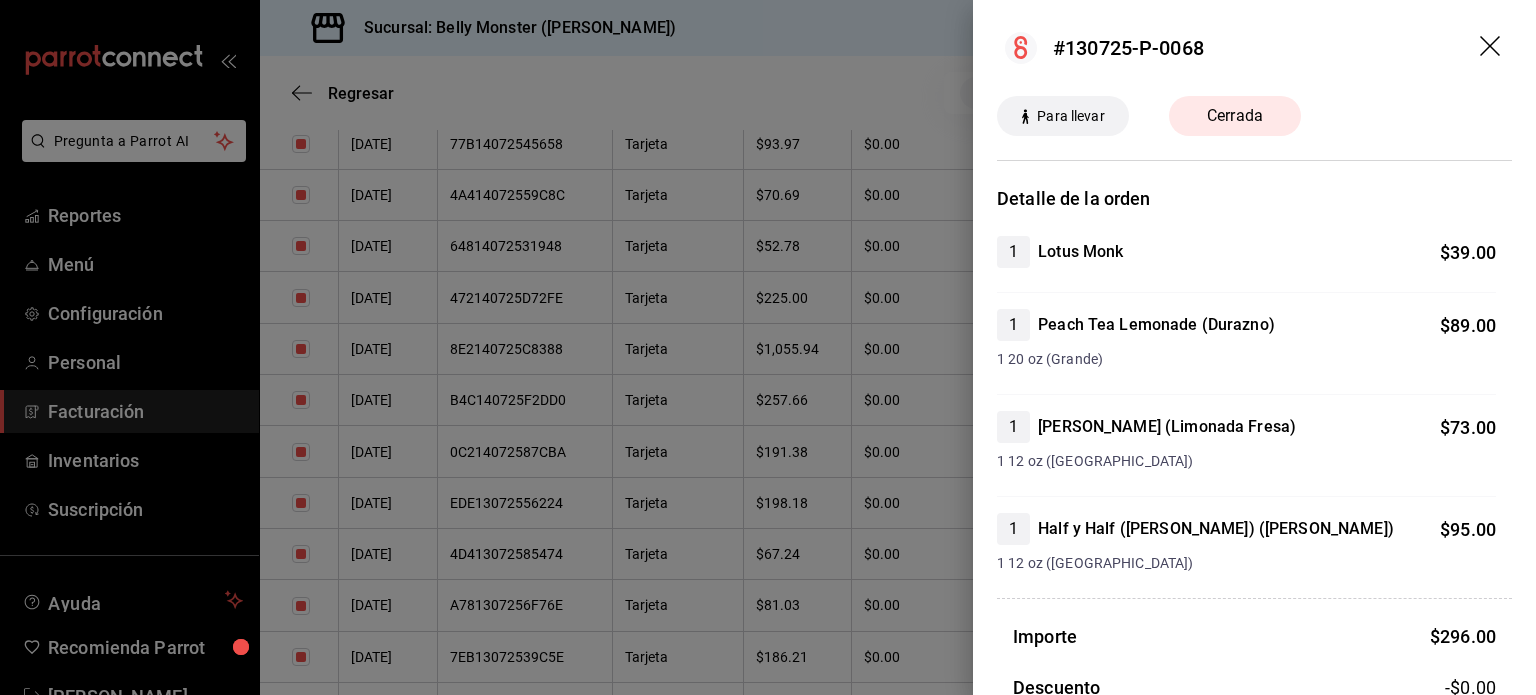 click at bounding box center (768, 347) 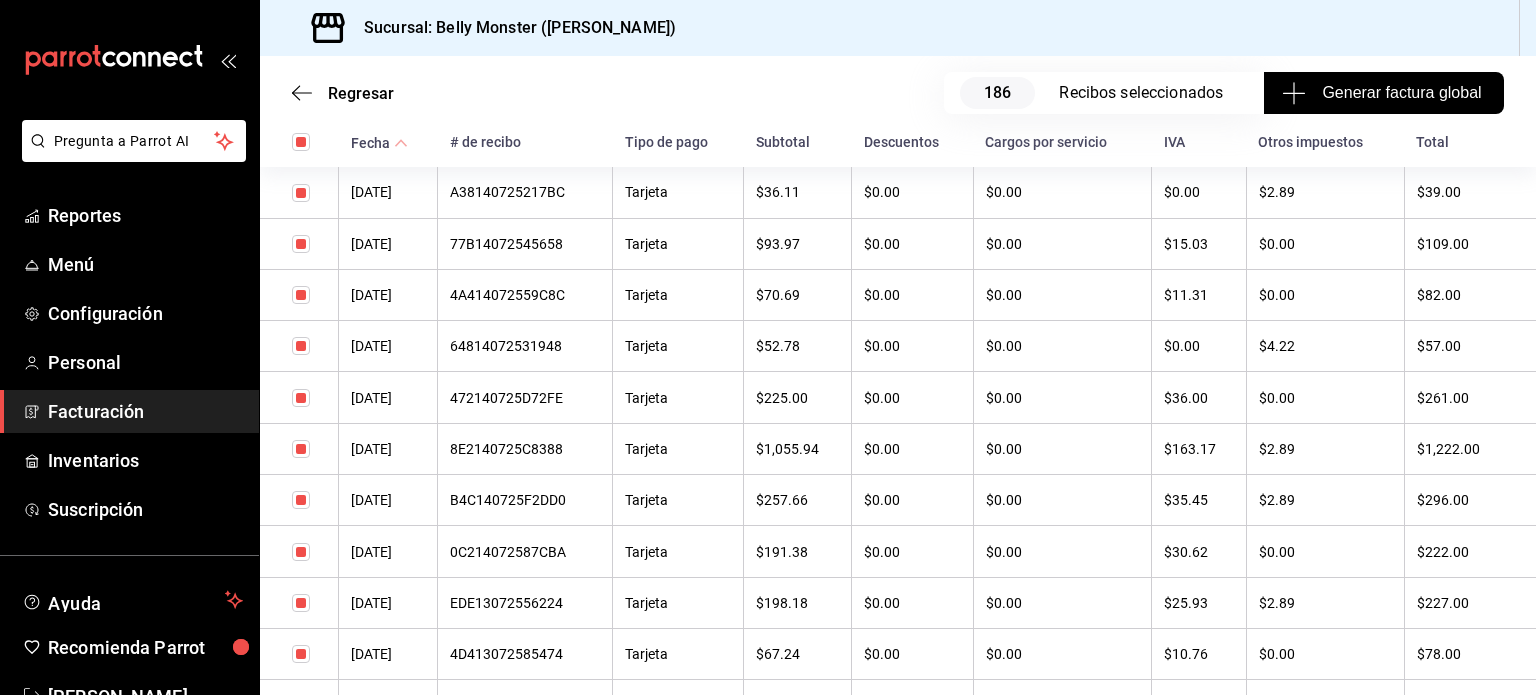 scroll, scrollTop: 530, scrollLeft: 0, axis: vertical 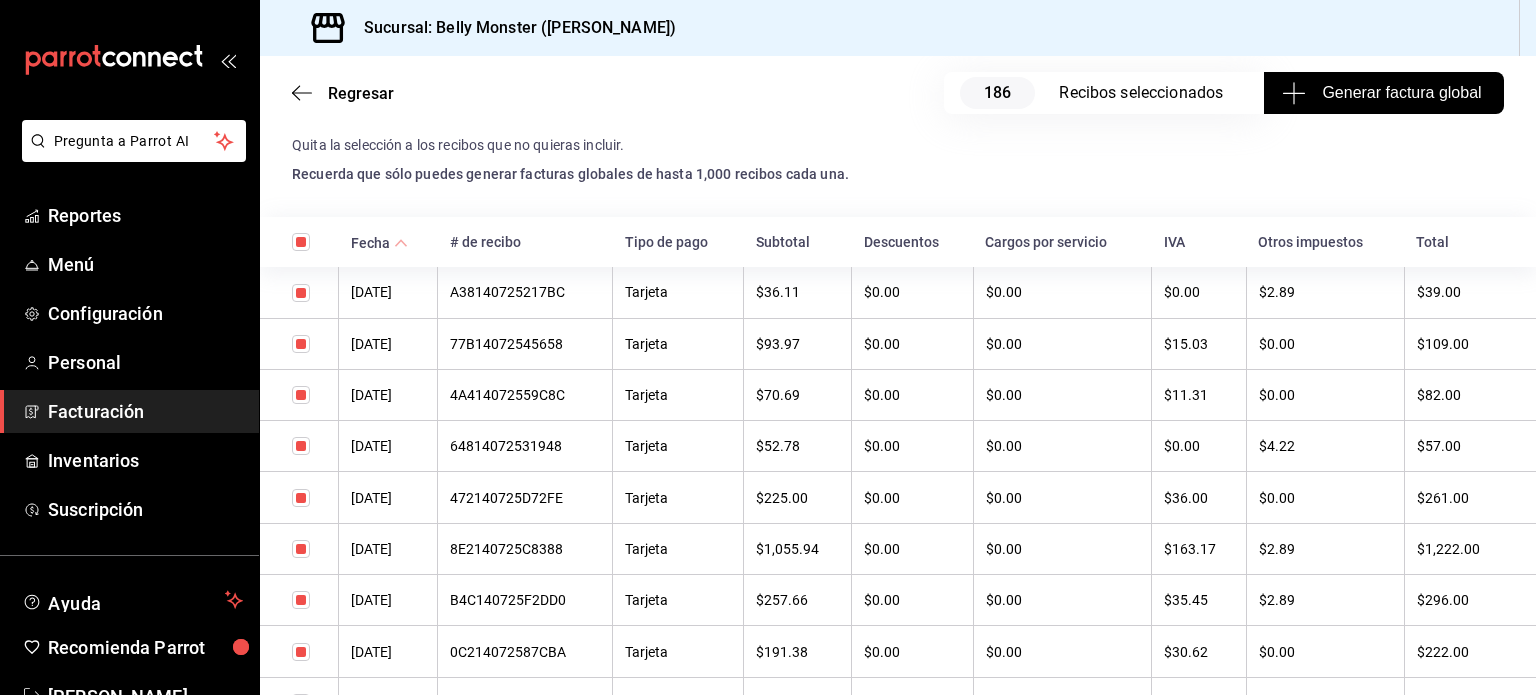 click on "8E2140725C8388" at bounding box center (525, 549) 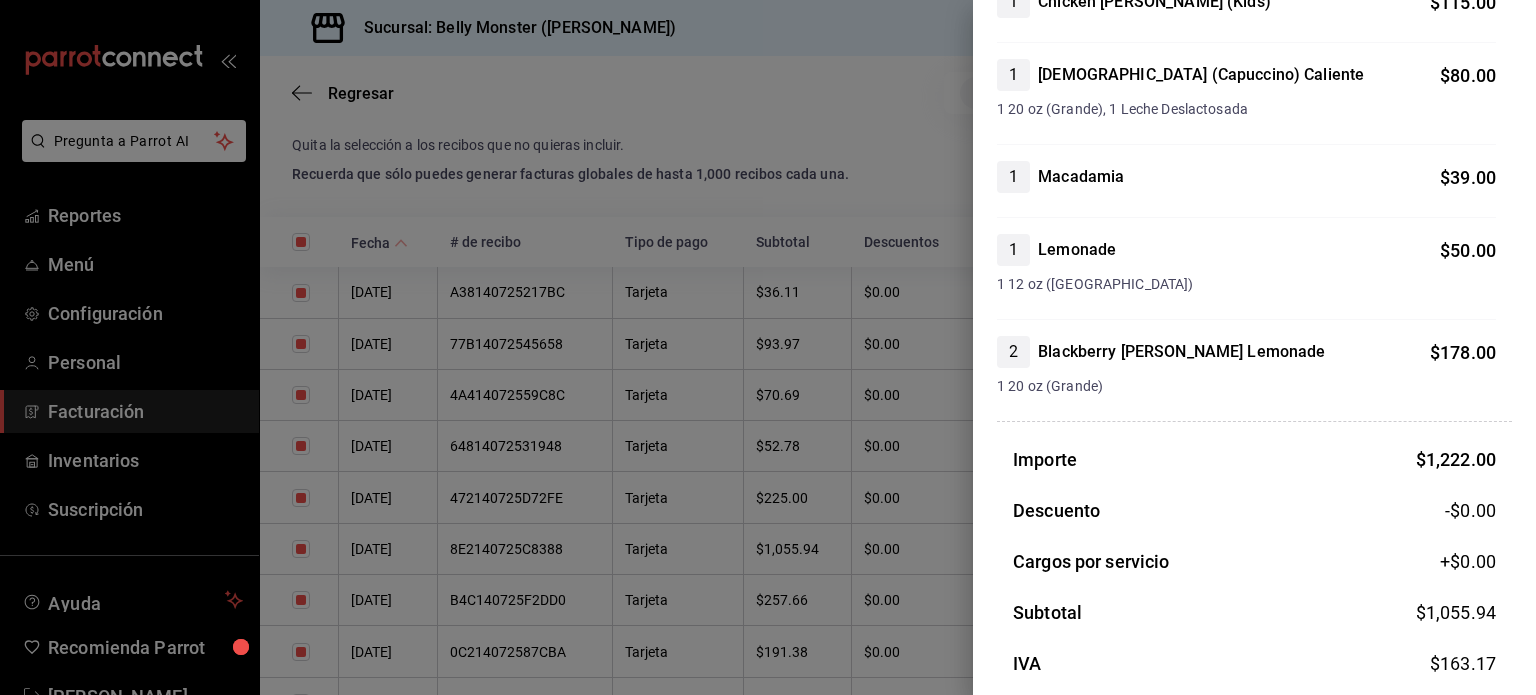scroll, scrollTop: 500, scrollLeft: 0, axis: vertical 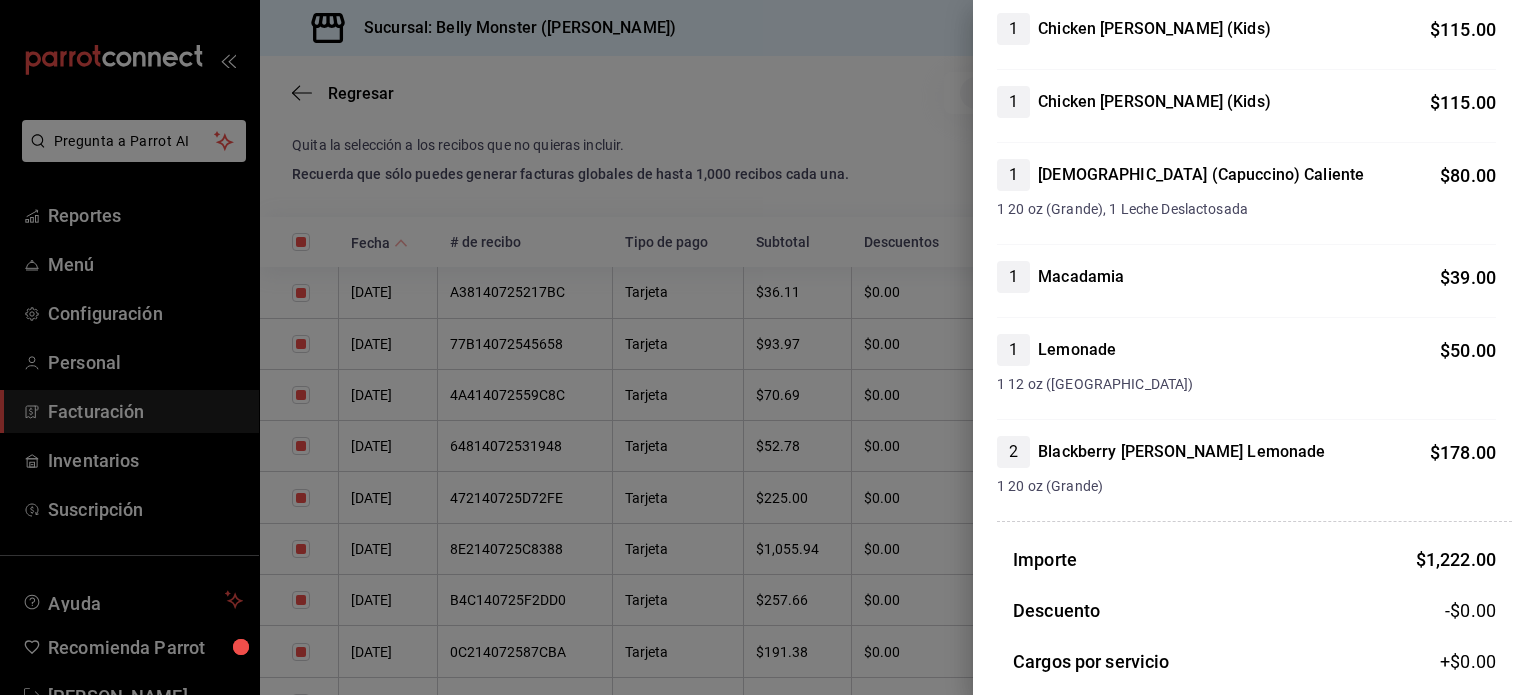 click at bounding box center (768, 347) 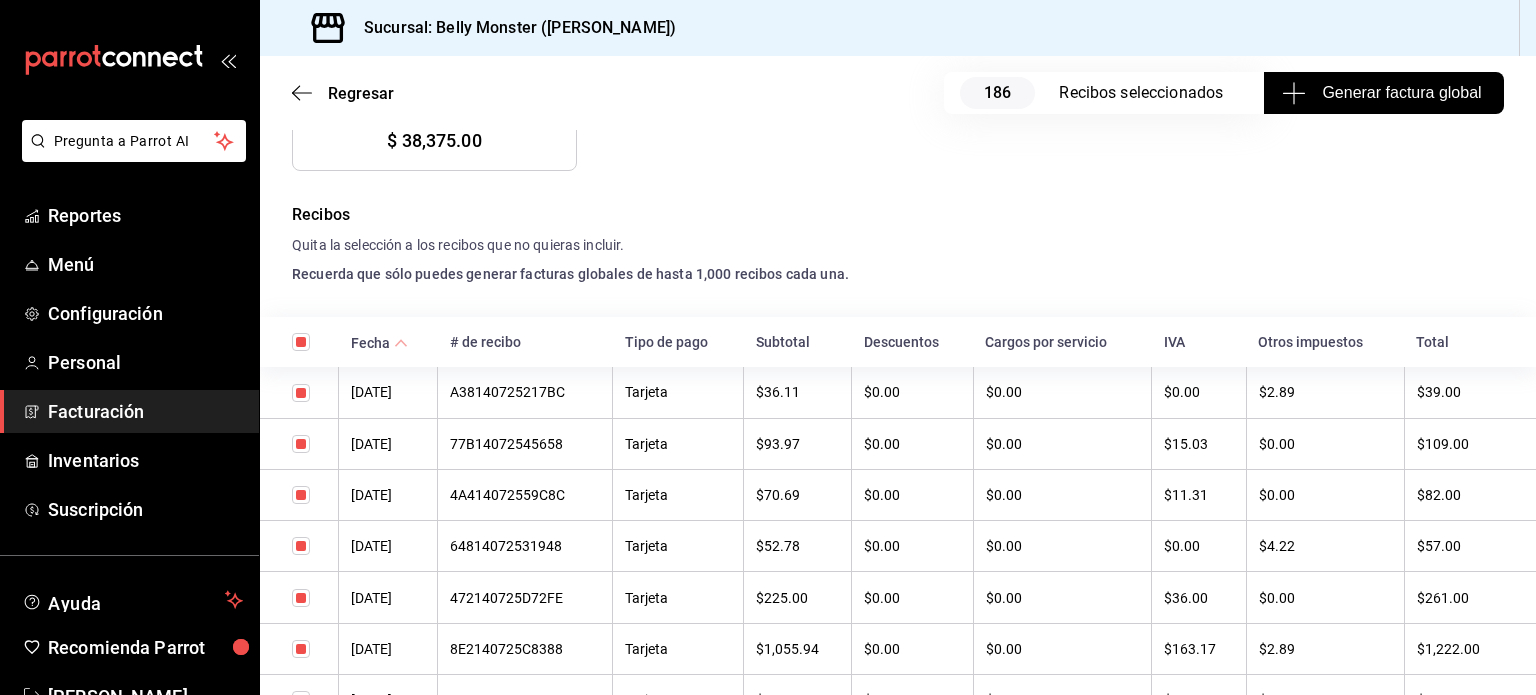 scroll, scrollTop: 0, scrollLeft: 0, axis: both 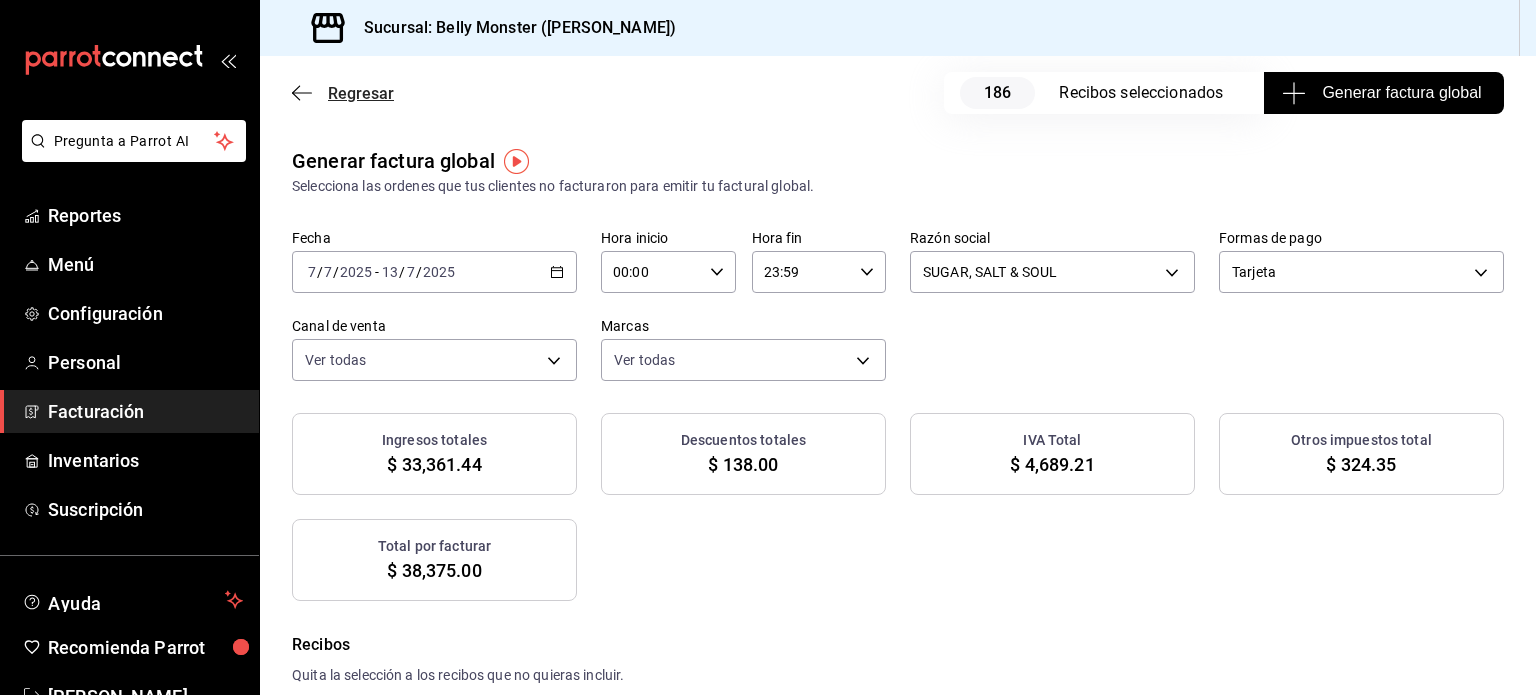 click 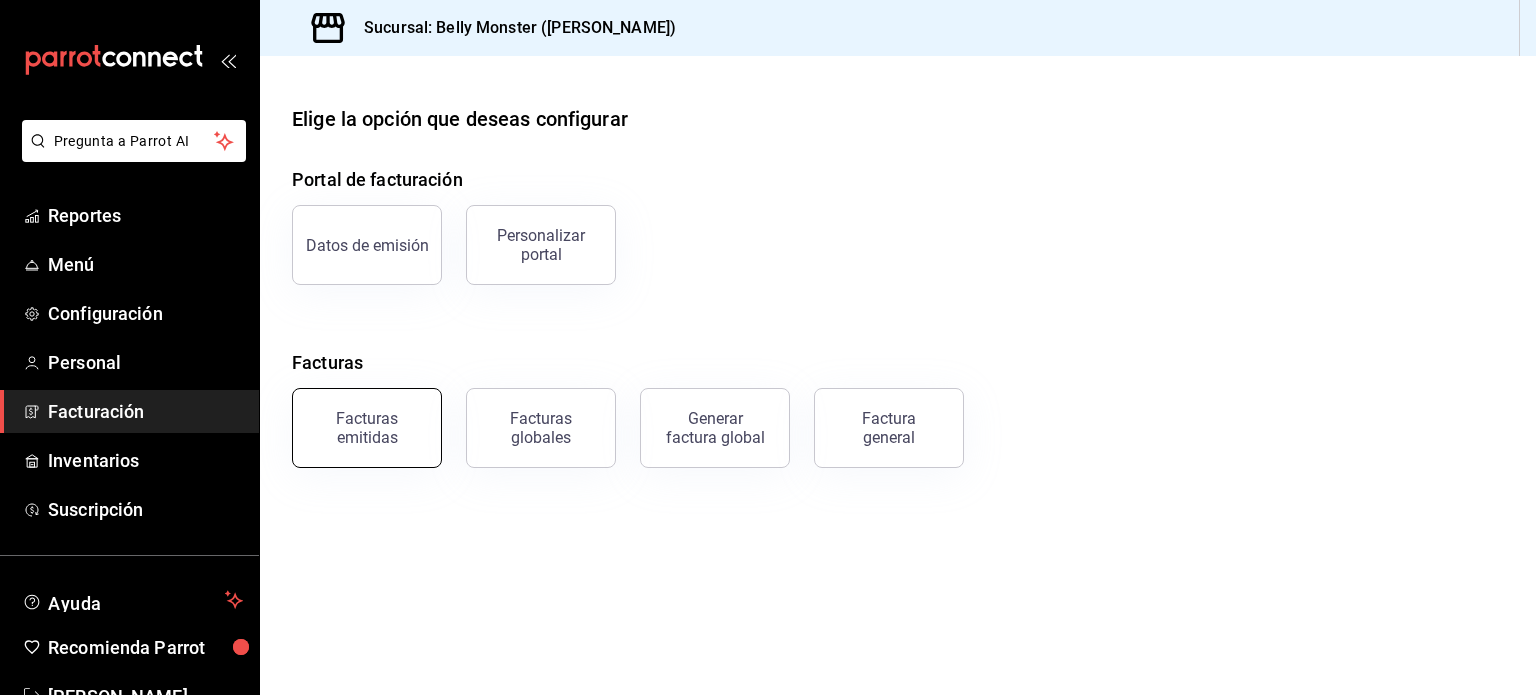 click on "Facturas emitidas" at bounding box center (367, 428) 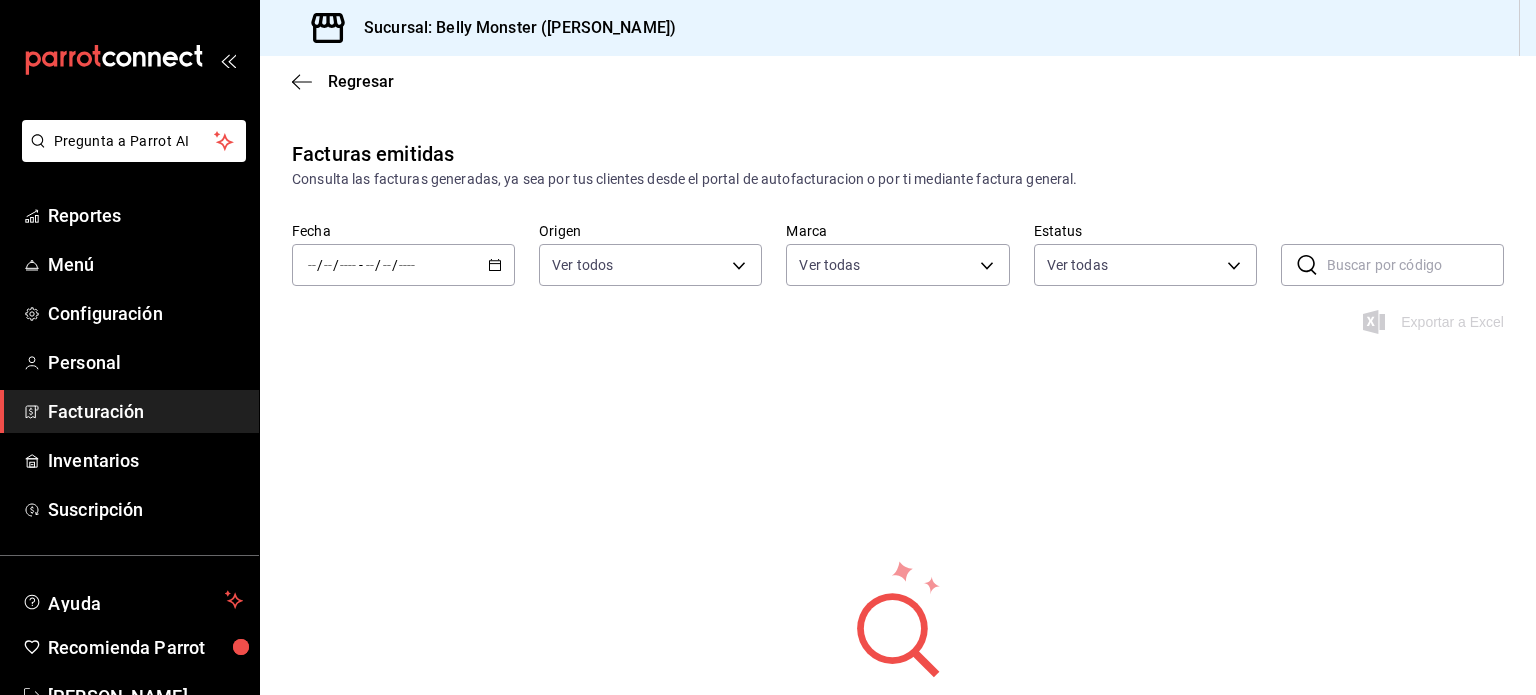 click 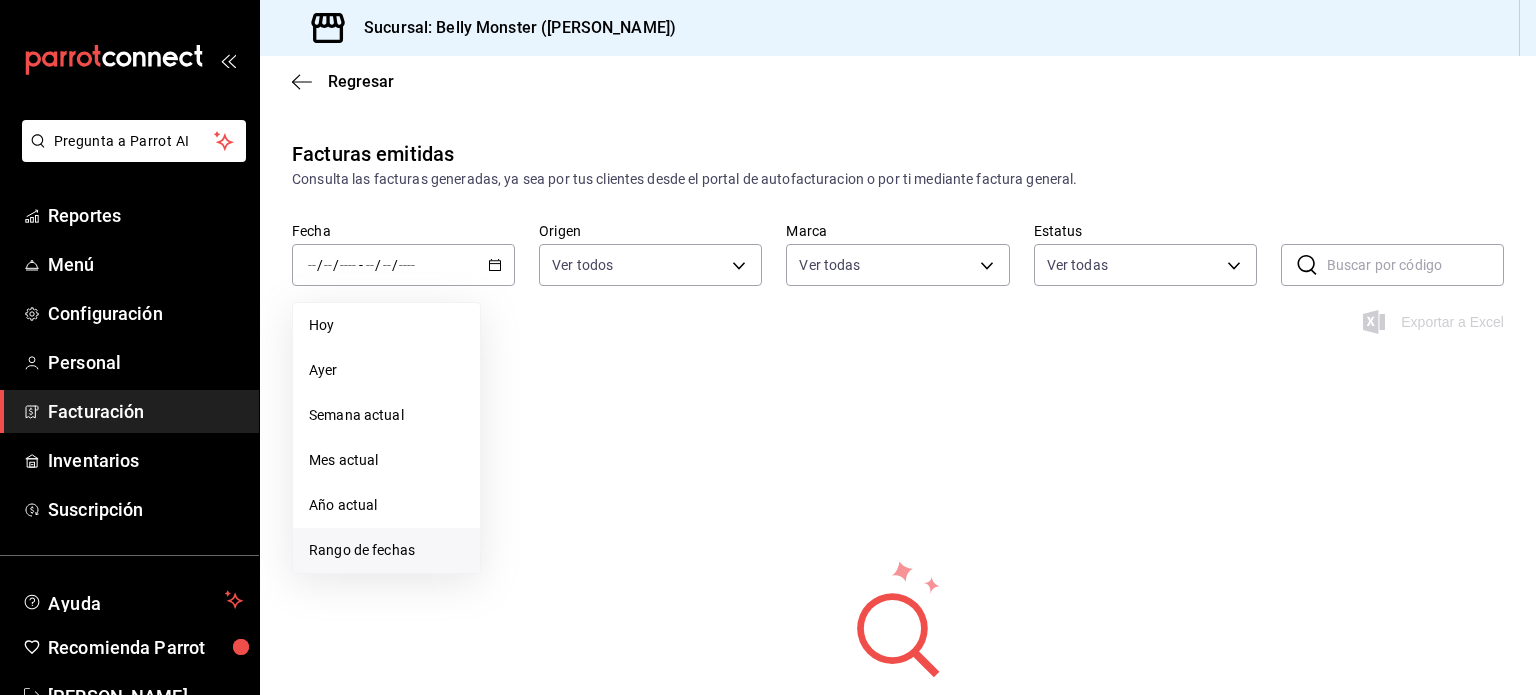 click on "Rango de fechas" at bounding box center [386, 550] 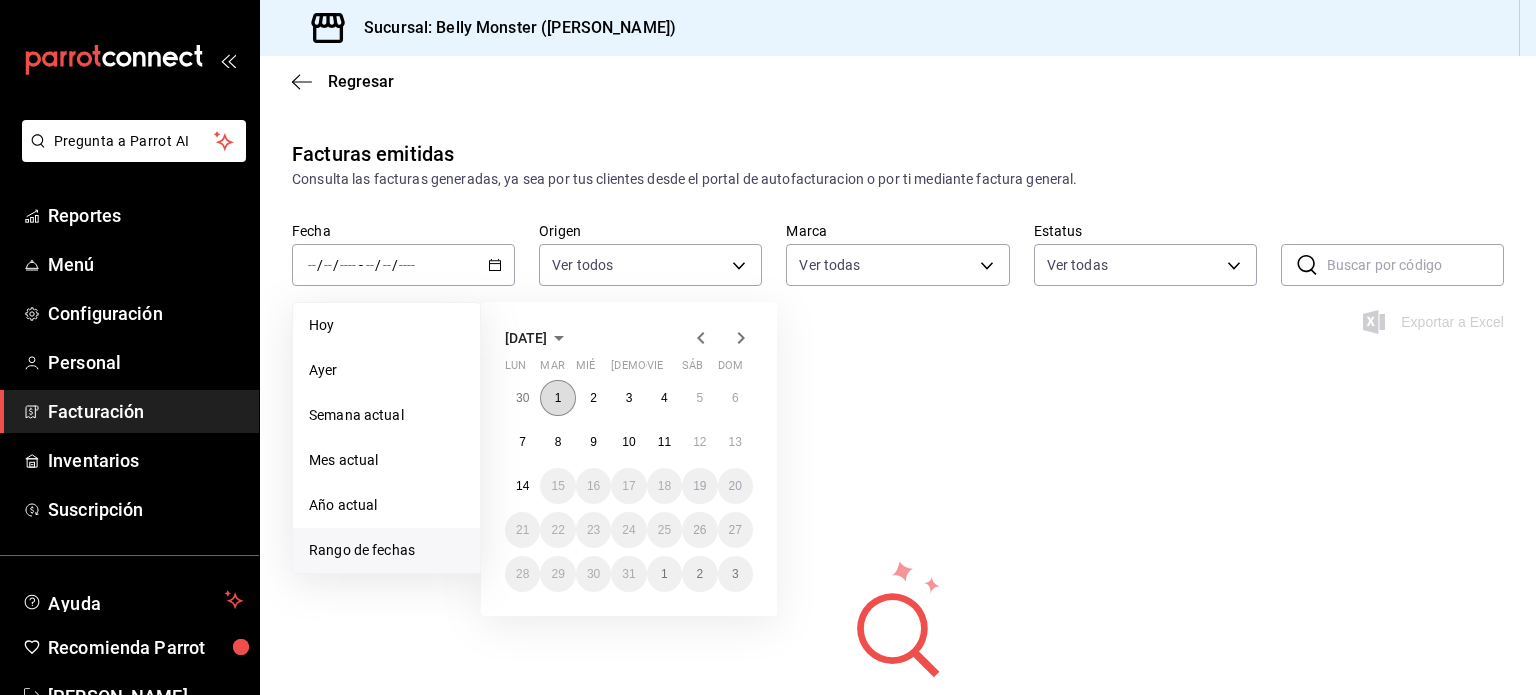 click on "1" at bounding box center (558, 398) 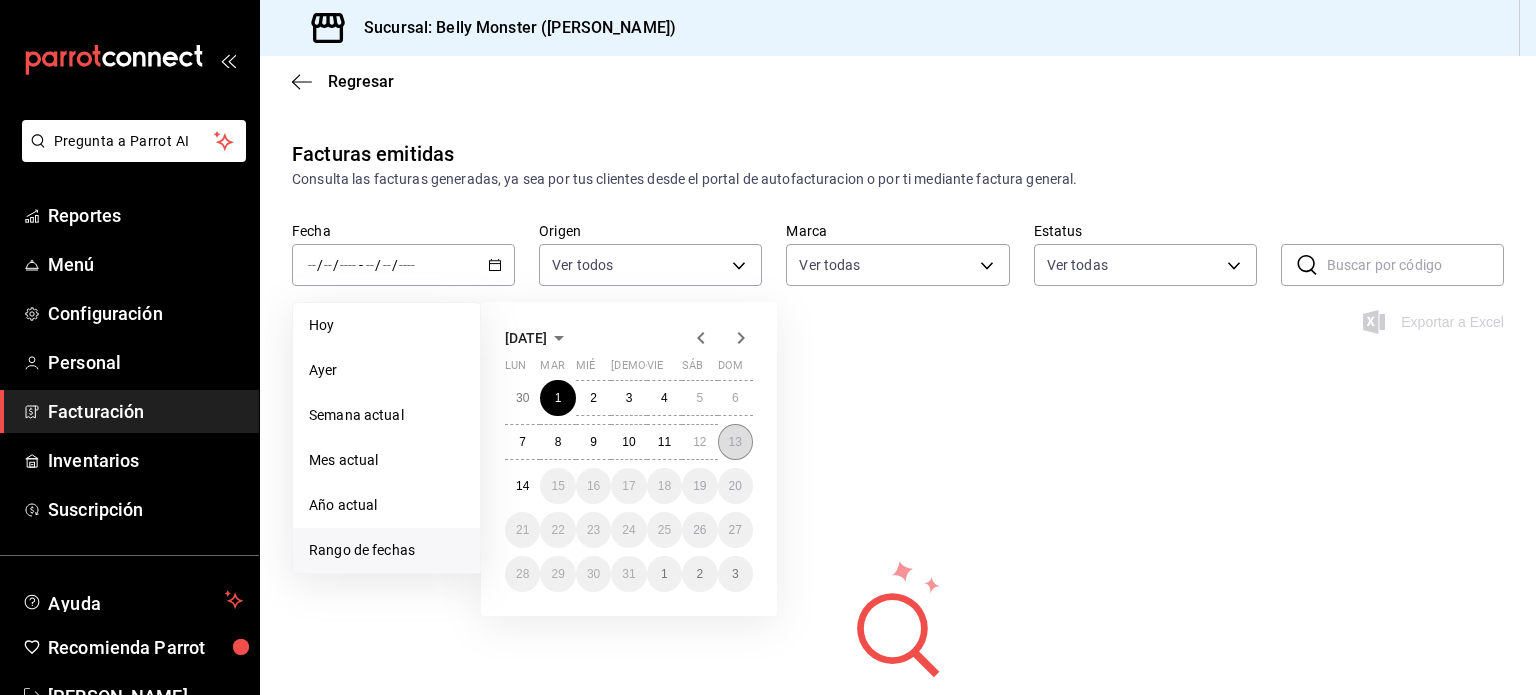click on "13" at bounding box center (735, 442) 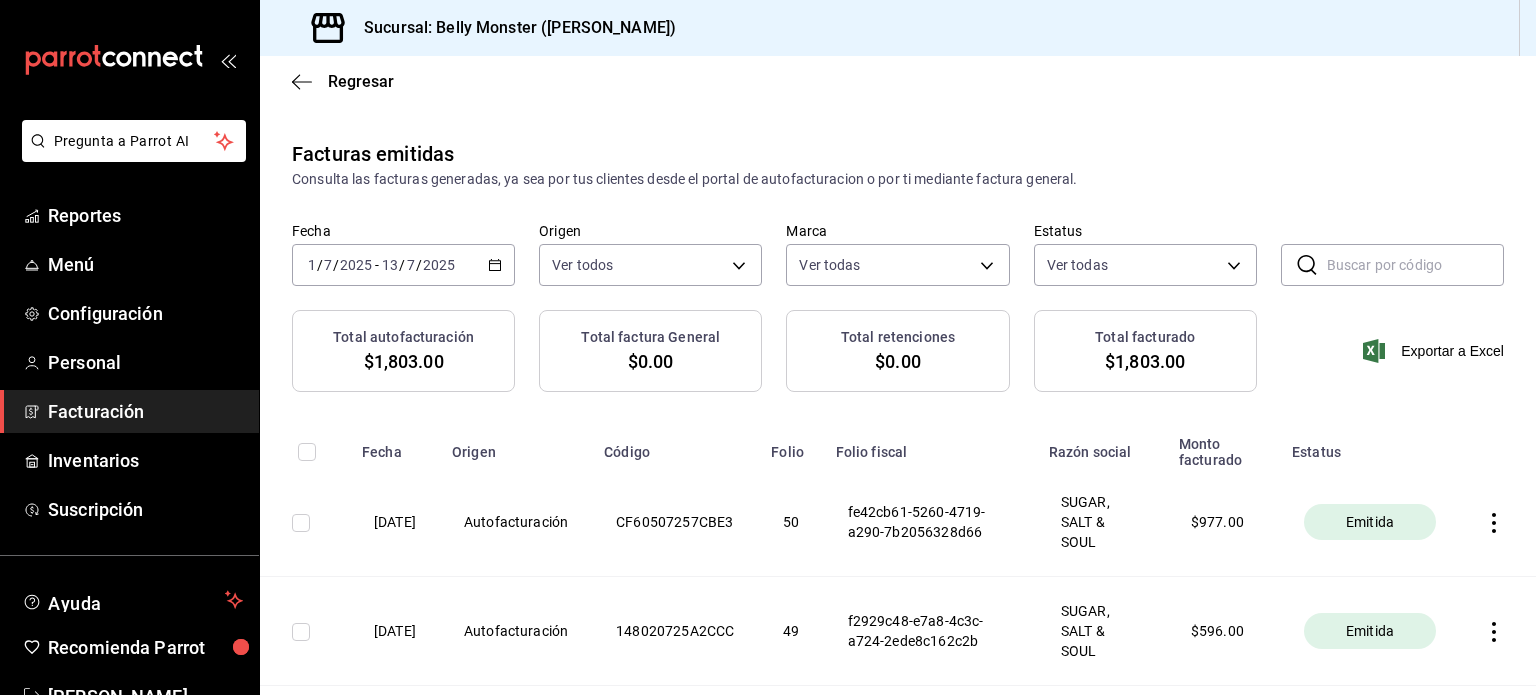 scroll, scrollTop: 212, scrollLeft: 0, axis: vertical 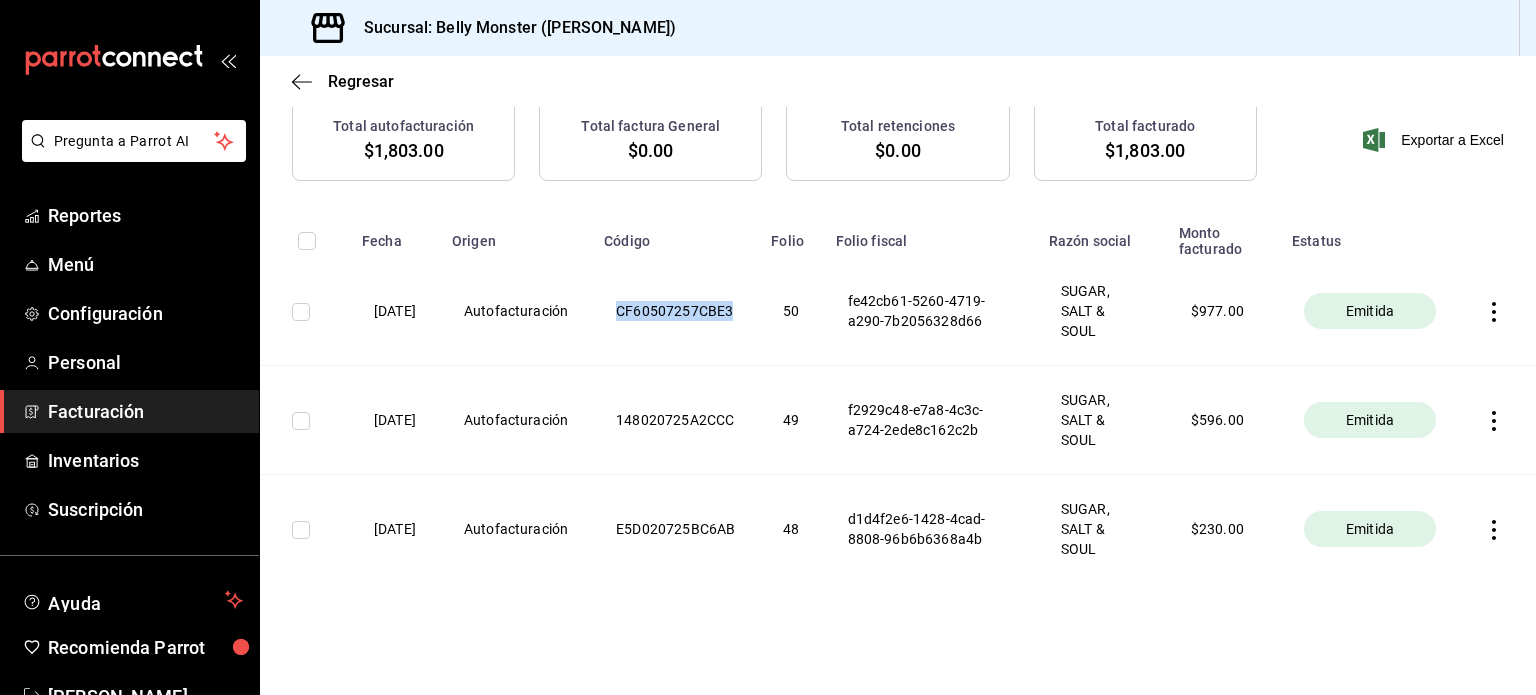drag, startPoint x: 644, startPoint y: 309, endPoint x: 763, endPoint y: 315, distance: 119.15116 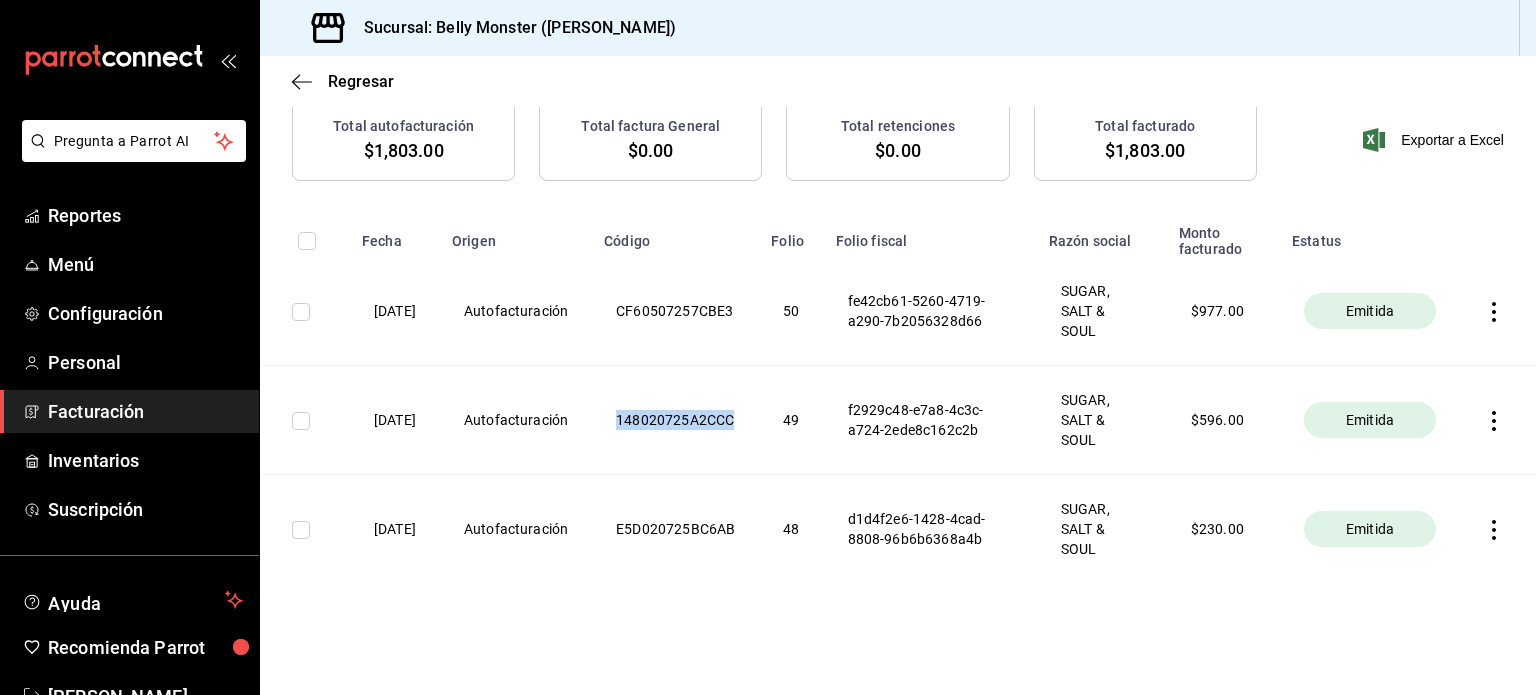 drag, startPoint x: 762, startPoint y: 419, endPoint x: 643, endPoint y: 415, distance: 119.06721 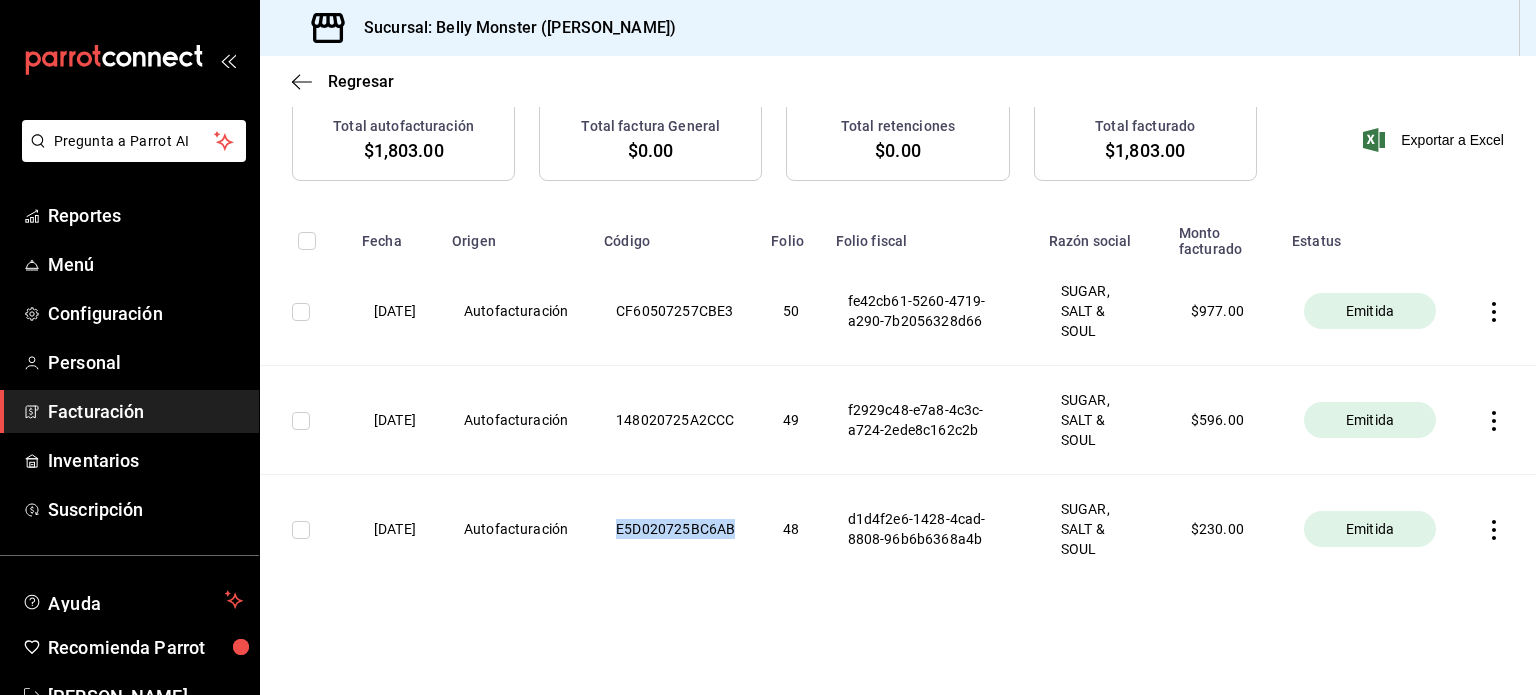 drag, startPoint x: 772, startPoint y: 531, endPoint x: 652, endPoint y: 535, distance: 120.06665 